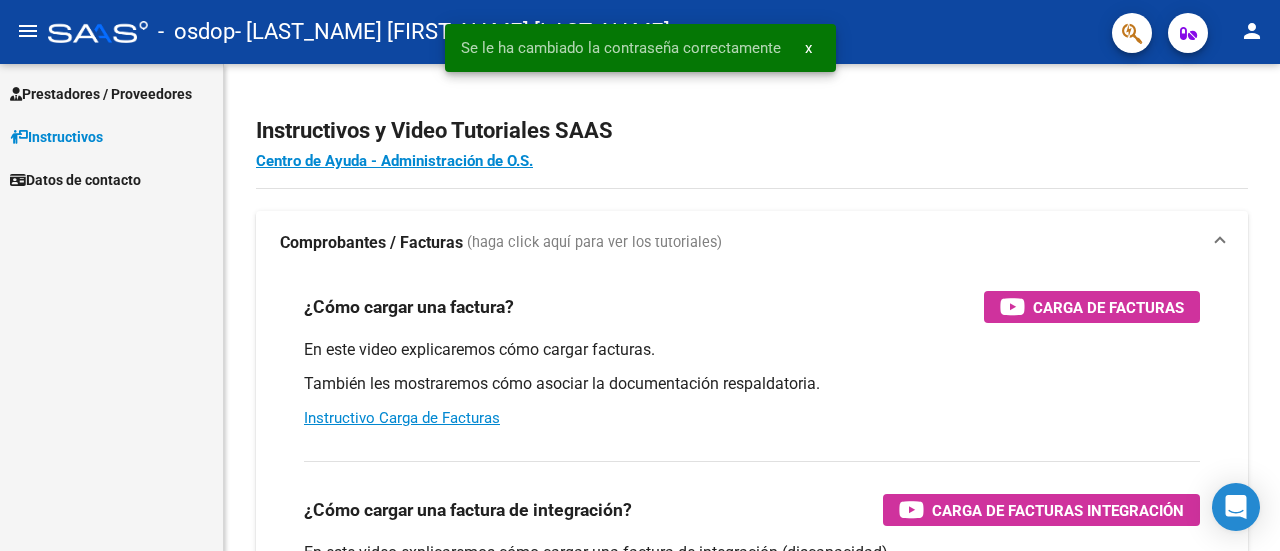 scroll, scrollTop: 0, scrollLeft: 0, axis: both 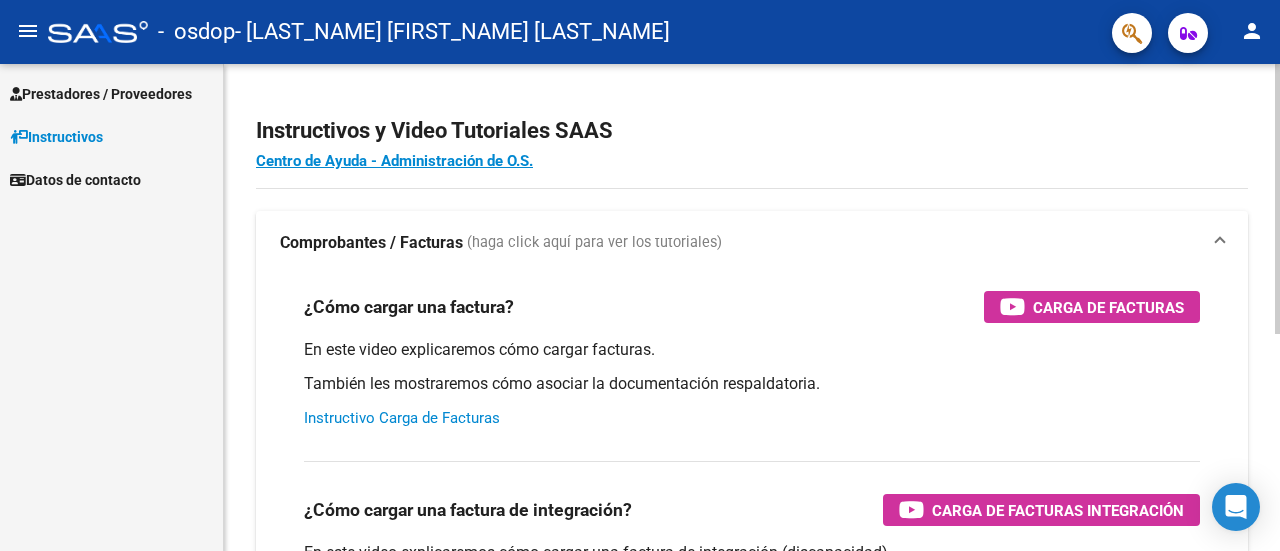 click on "Instructivo Carga de Facturas" at bounding box center [402, 418] 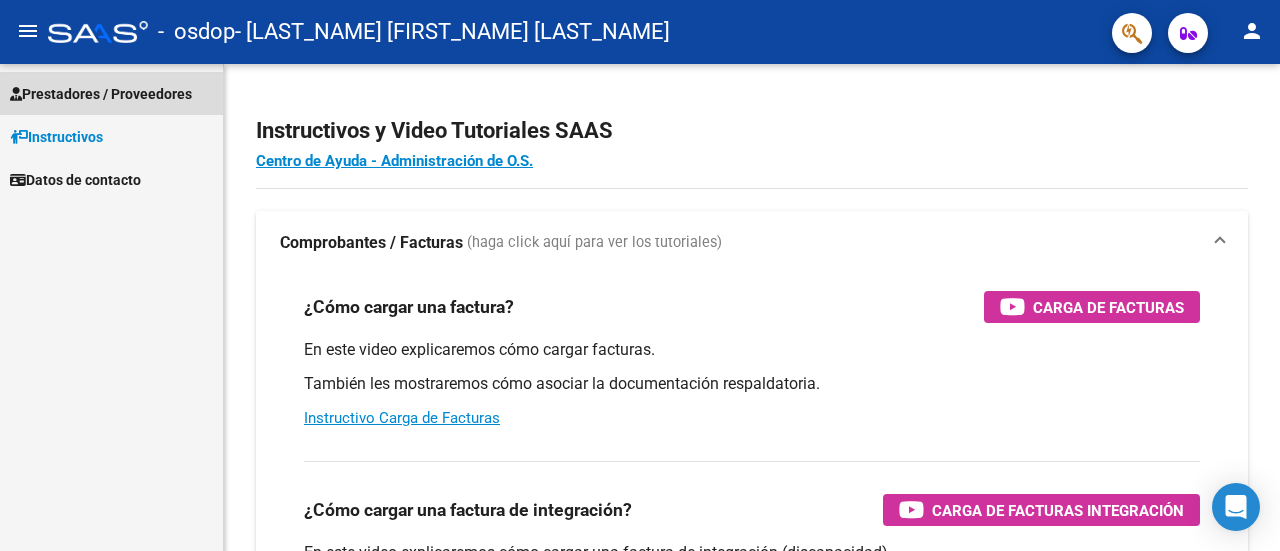 click on "Prestadores / Proveedores" at bounding box center (101, 94) 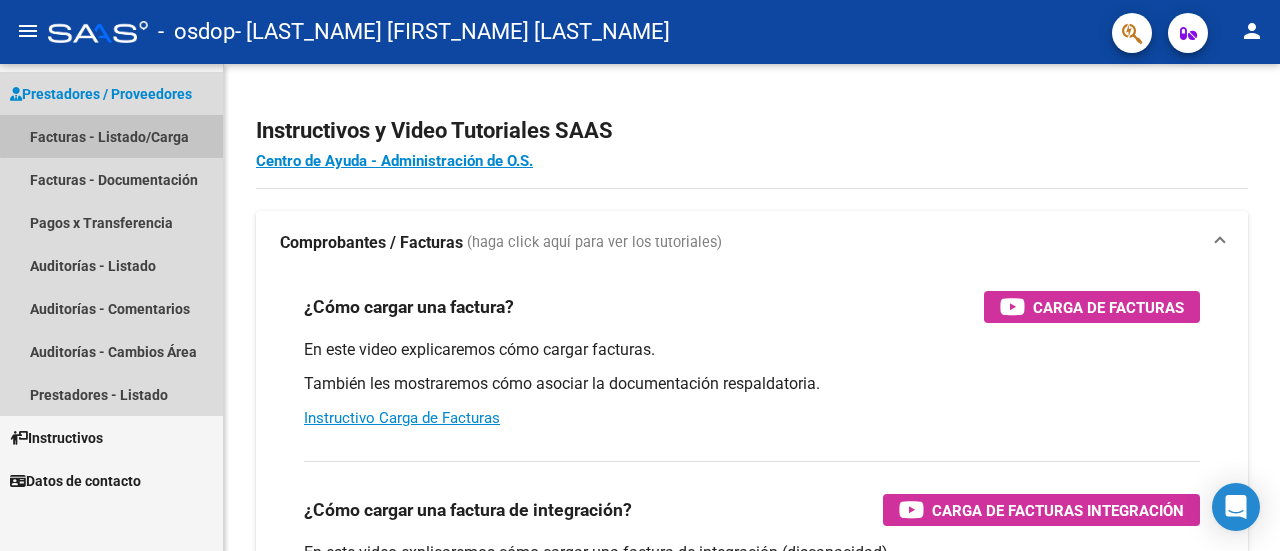click on "Facturas - Listado/Carga" at bounding box center (111, 136) 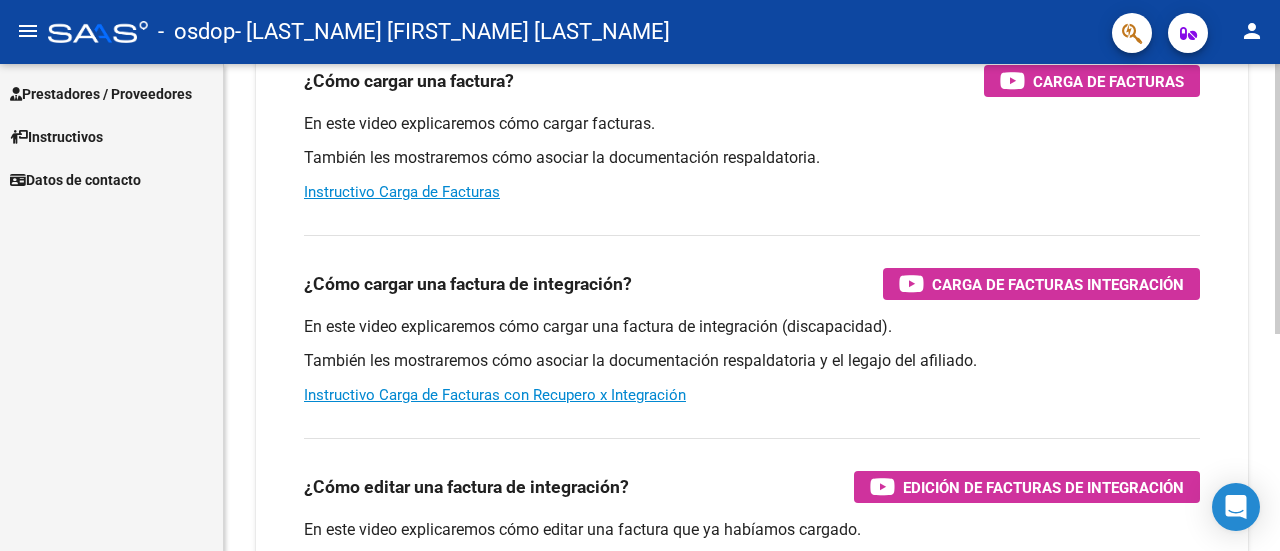 scroll, scrollTop: 235, scrollLeft: 0, axis: vertical 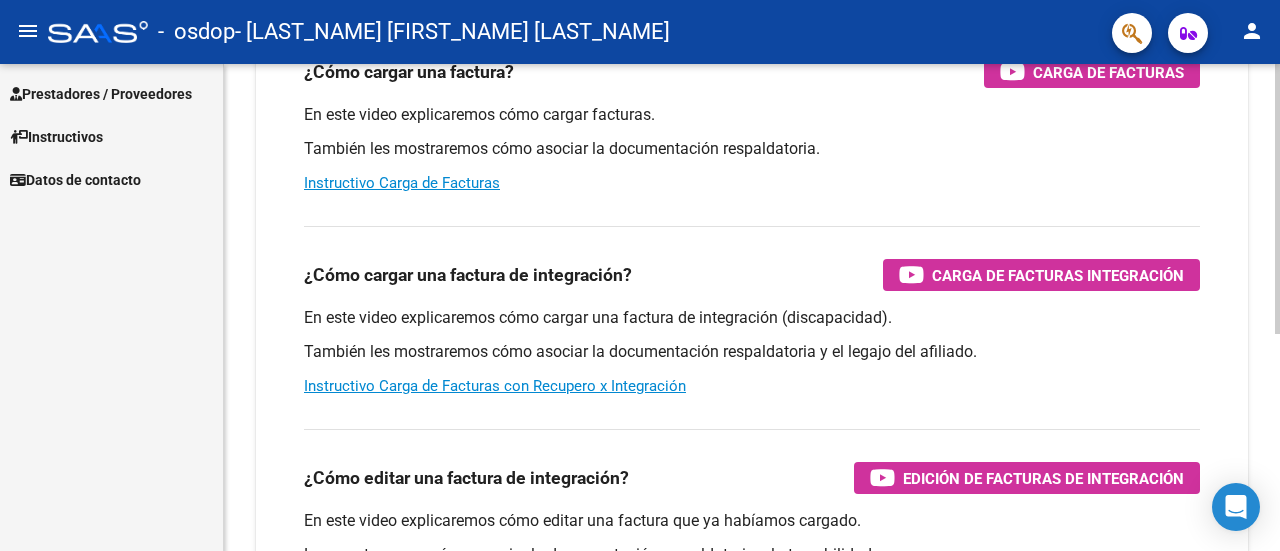 click 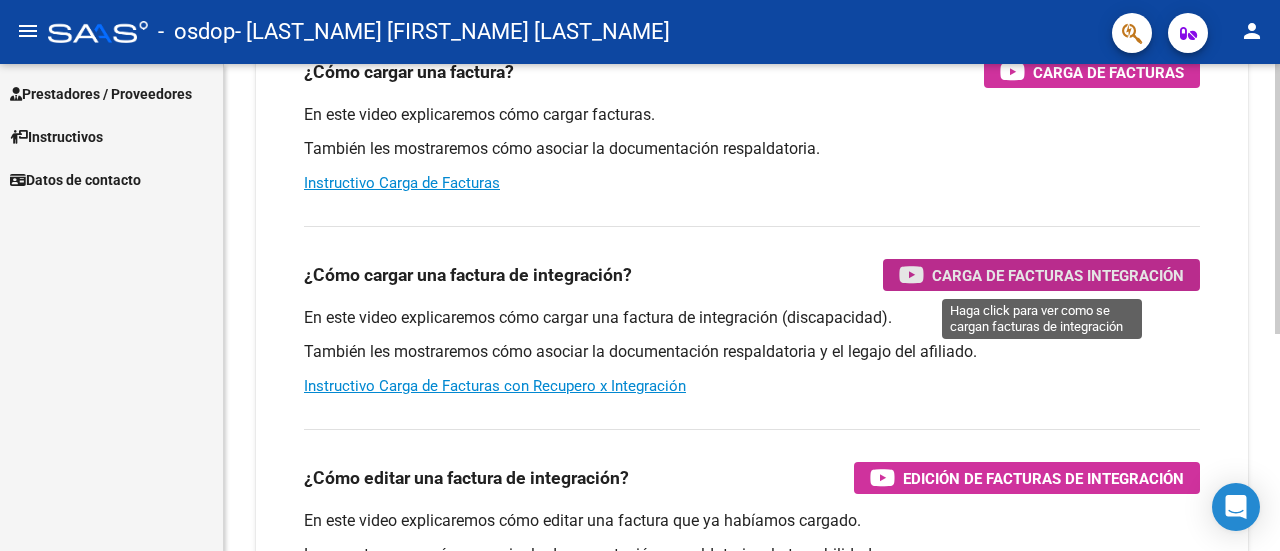 click on "Carga de Facturas Integración" at bounding box center [1058, 275] 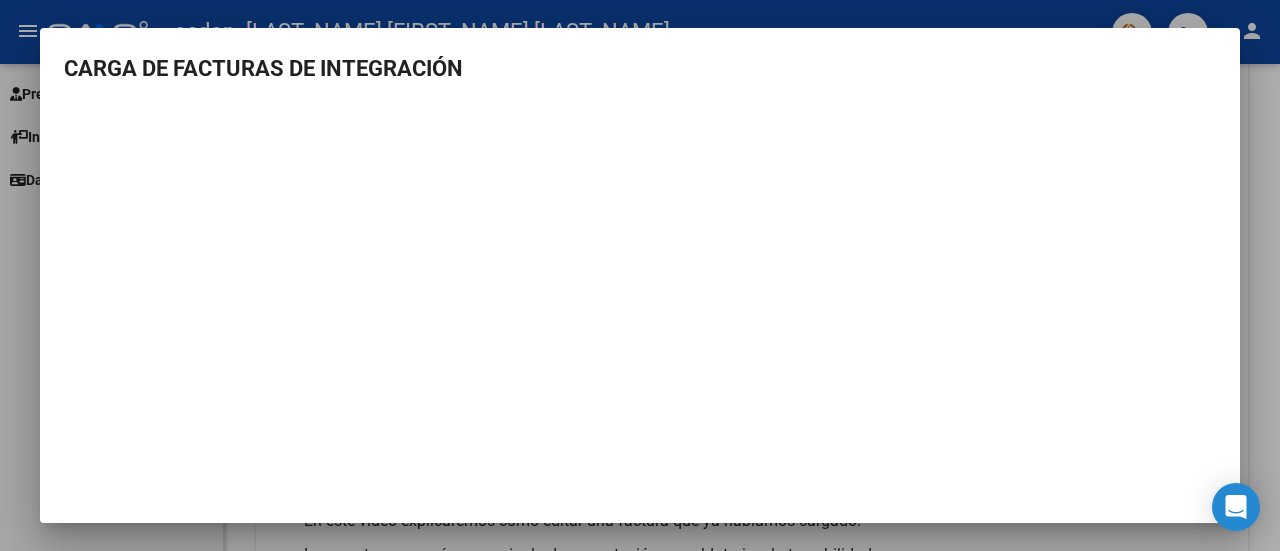 click at bounding box center [640, 275] 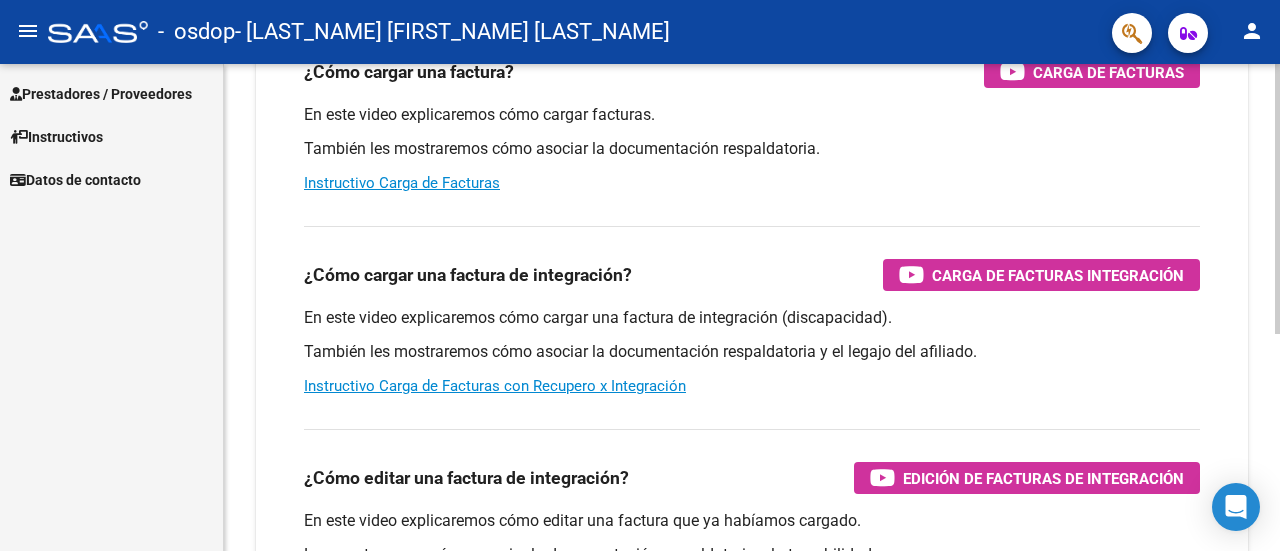 drag, startPoint x: 1020, startPoint y: 283, endPoint x: 1106, endPoint y: 307, distance: 89.28606 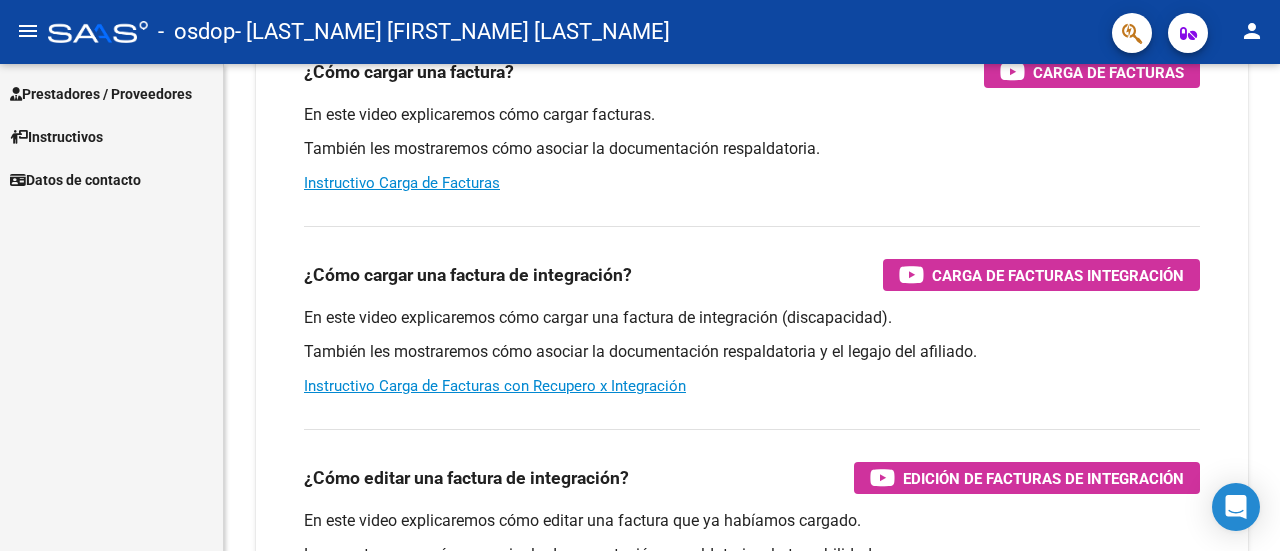 click on "Prestadores / Proveedores" at bounding box center [101, 94] 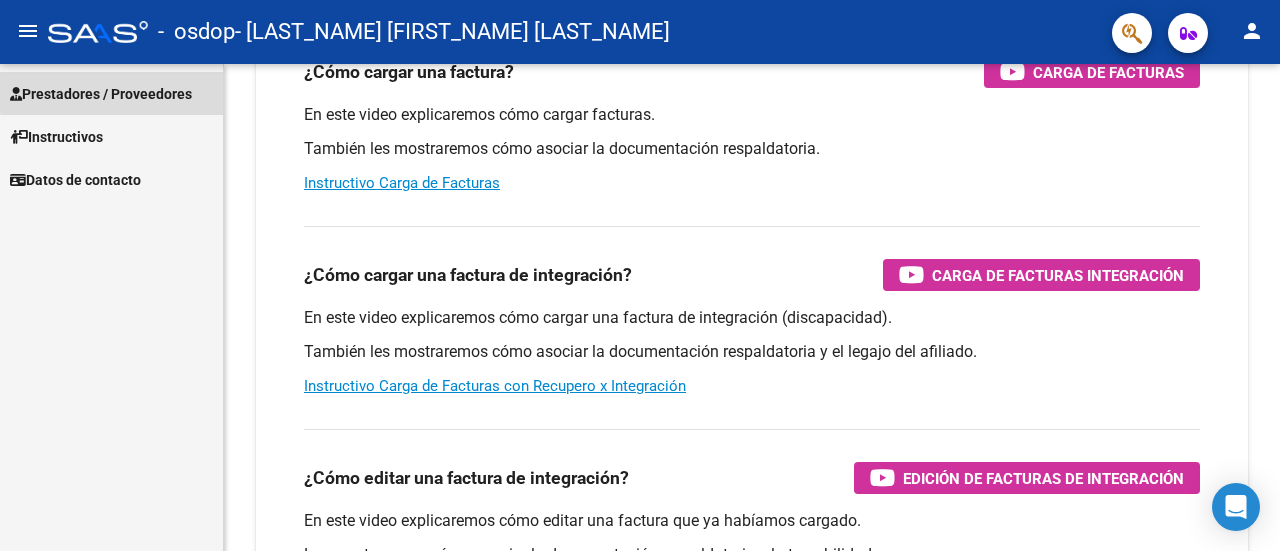 click on "Prestadores / Proveedores" at bounding box center (101, 94) 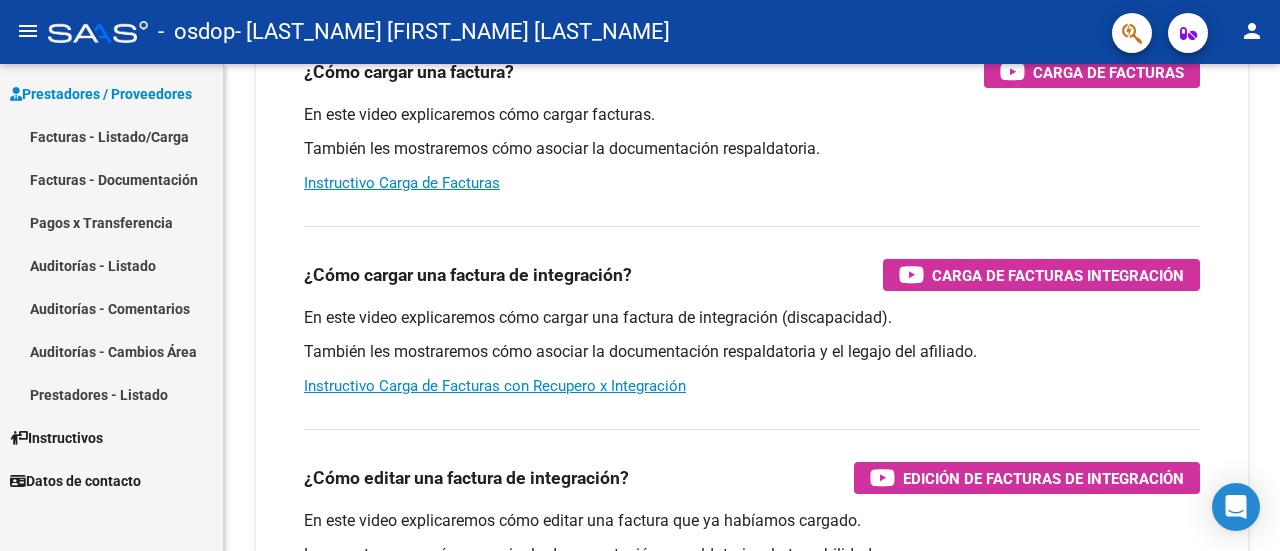 click on "Facturas - Listado/Carga" at bounding box center [111, 136] 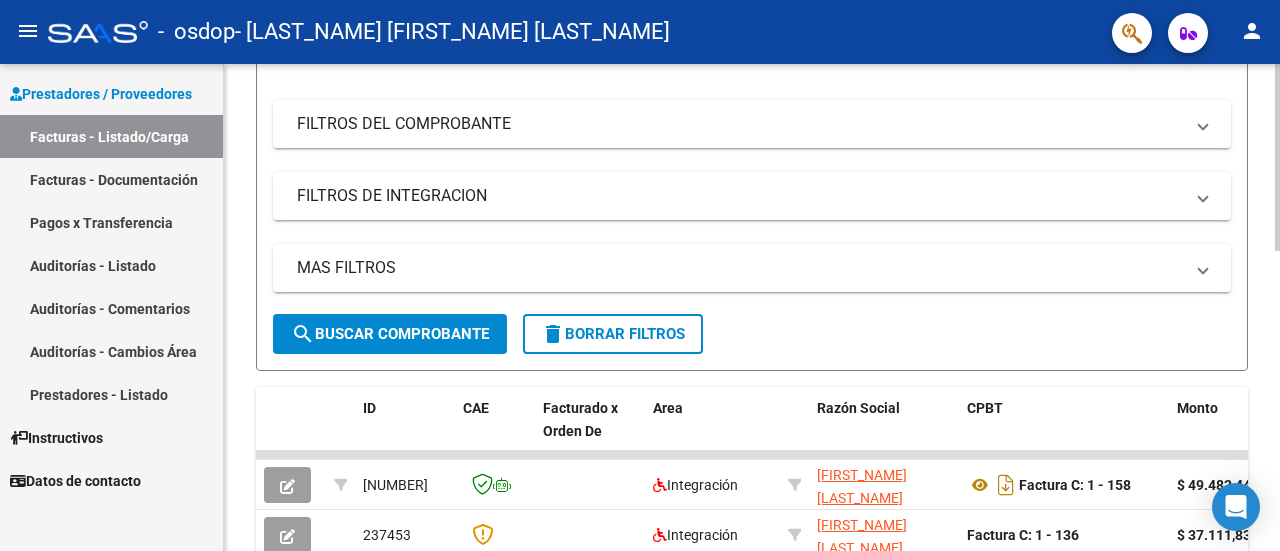 scroll, scrollTop: 0, scrollLeft: 0, axis: both 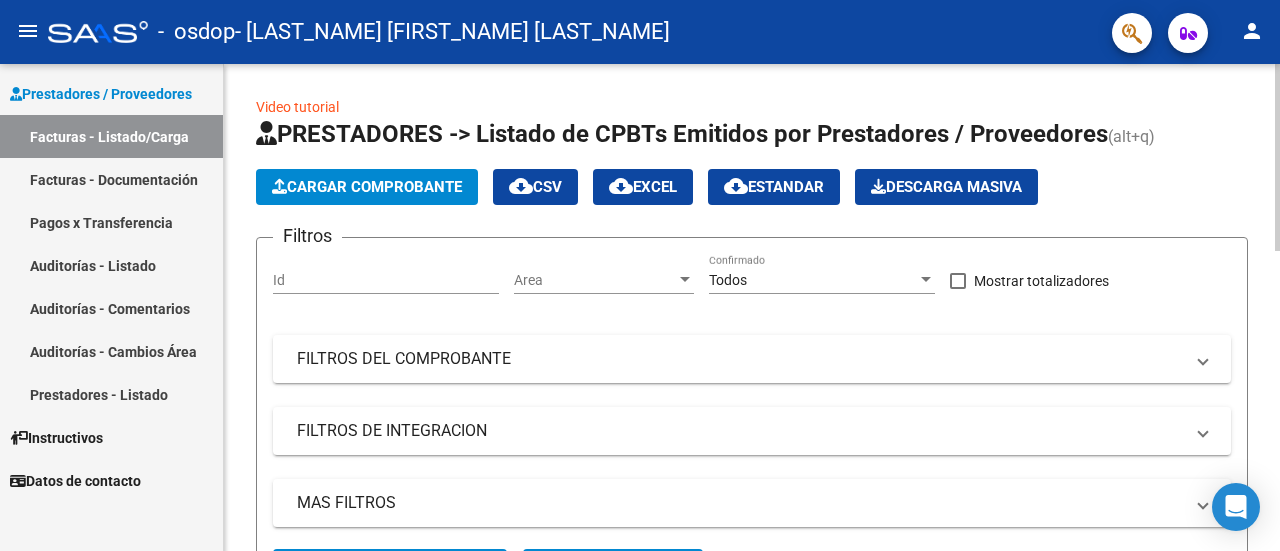click 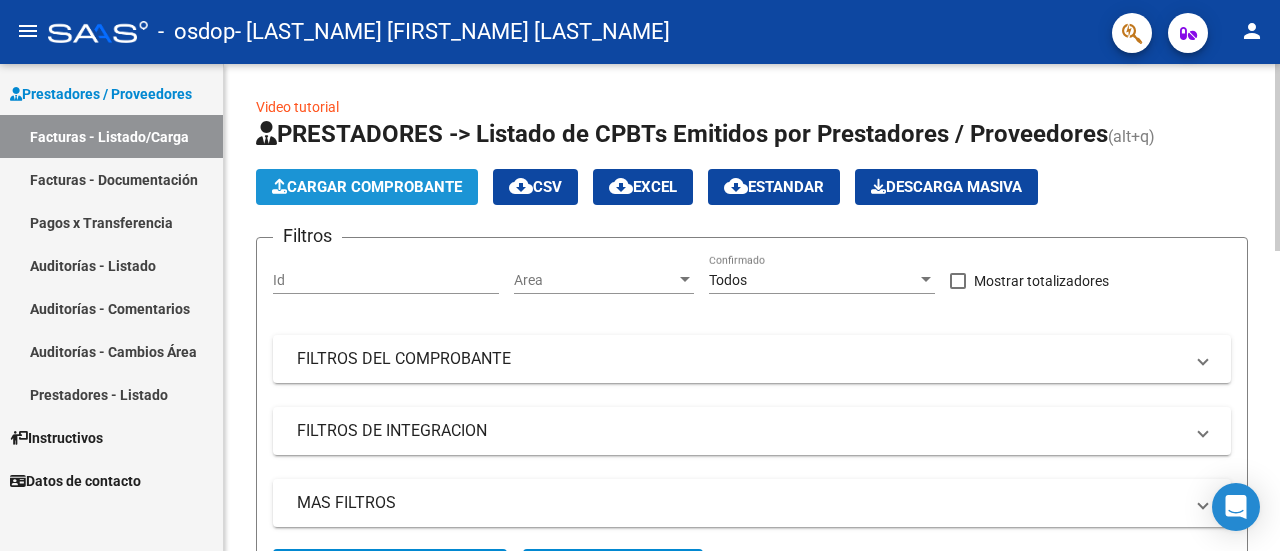 click on "Cargar Comprobante" 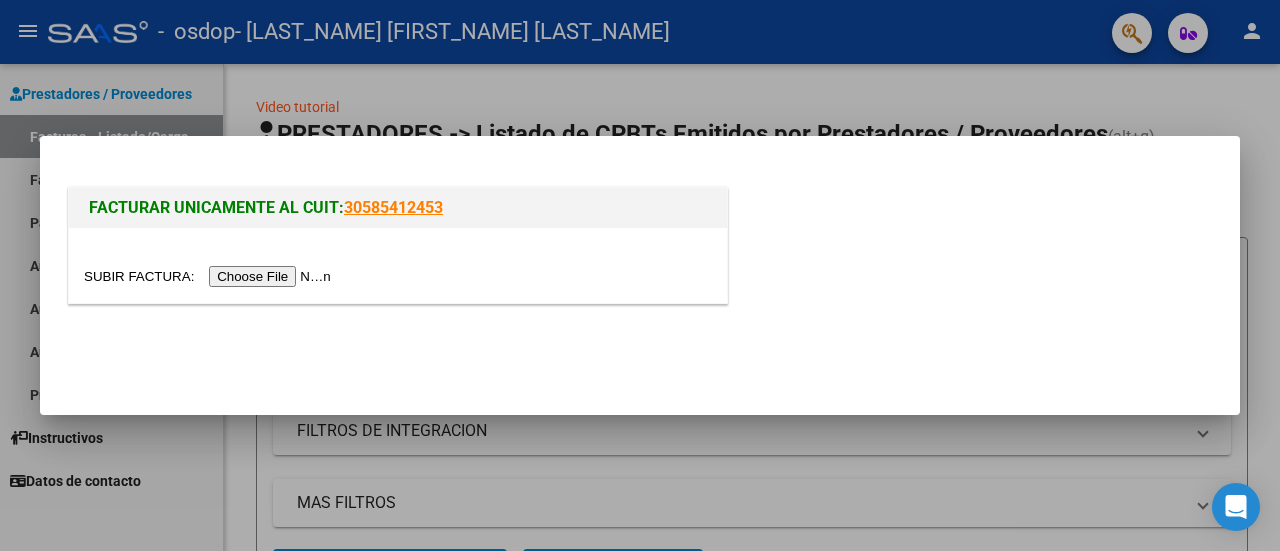 click at bounding box center (210, 276) 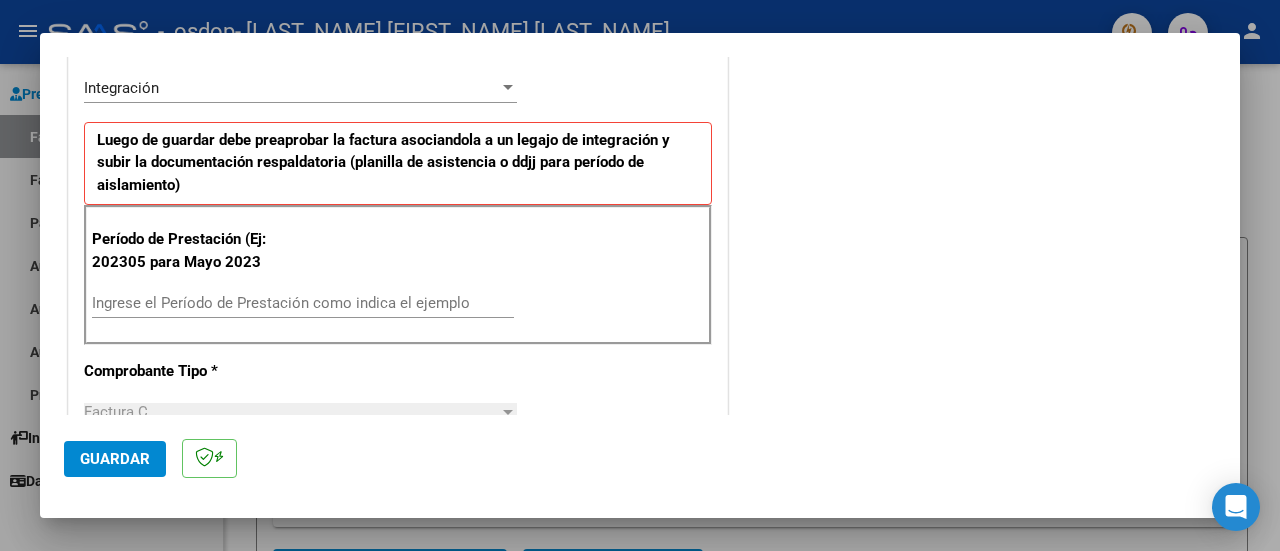 scroll, scrollTop: 464, scrollLeft: 0, axis: vertical 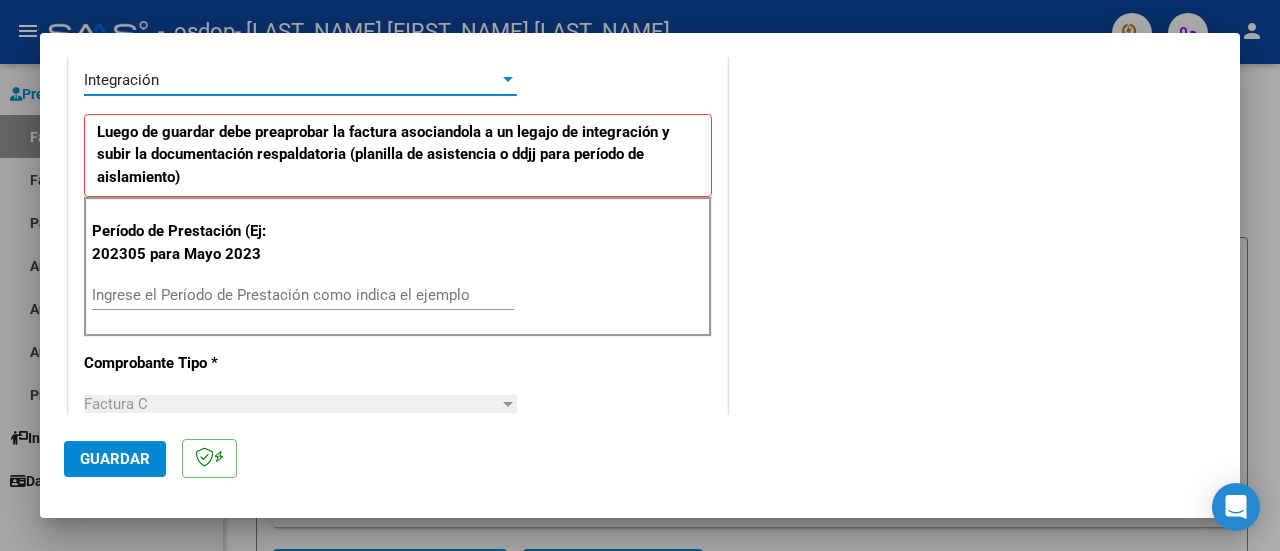 click on "Integración" at bounding box center [291, 80] 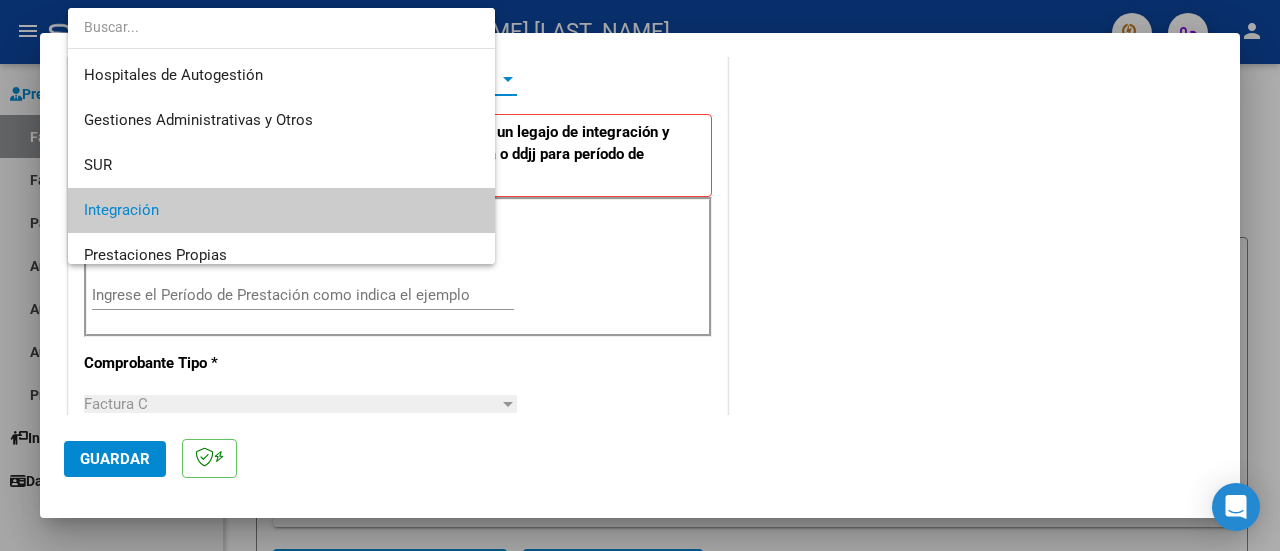scroll, scrollTop: 131, scrollLeft: 0, axis: vertical 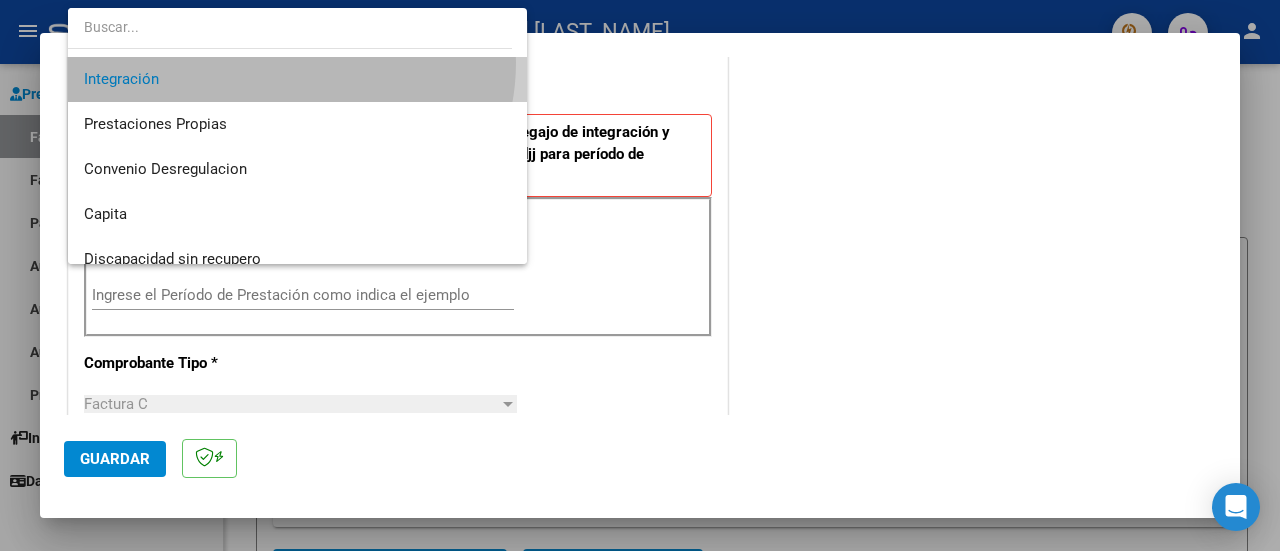click on "Integración" at bounding box center (298, 79) 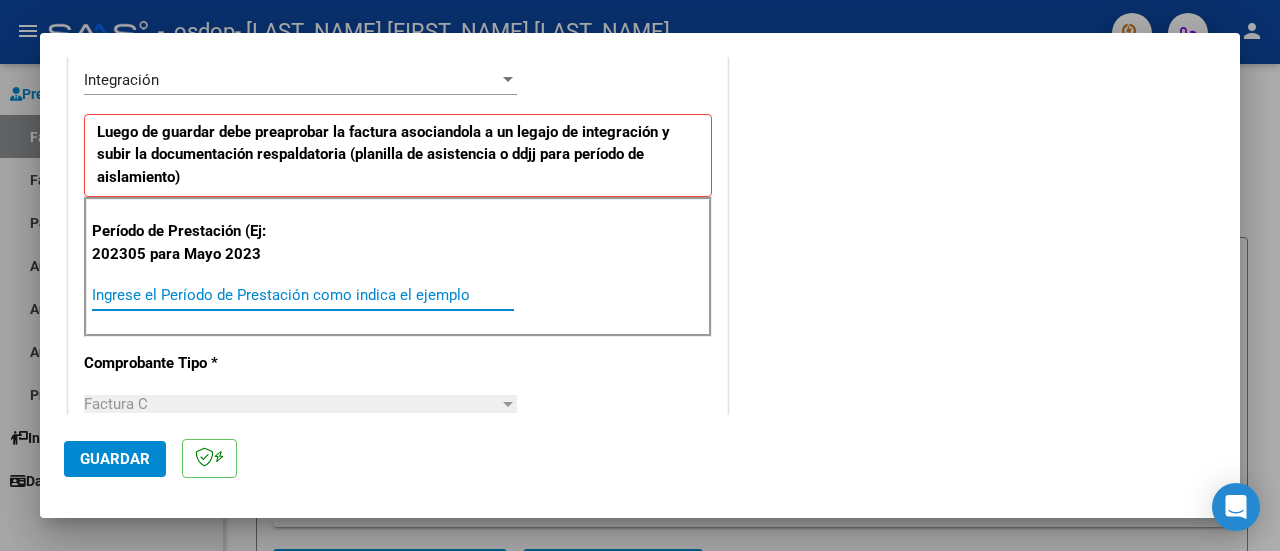 click on "Ingrese el Período de Prestación como indica el ejemplo" at bounding box center (303, 295) 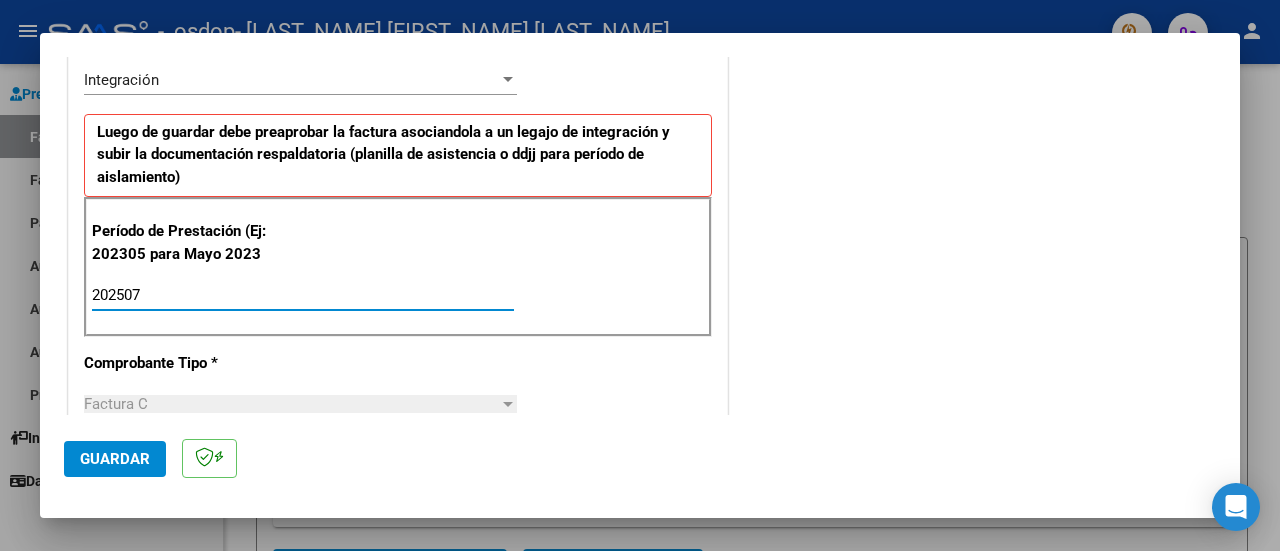 type on "202507" 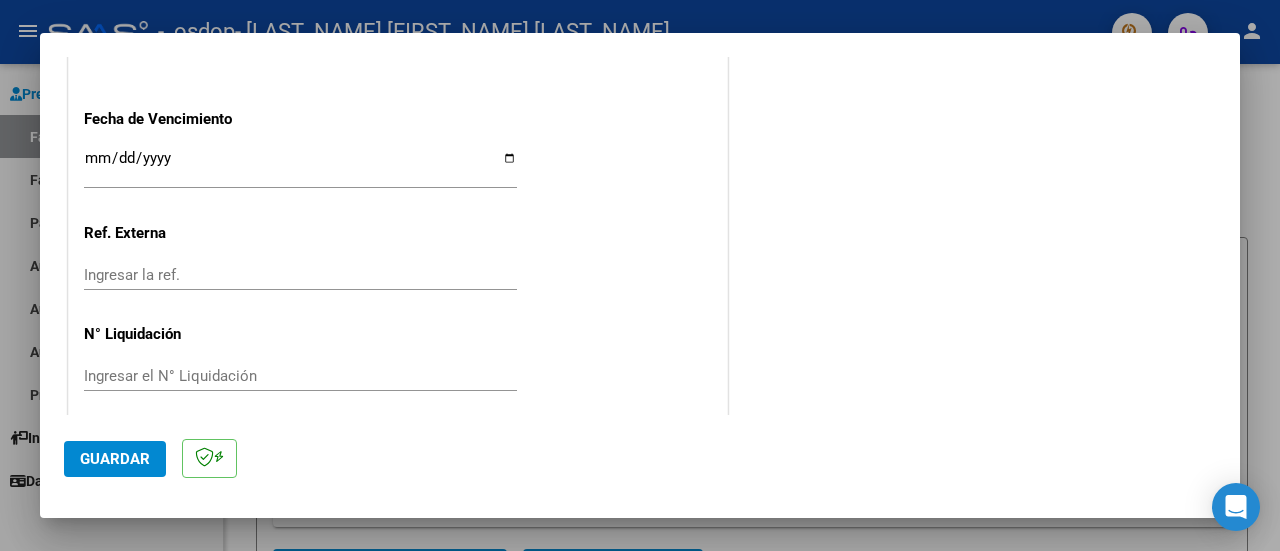 scroll, scrollTop: 1404, scrollLeft: 0, axis: vertical 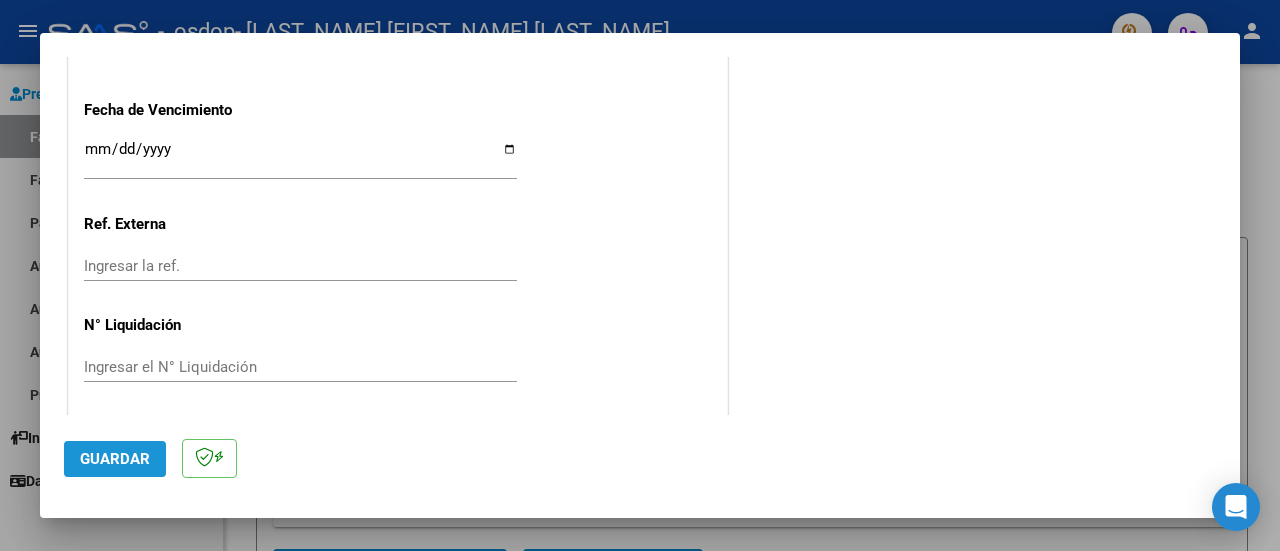 click on "Guardar" 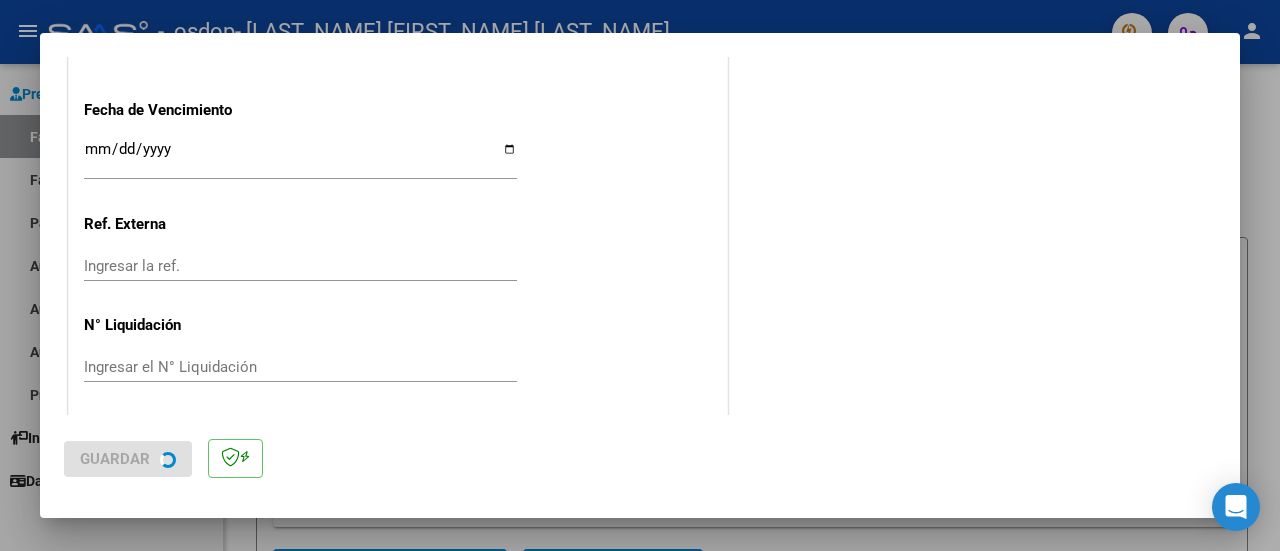 scroll, scrollTop: 0, scrollLeft: 0, axis: both 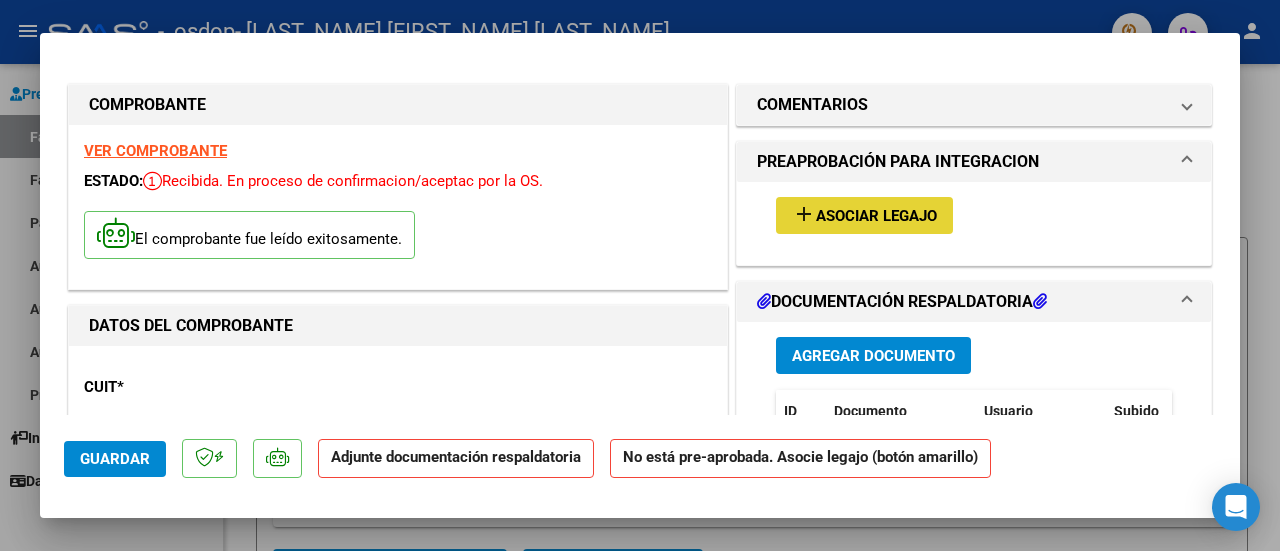 click on "Asociar Legajo" at bounding box center [876, 216] 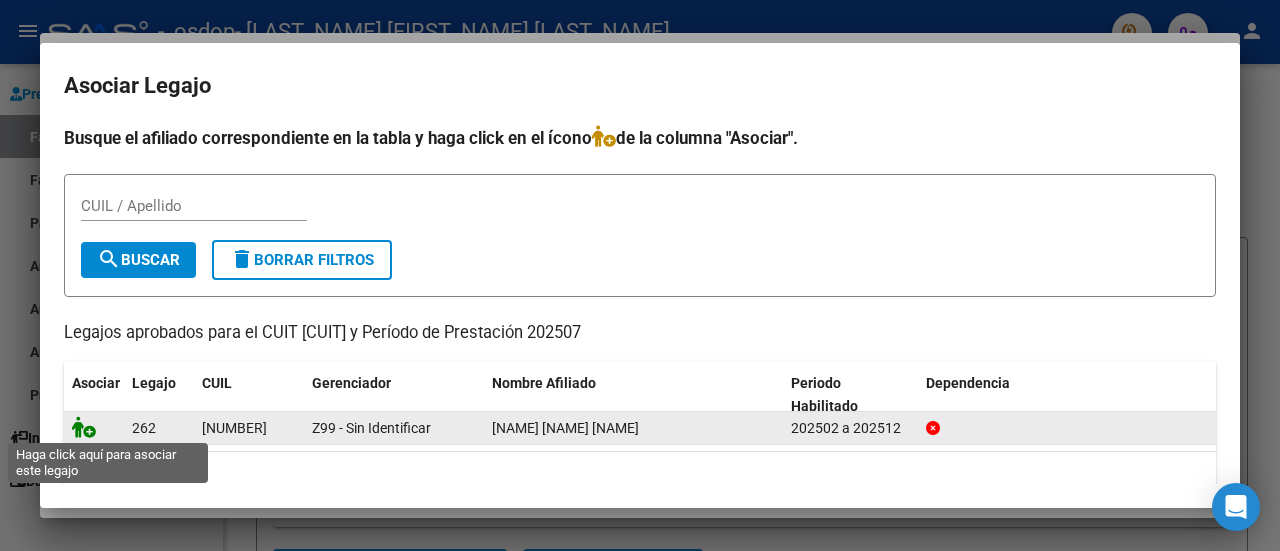 click 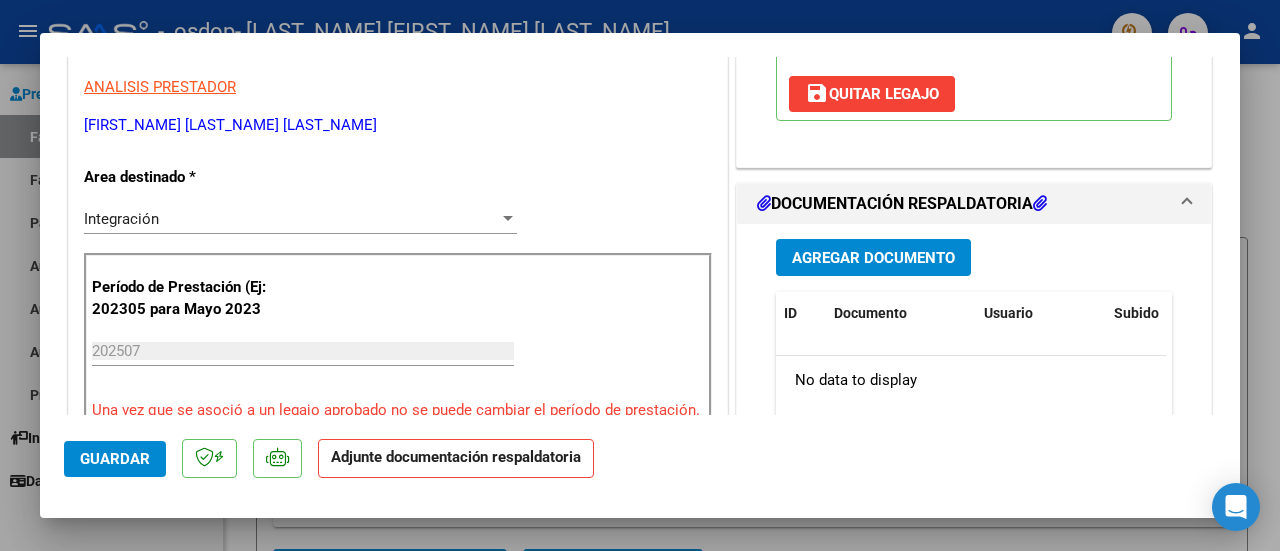scroll, scrollTop: 413, scrollLeft: 0, axis: vertical 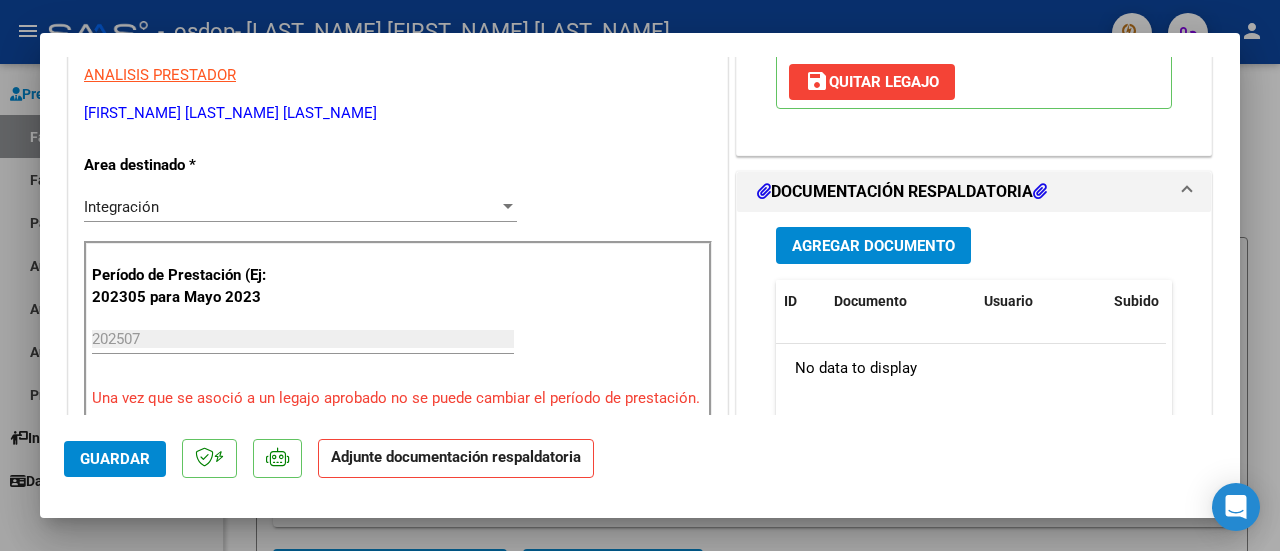 click on "save  Quitar Legajo" at bounding box center [872, 82] 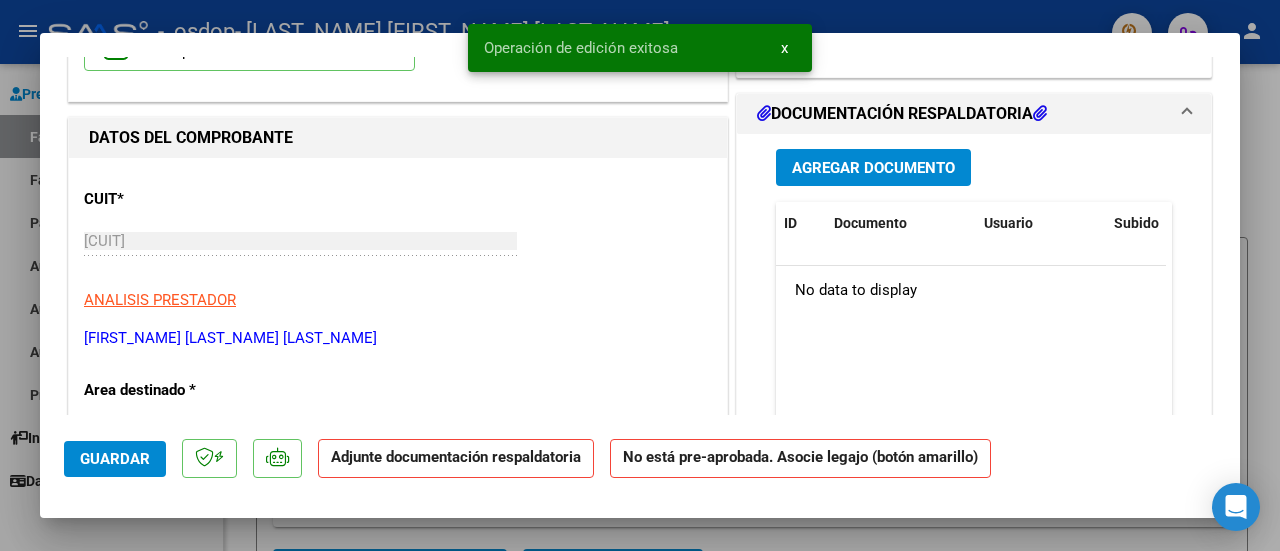 scroll, scrollTop: 156, scrollLeft: 0, axis: vertical 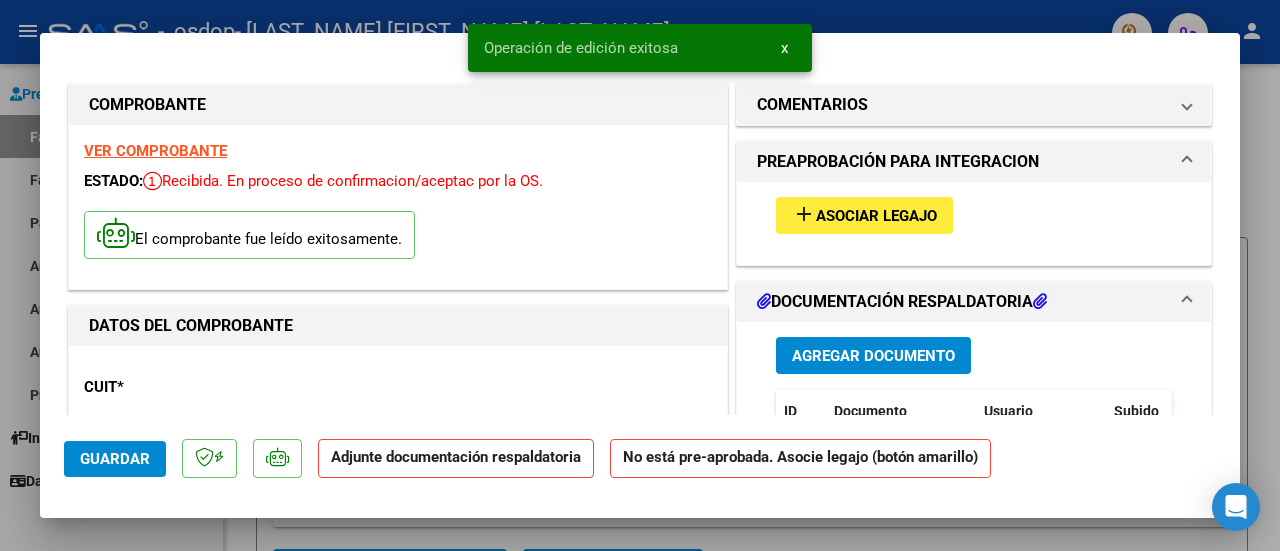 click on "Asociar Legajo" at bounding box center (876, 216) 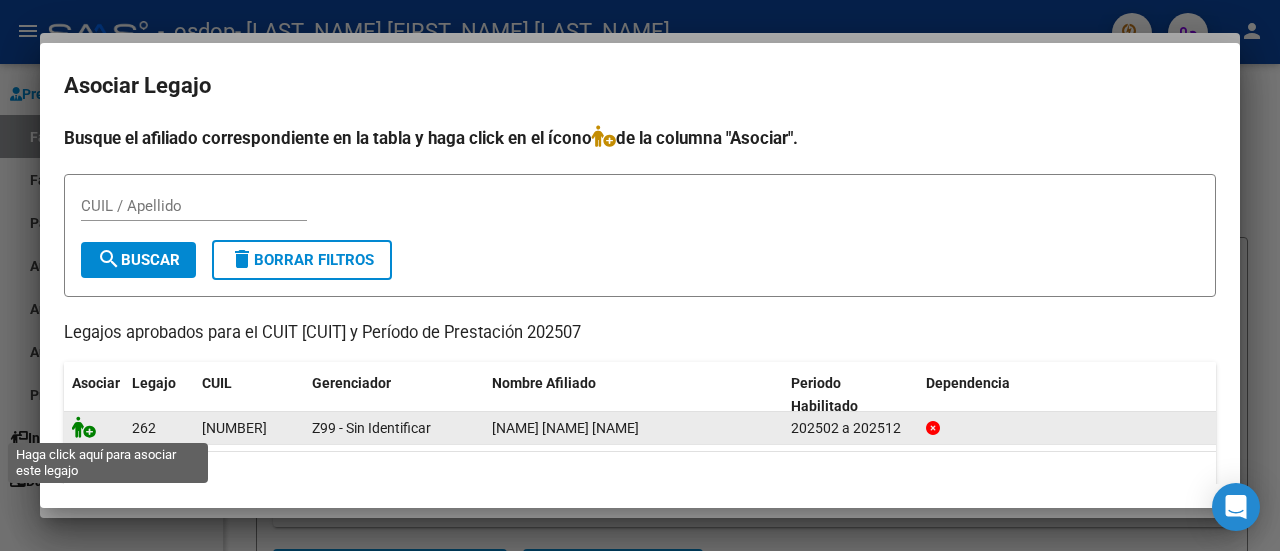 click 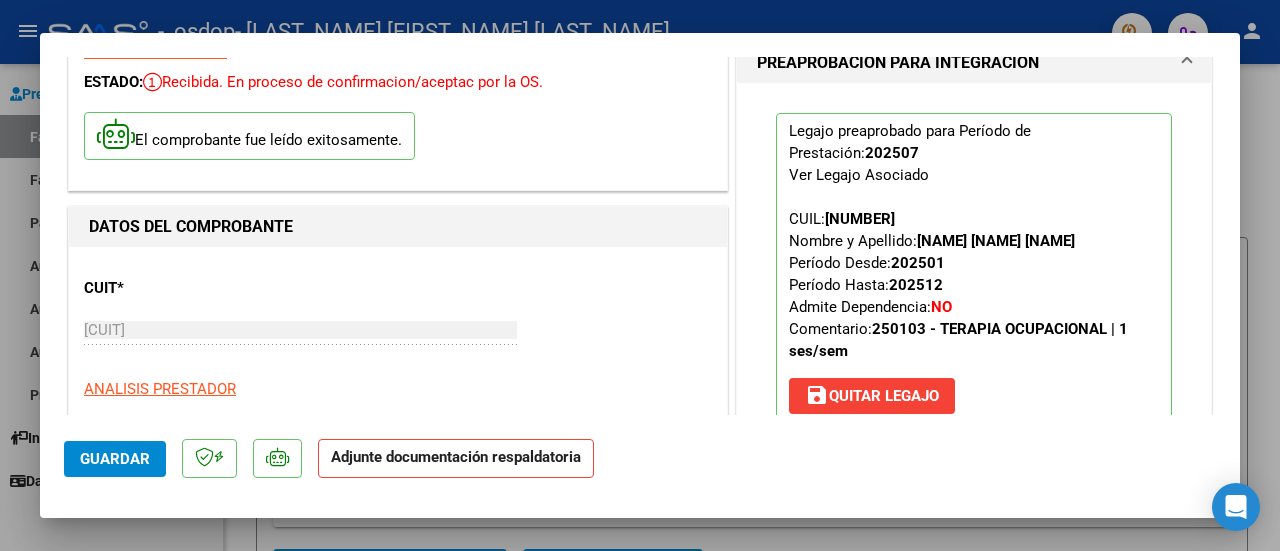 scroll, scrollTop: 0, scrollLeft: 0, axis: both 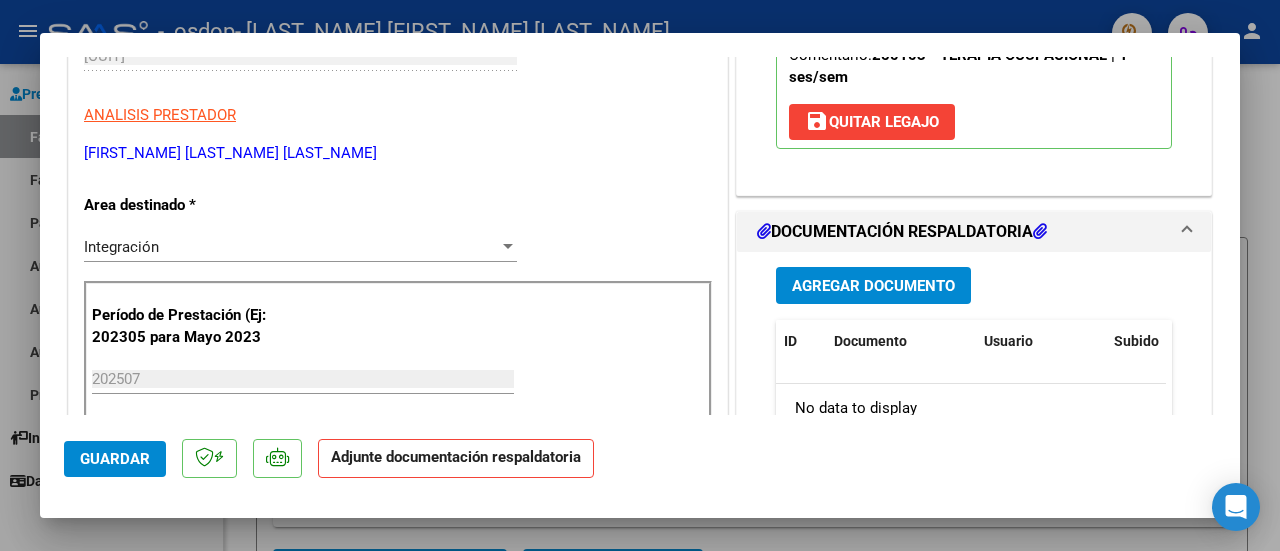 click on "Agregar Documento" at bounding box center [873, 286] 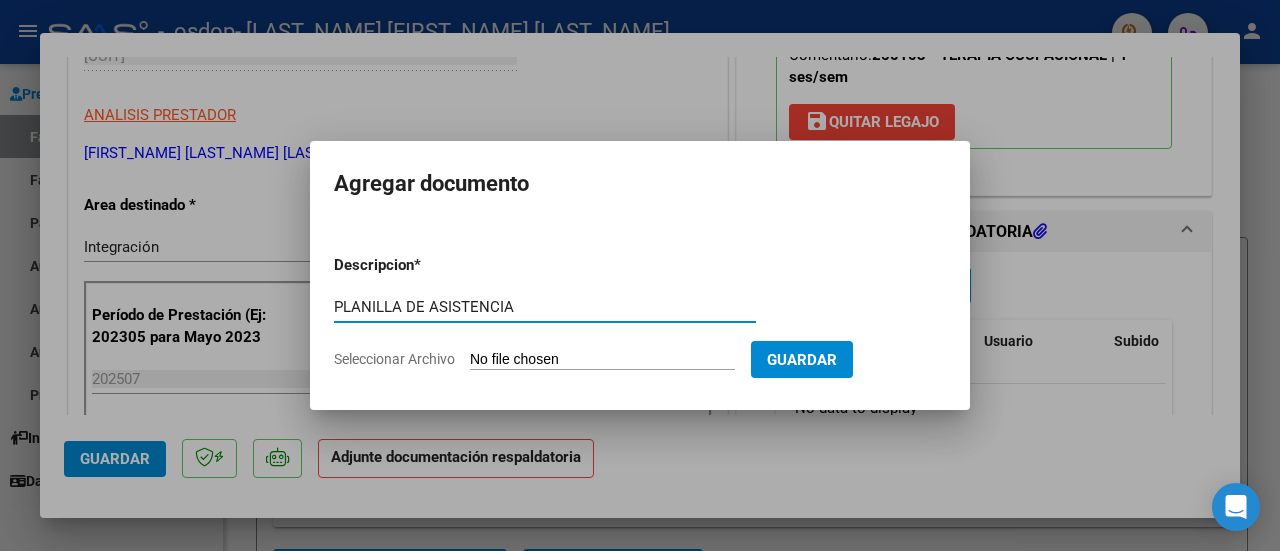 type on "PLANILLA DE ASISTENCIA" 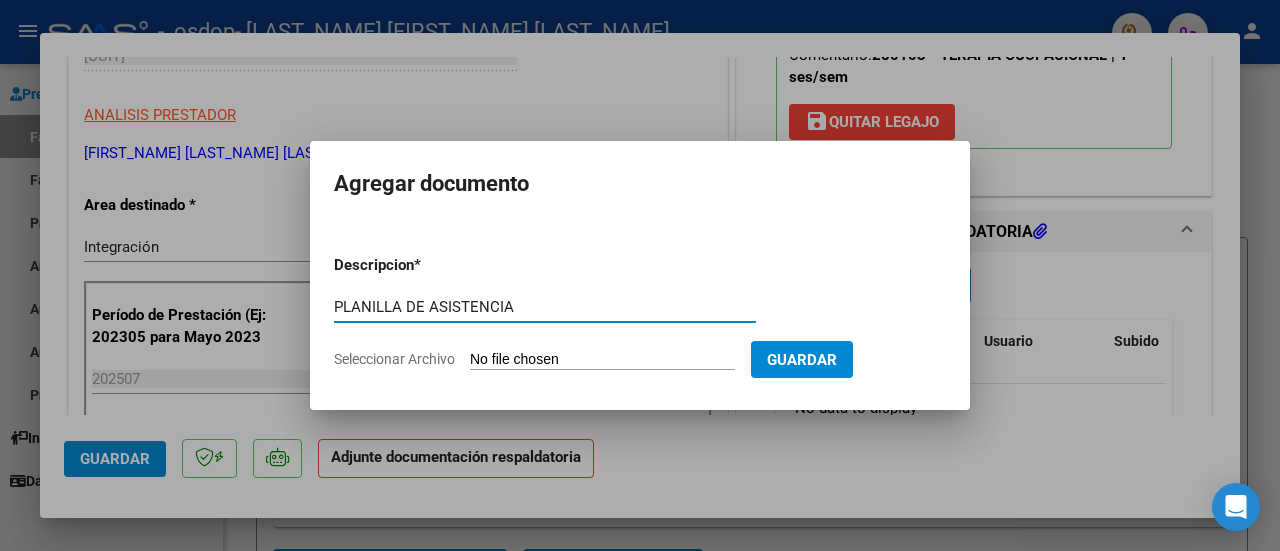 click on "Seleccionar Archivo" 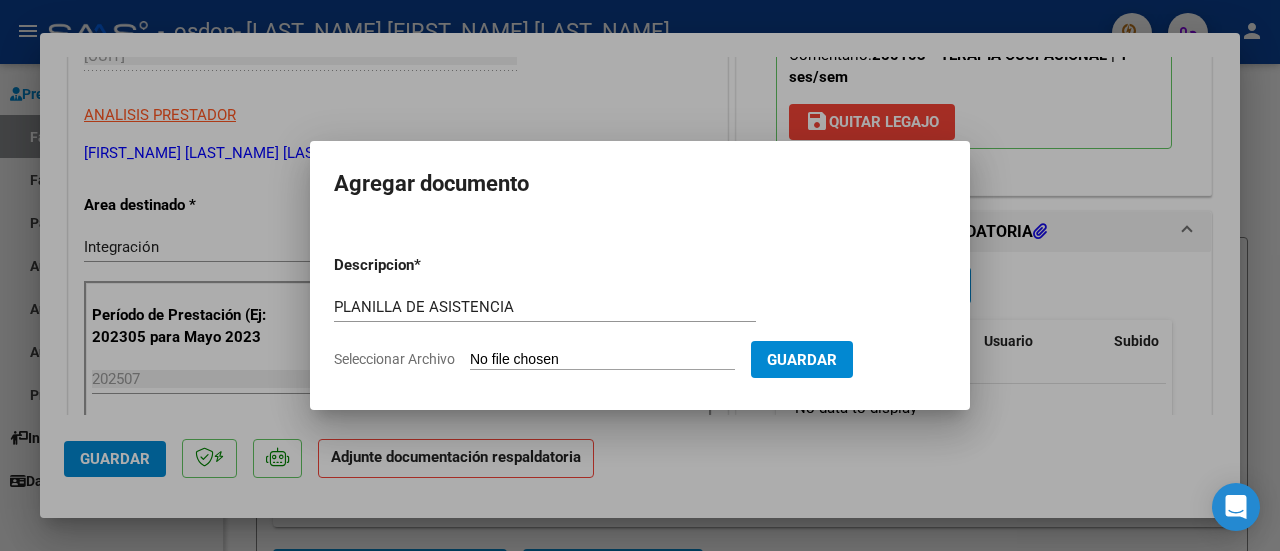 click on "Seleccionar Archivo" at bounding box center [602, 360] 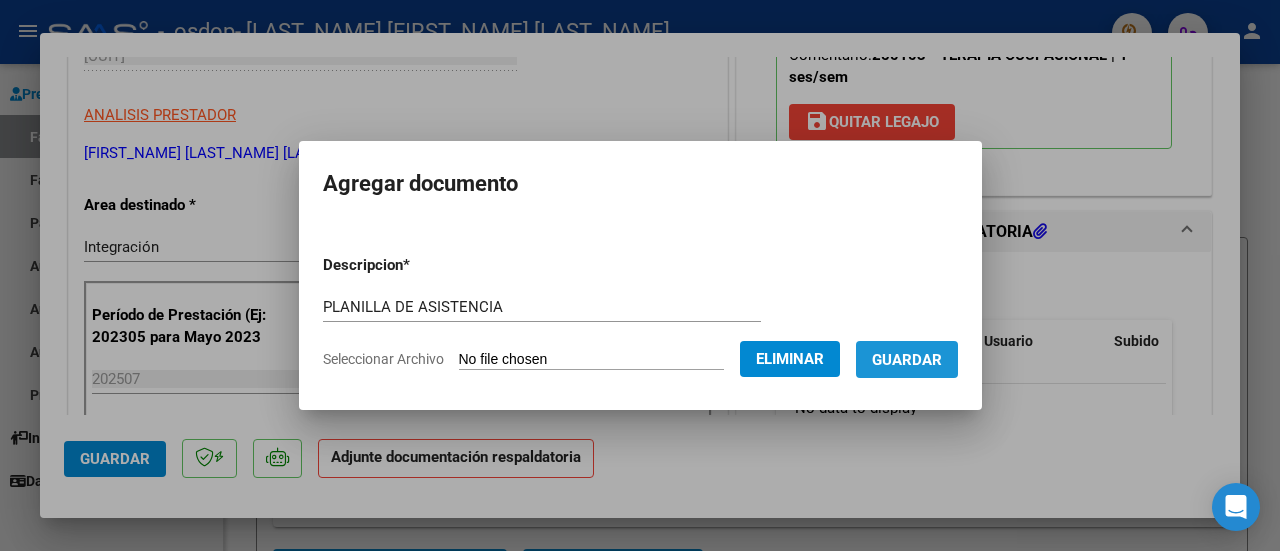 click on "Guardar" at bounding box center (907, 360) 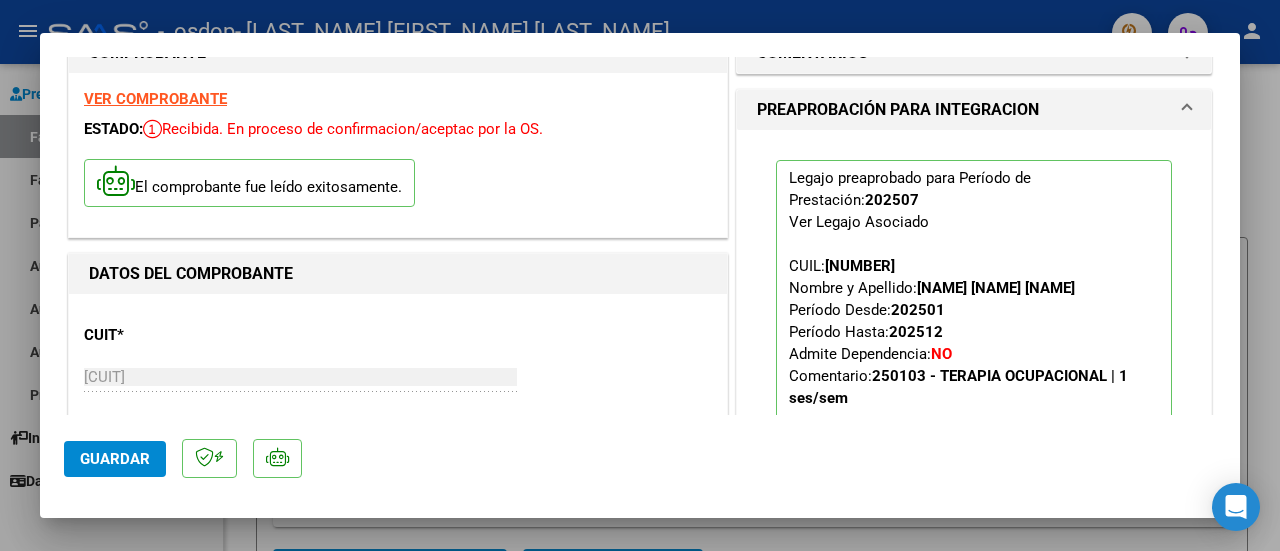 scroll, scrollTop: 0, scrollLeft: 0, axis: both 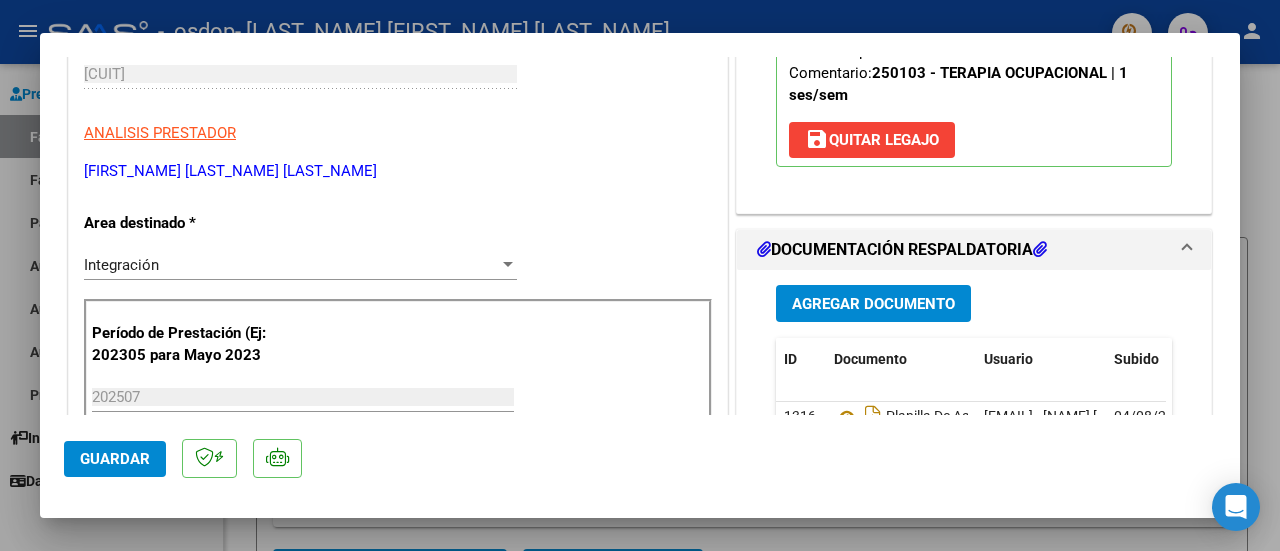 drag, startPoint x: 1248, startPoint y: 169, endPoint x: 1248, endPoint y: 193, distance: 24 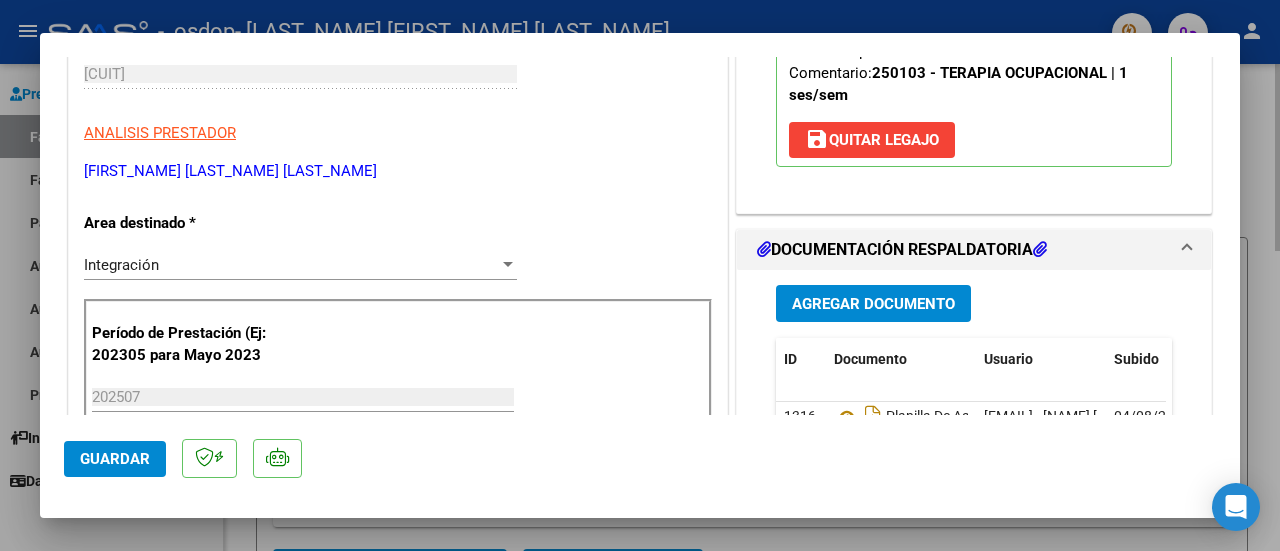 type 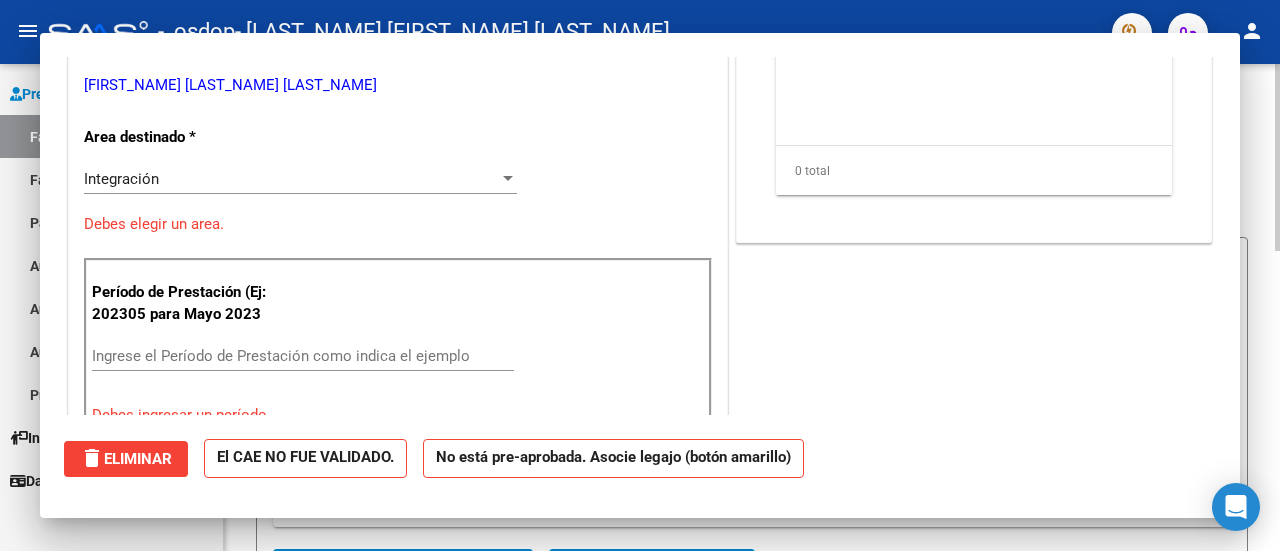 scroll, scrollTop: 295, scrollLeft: 0, axis: vertical 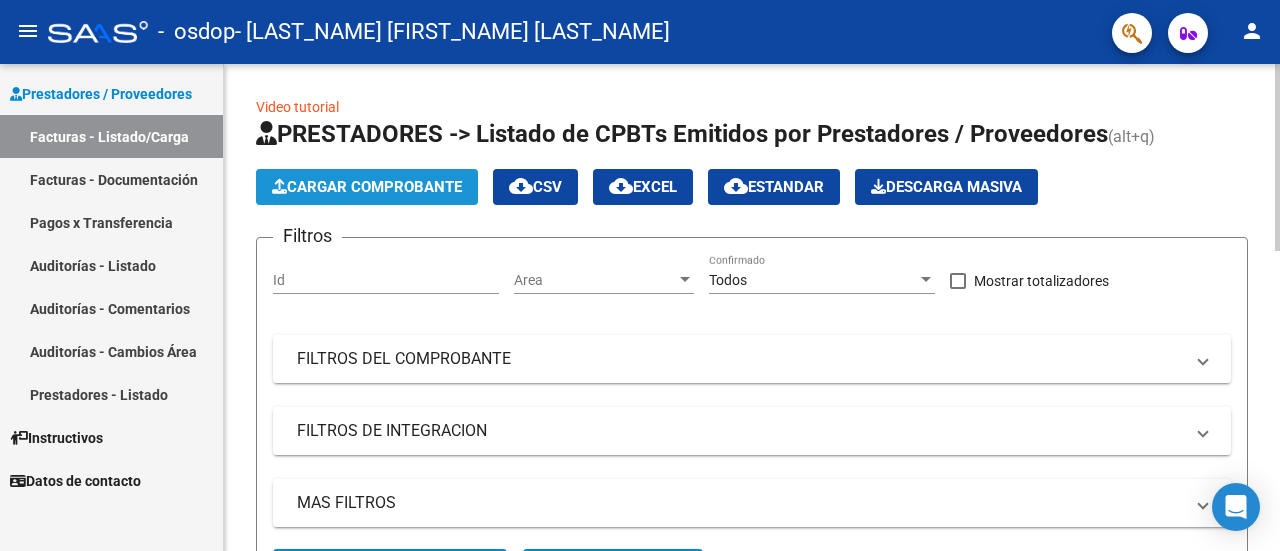 click on "Cargar Comprobante" 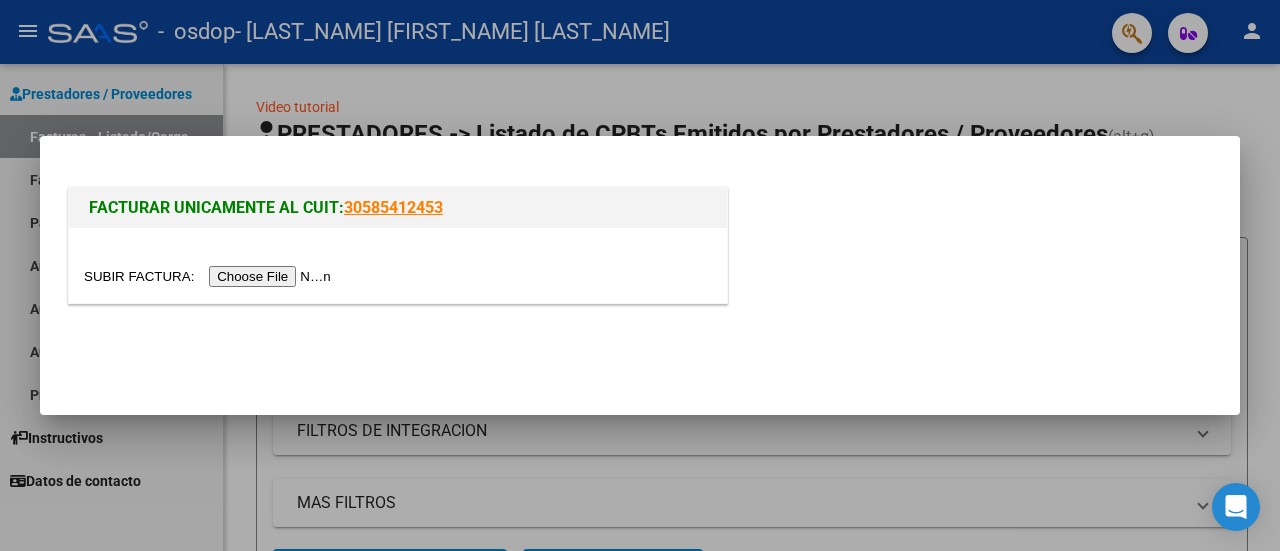 click at bounding box center (640, 275) 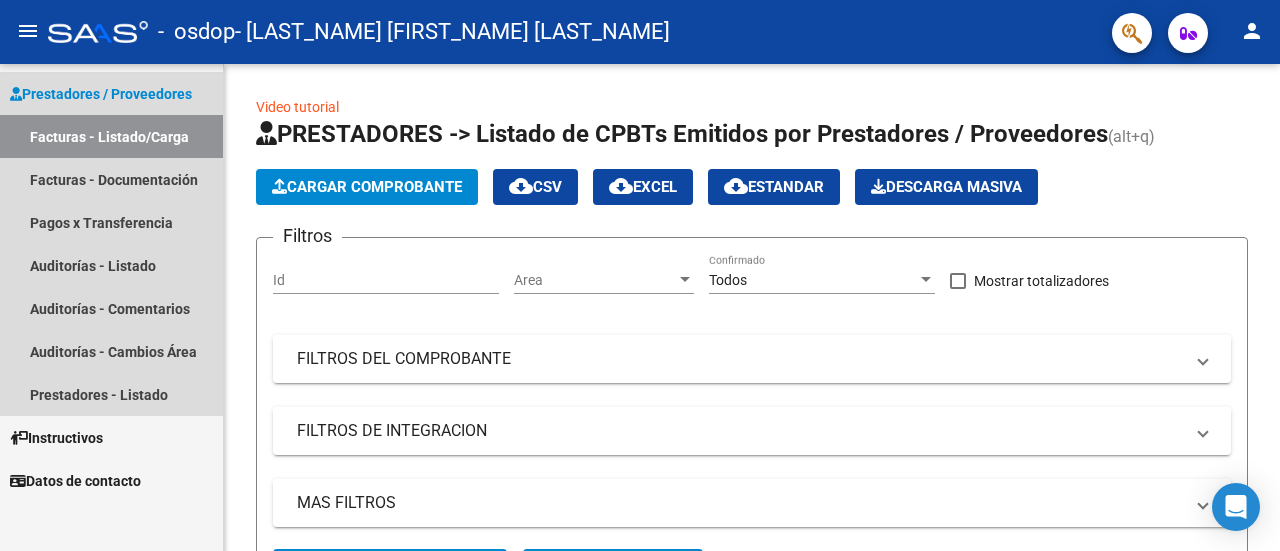 click on "Facturas - Listado/Carga" at bounding box center (111, 136) 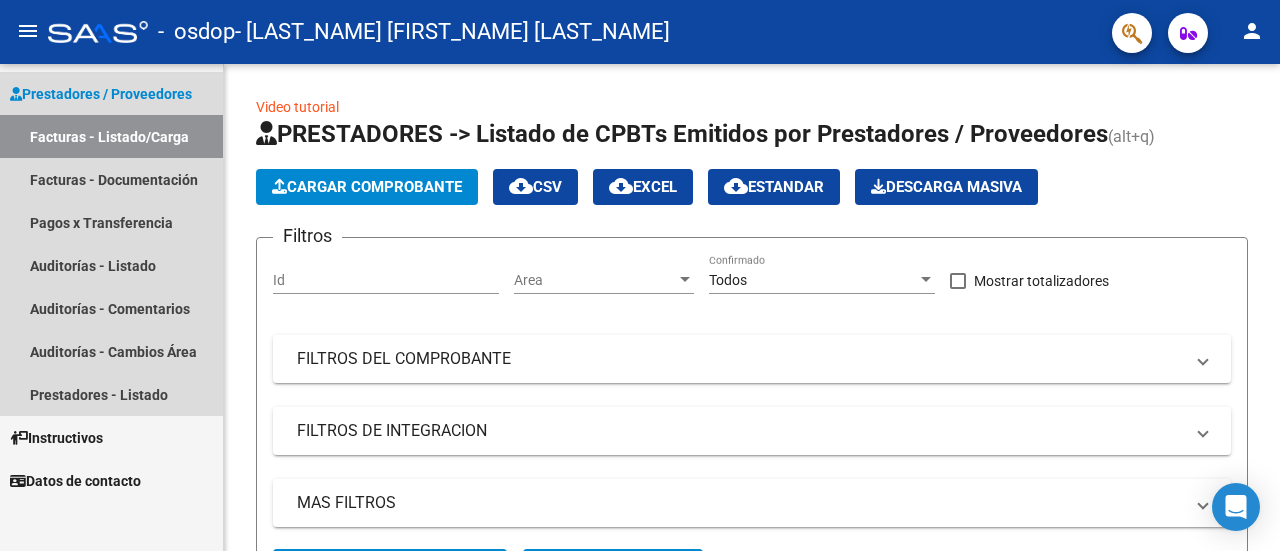 click on "Facturas - Listado/Carga" at bounding box center (111, 136) 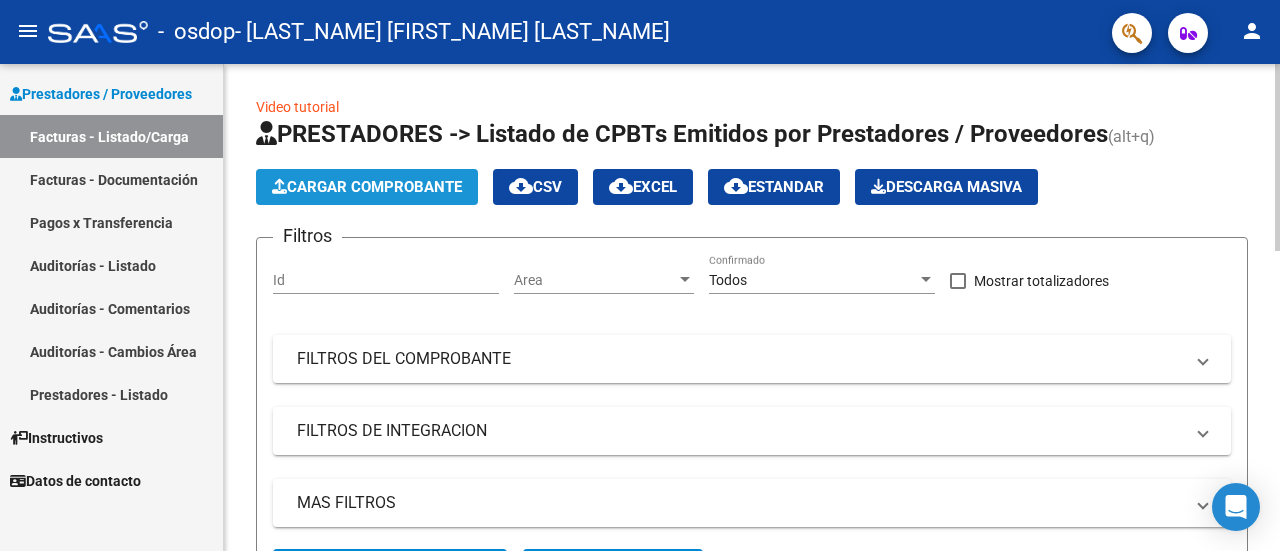 click 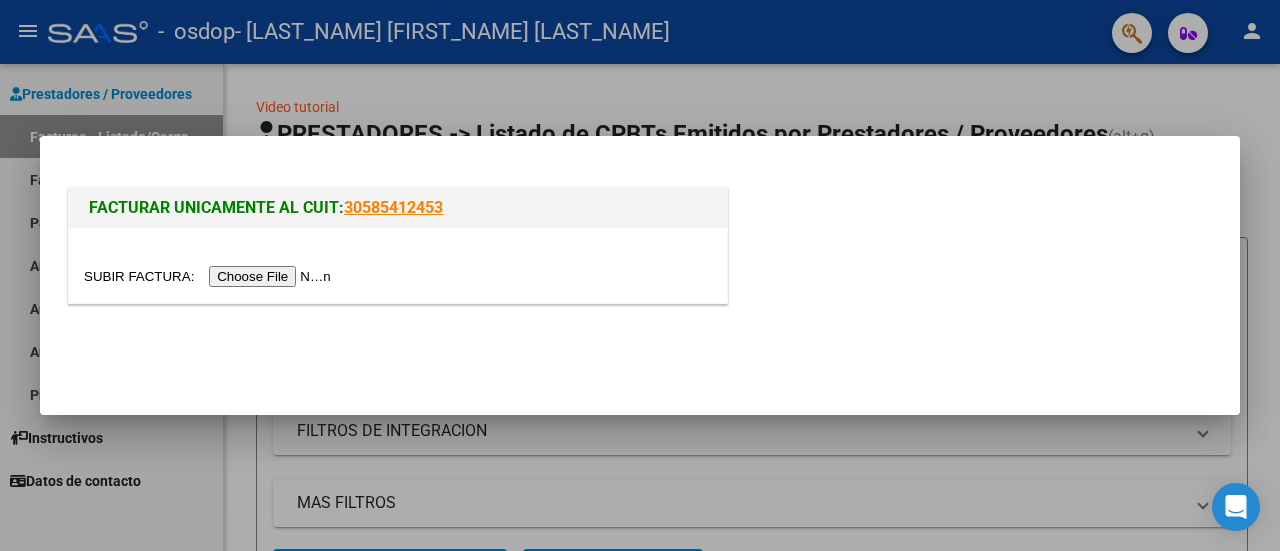 click at bounding box center [210, 276] 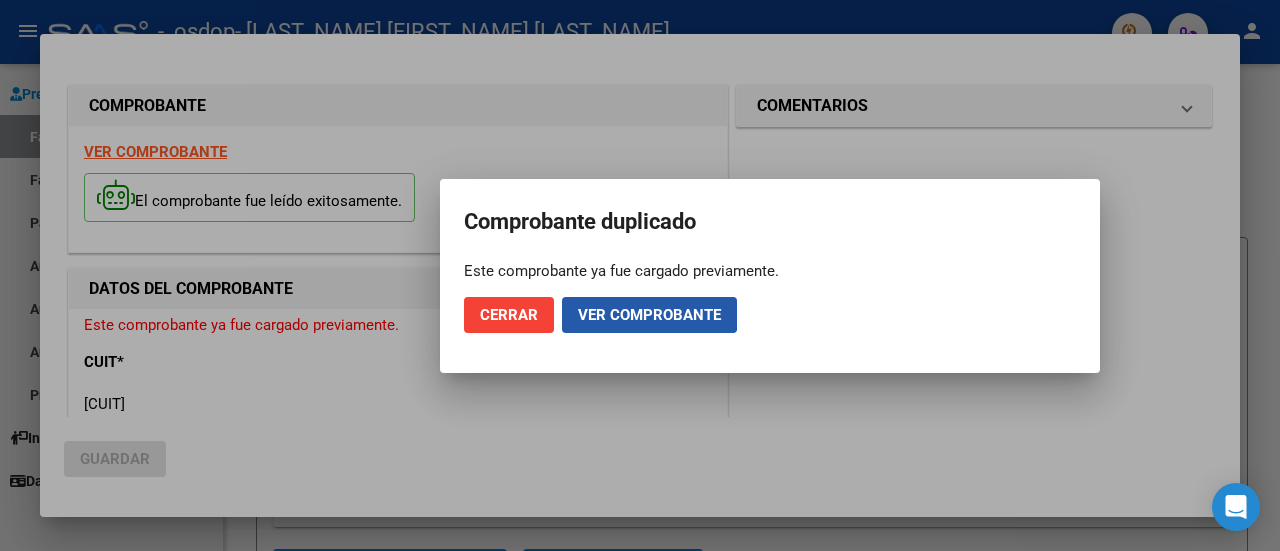 click on "Ver comprobante" 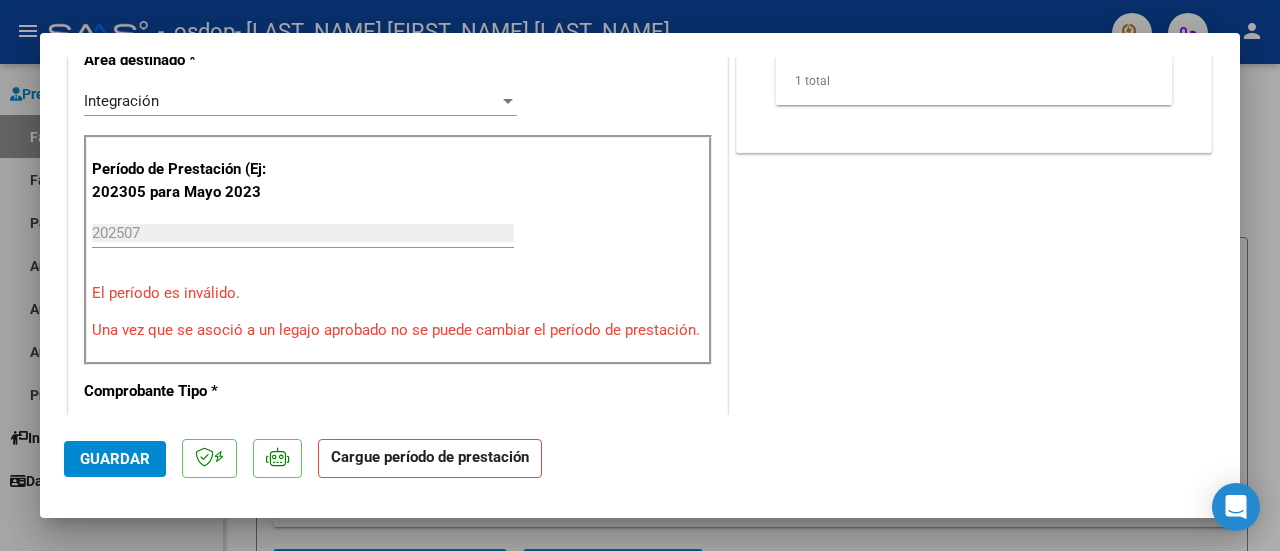 scroll, scrollTop: 448, scrollLeft: 0, axis: vertical 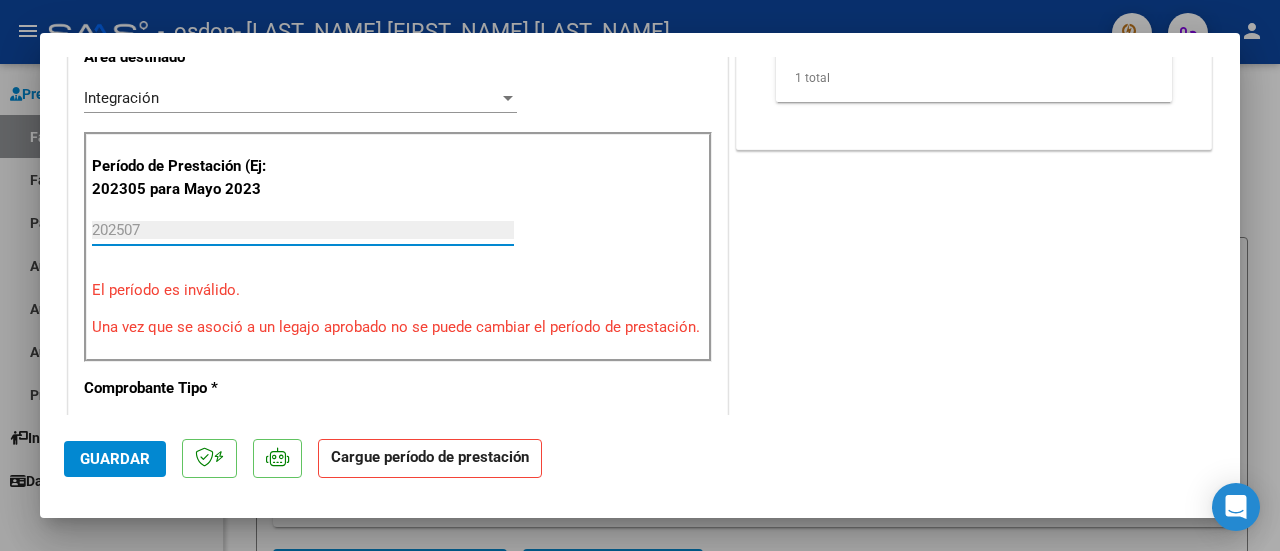 click on "202507" at bounding box center [303, 230] 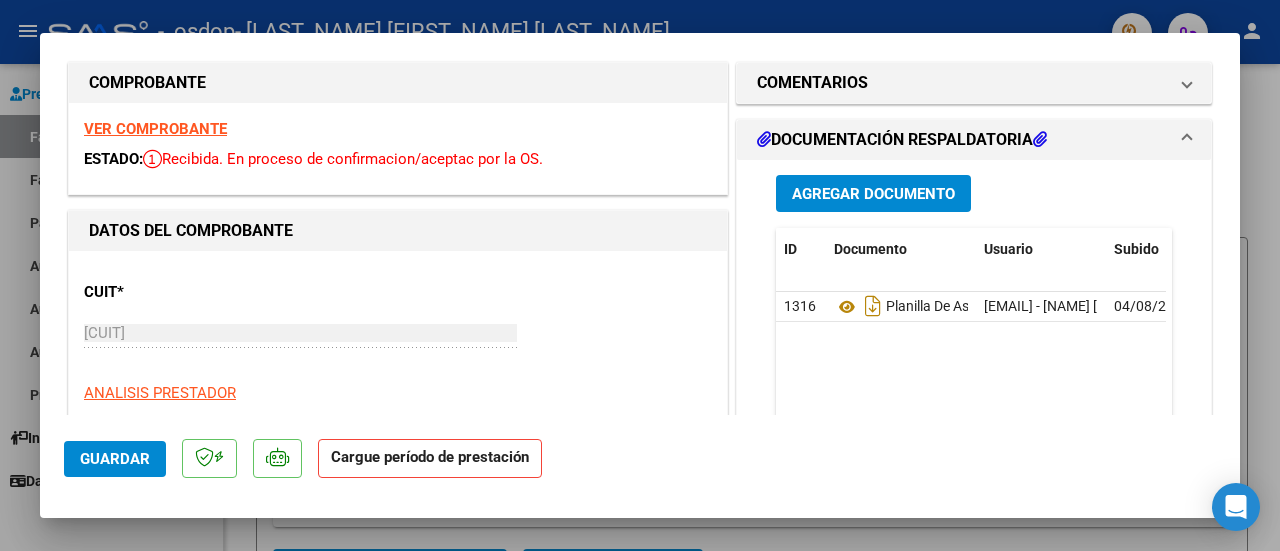 scroll, scrollTop: 18, scrollLeft: 0, axis: vertical 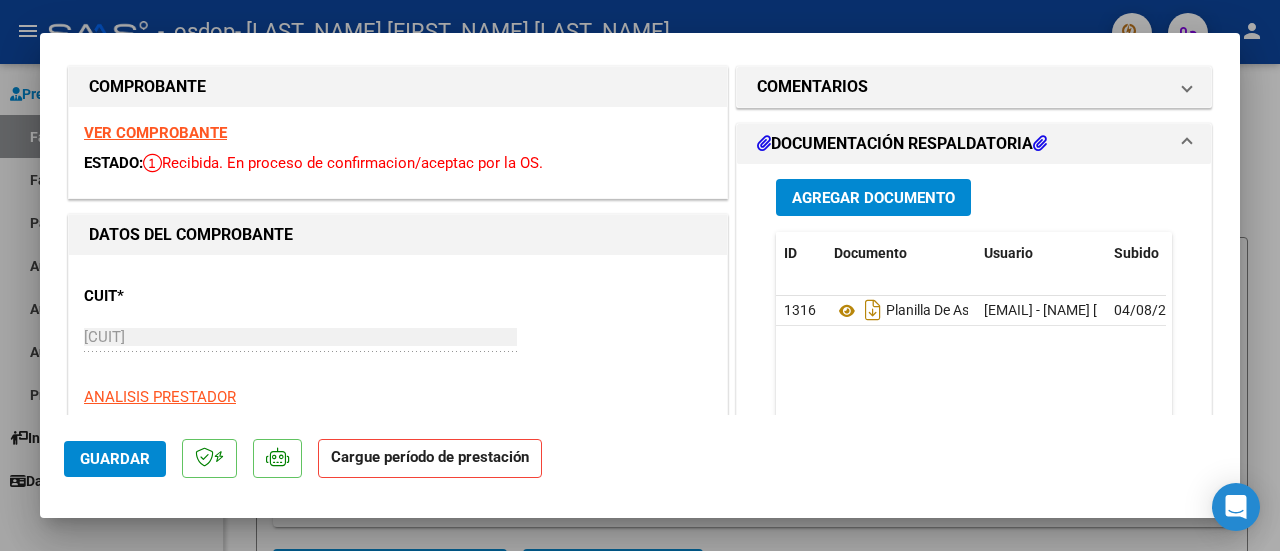click on "DOCUMENTACIÓN RESPALDATORIA" at bounding box center (970, 144) 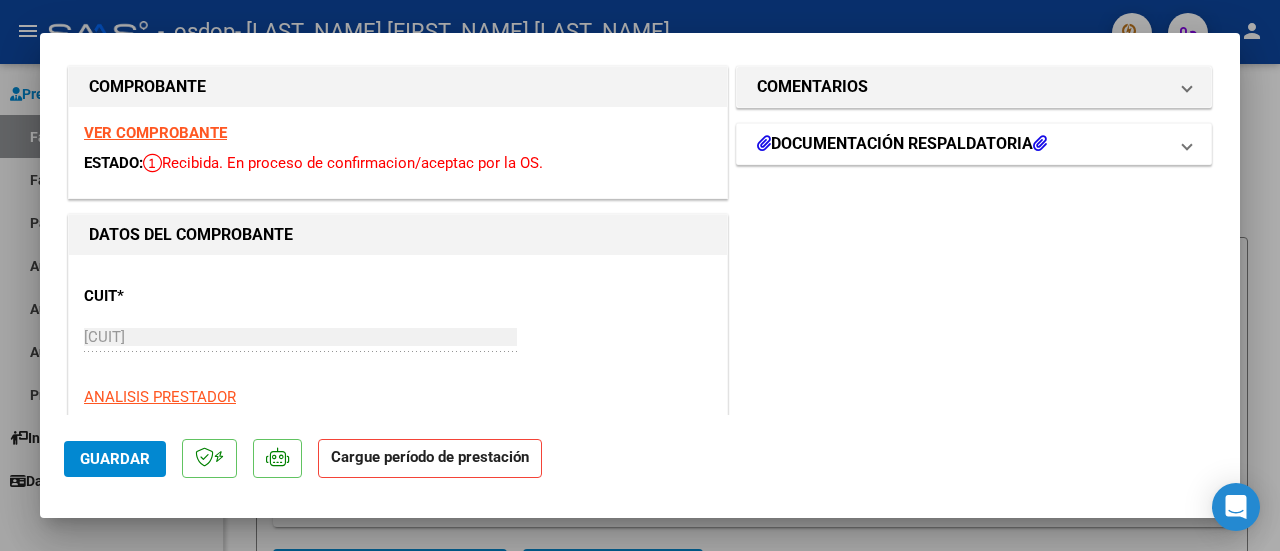 click on "DOCUMENTACIÓN RESPALDATORIA" at bounding box center [970, 144] 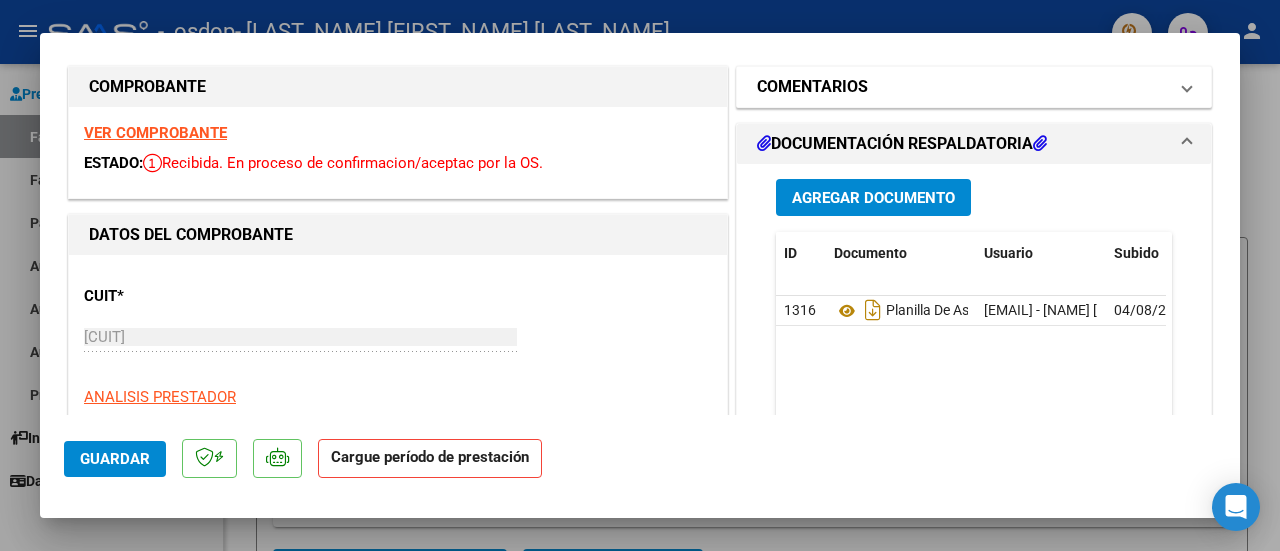 click on "COMENTARIOS" at bounding box center [962, 87] 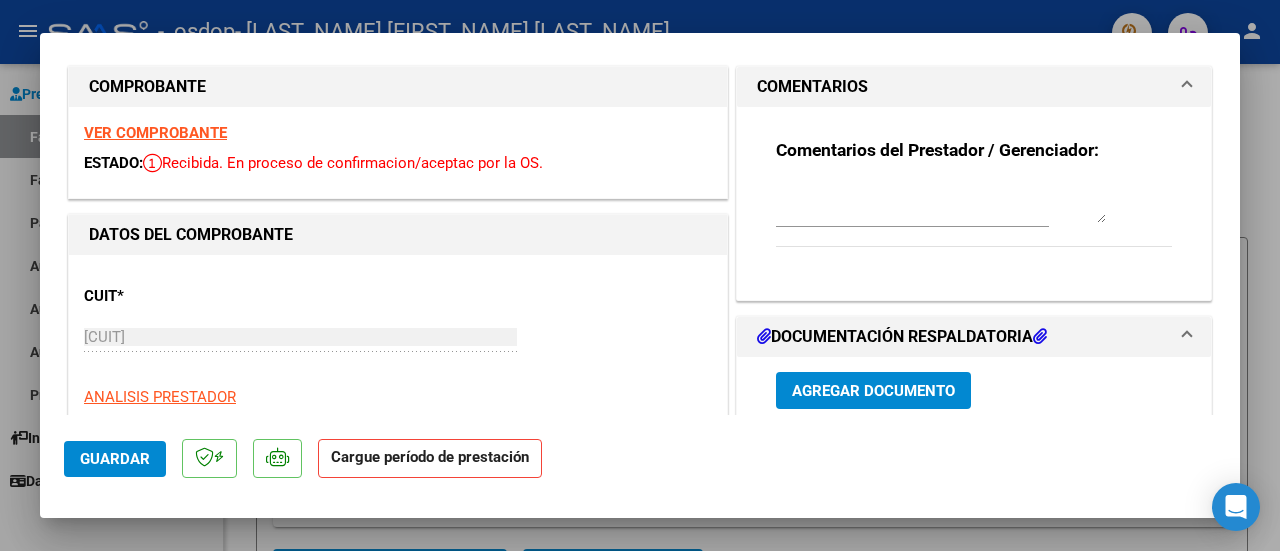 click on "COMENTARIOS" at bounding box center (962, 87) 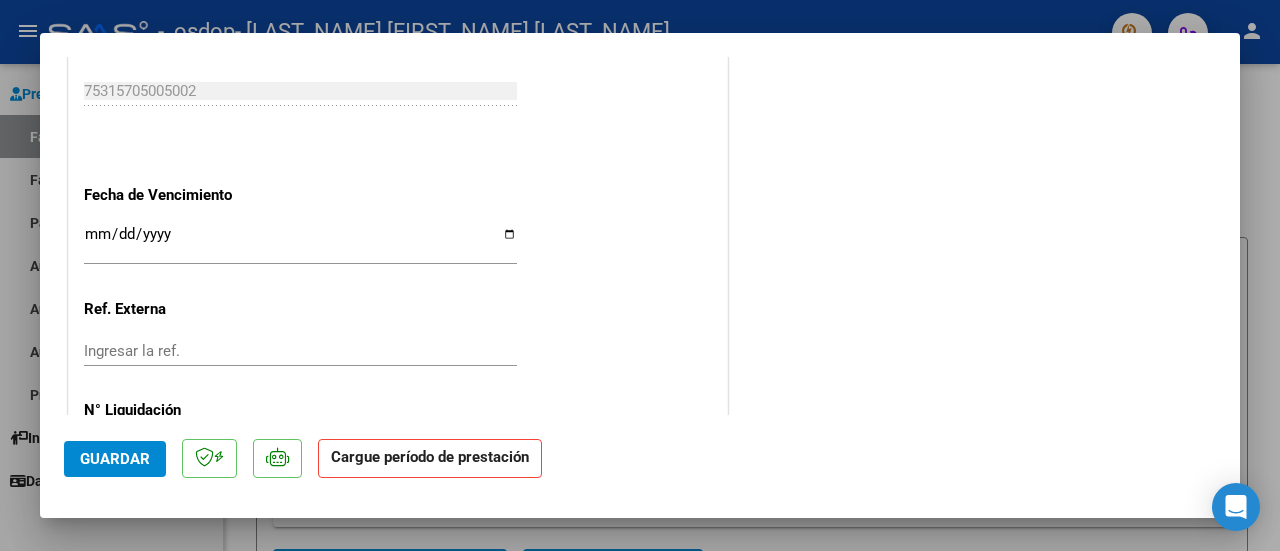 scroll, scrollTop: 1414, scrollLeft: 0, axis: vertical 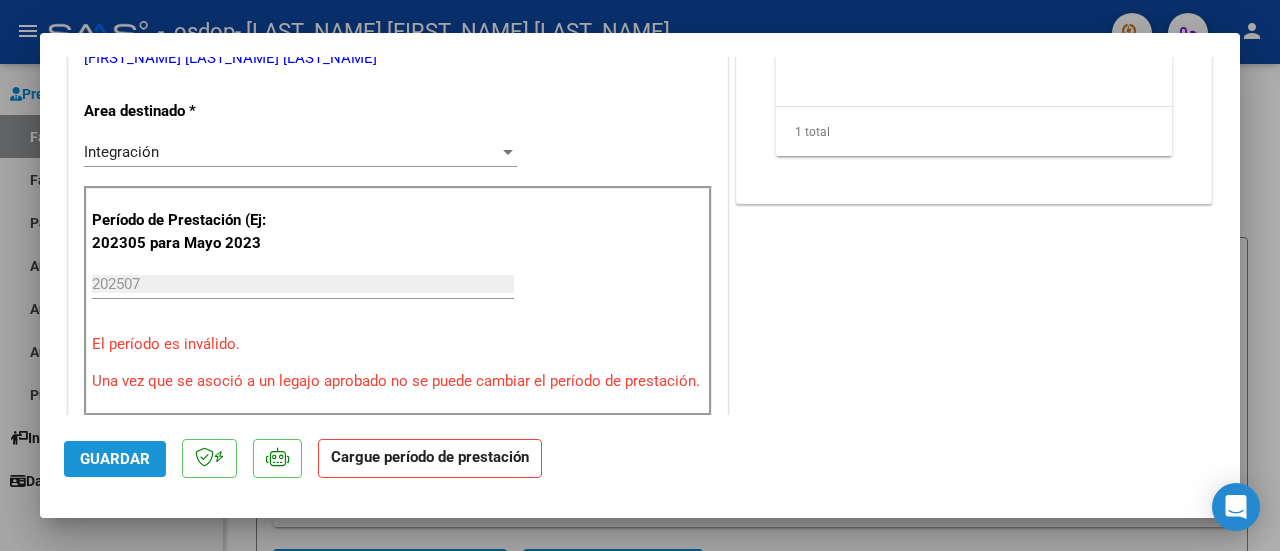 click on "Guardar" 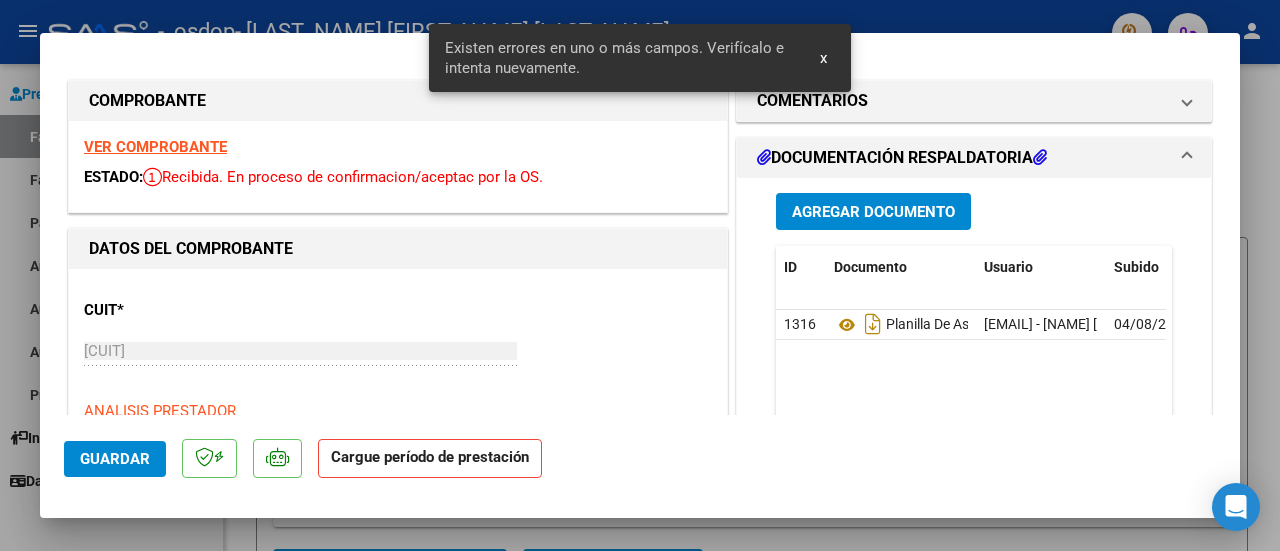scroll, scrollTop: 0, scrollLeft: 0, axis: both 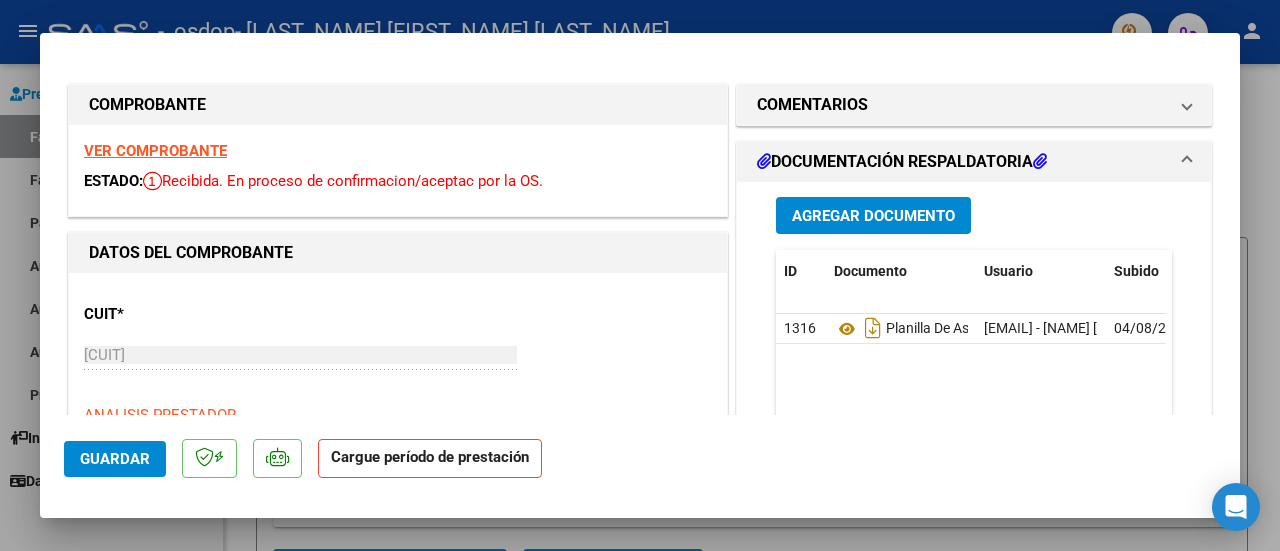 click on "VER COMPROBANTE" at bounding box center [155, 151] 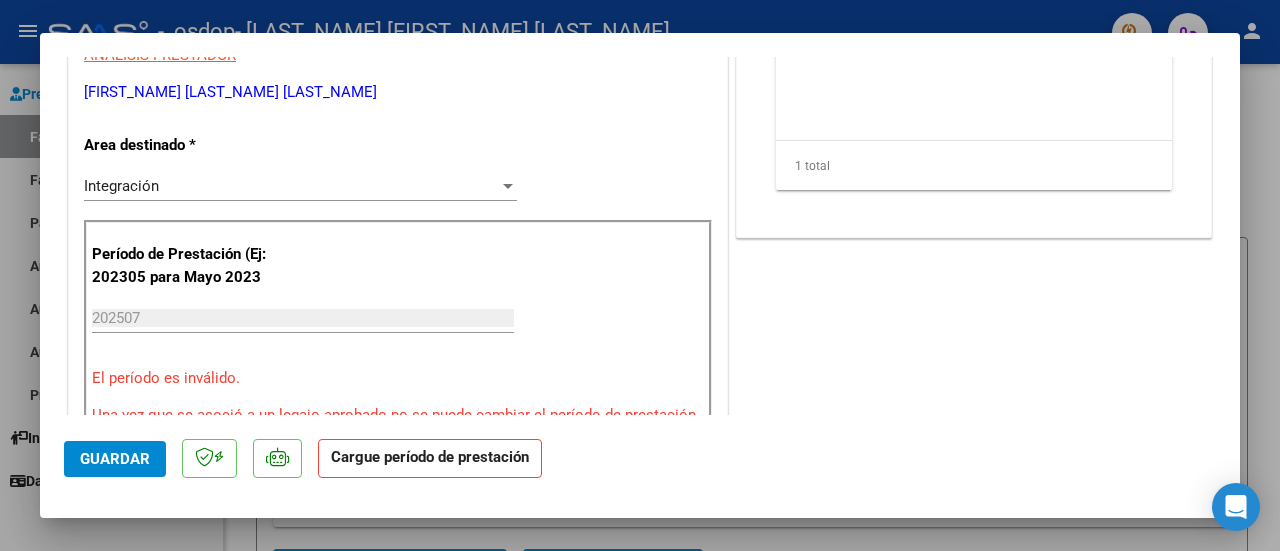 scroll, scrollTop: 400, scrollLeft: 0, axis: vertical 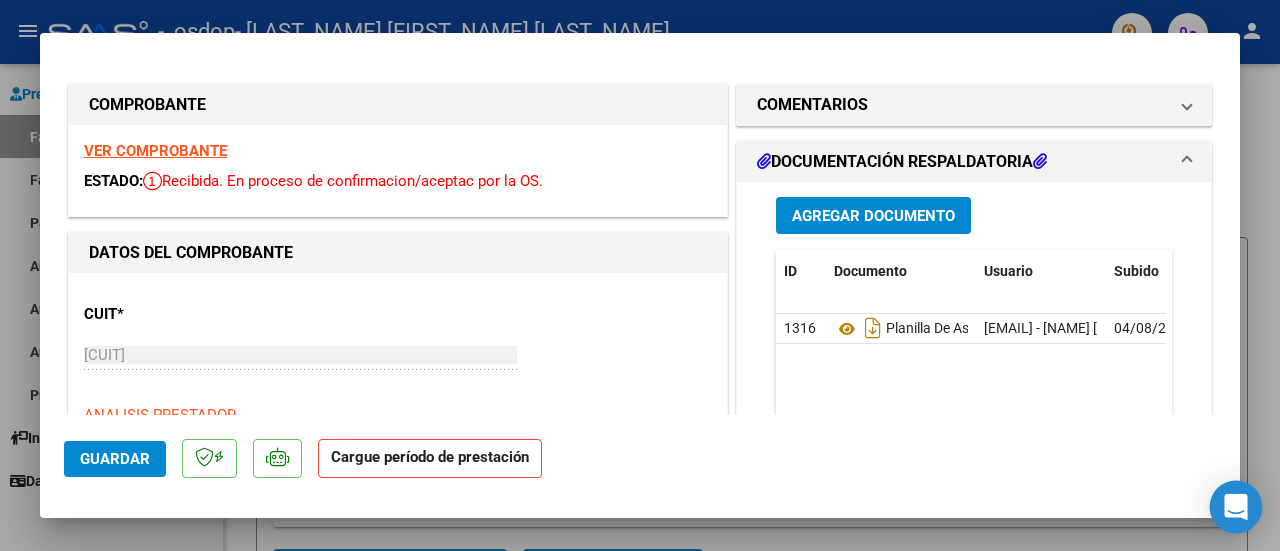 click 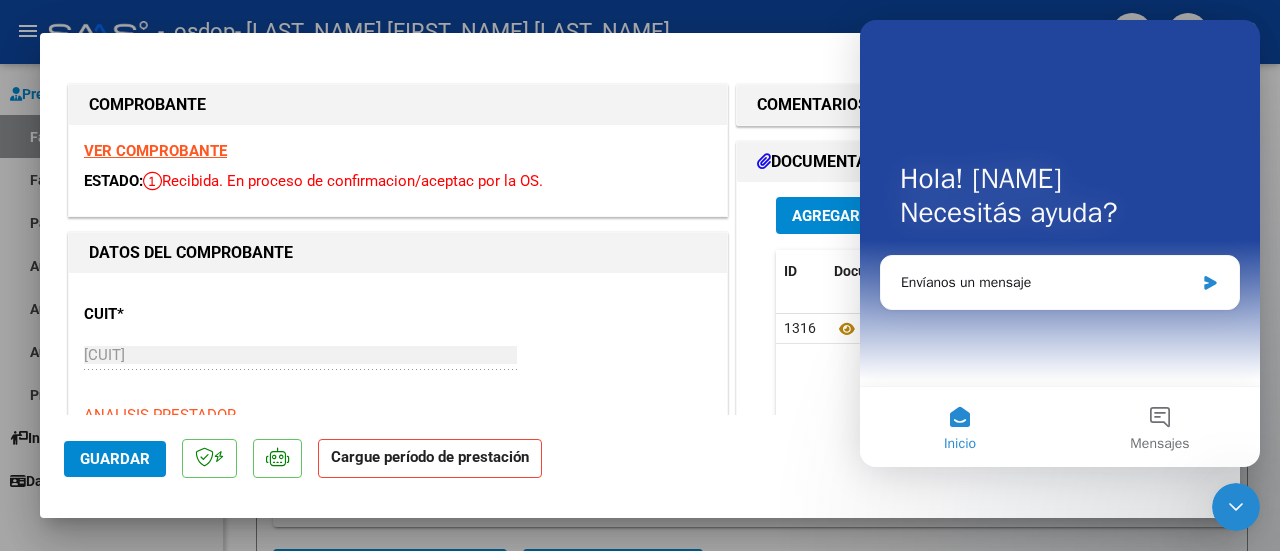 scroll, scrollTop: 0, scrollLeft: 0, axis: both 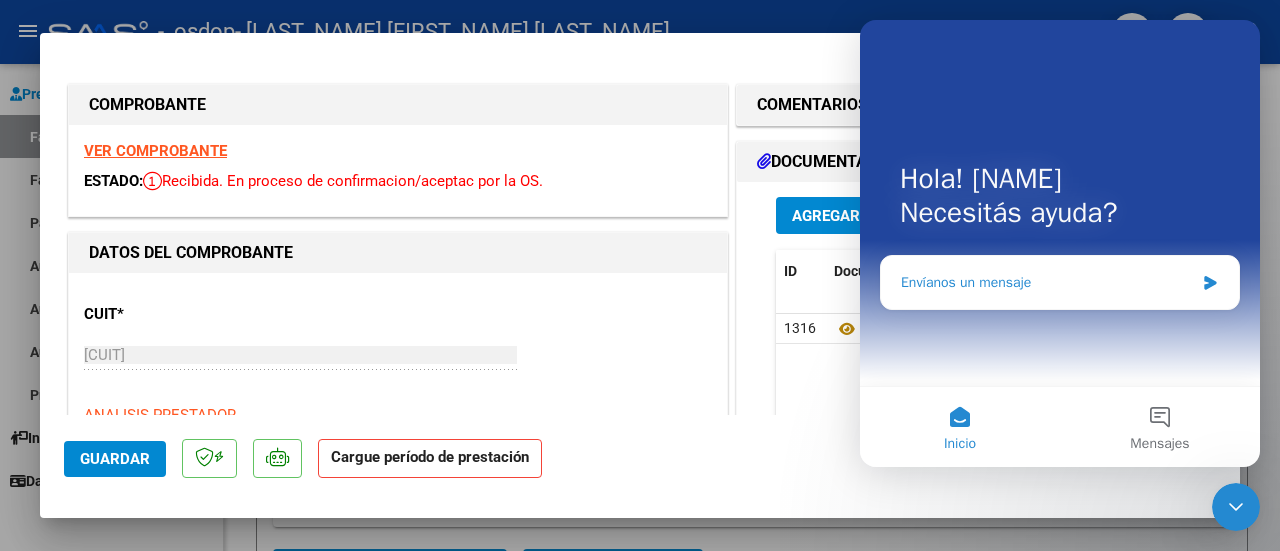 click on "Envíanos un mensaje" at bounding box center [1060, 282] 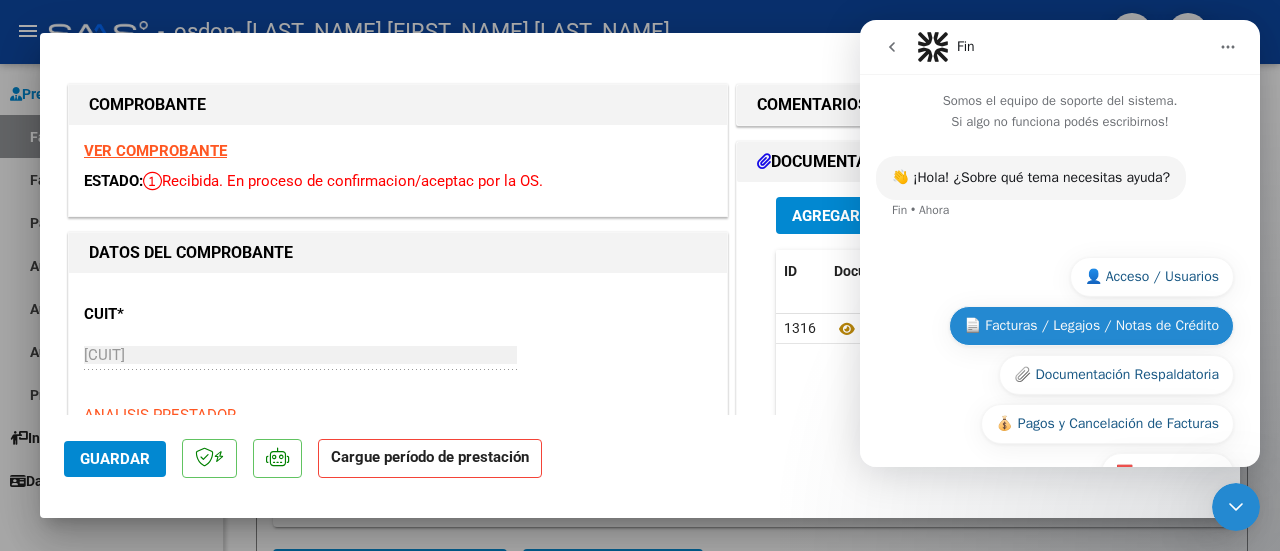 click on "📄 Facturas / Legajos / Notas de Crédito" at bounding box center (1091, 326) 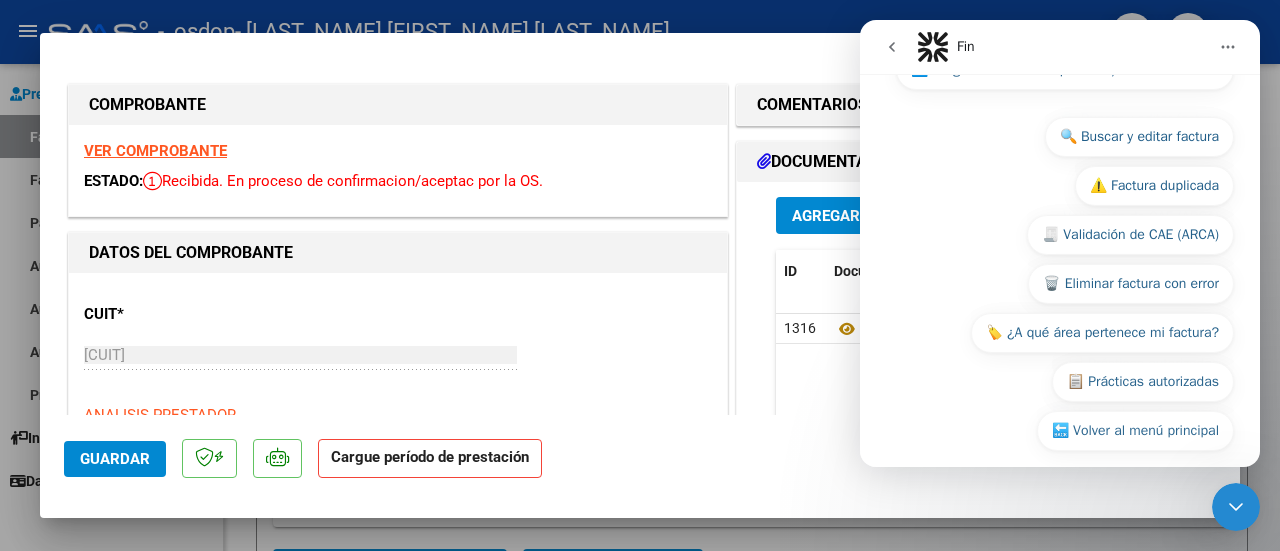 scroll, scrollTop: 429, scrollLeft: 0, axis: vertical 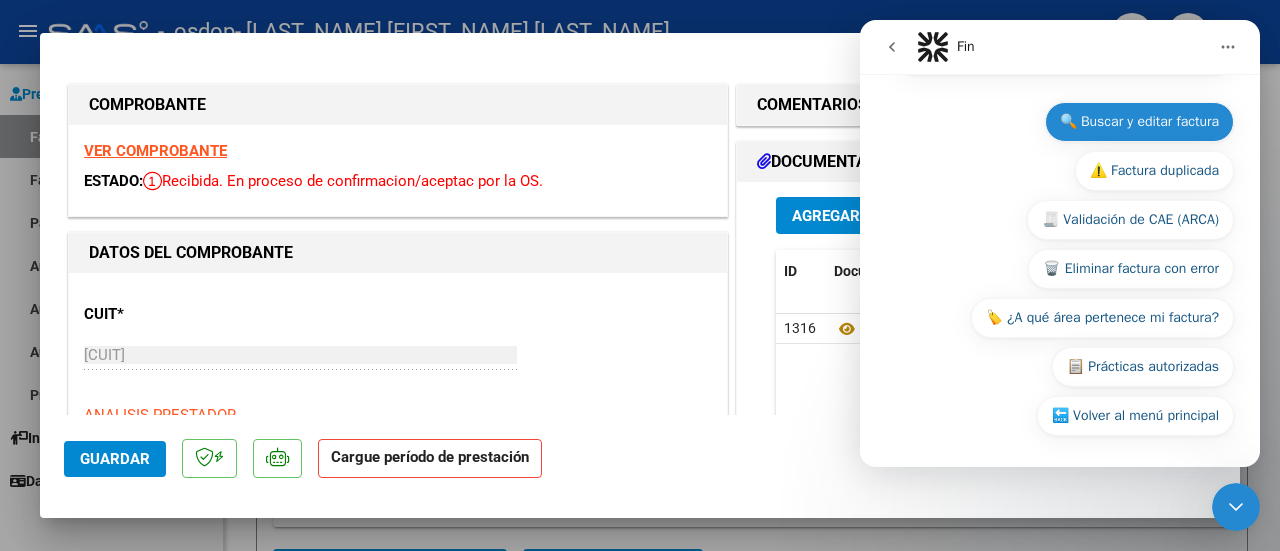 click on "🔍 Buscar y editar factura" at bounding box center [1139, 122] 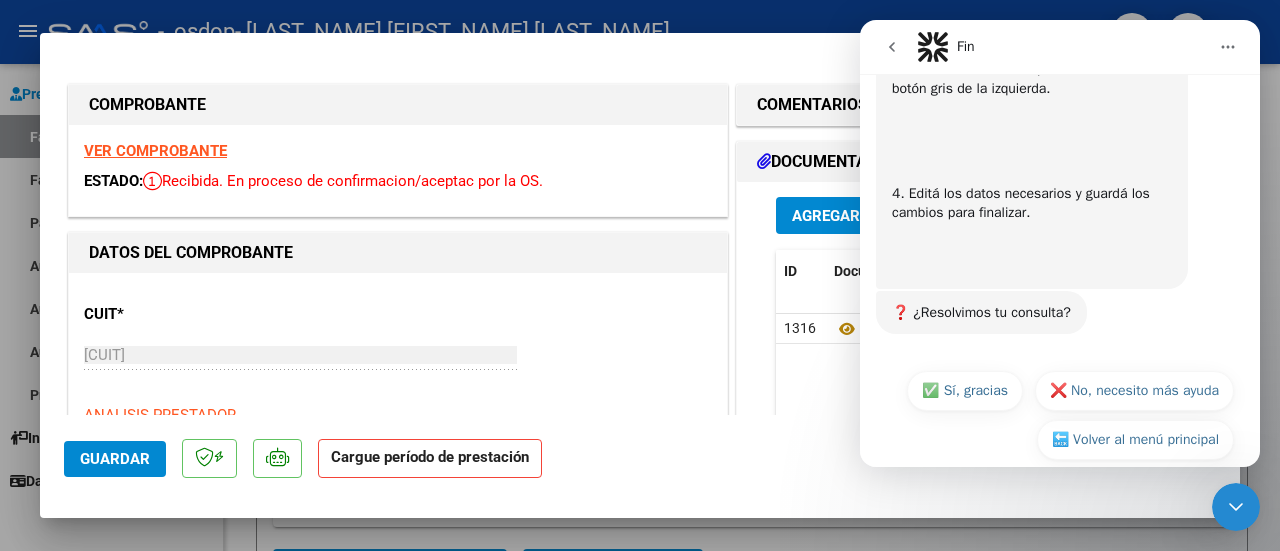 scroll, scrollTop: 948, scrollLeft: 0, axis: vertical 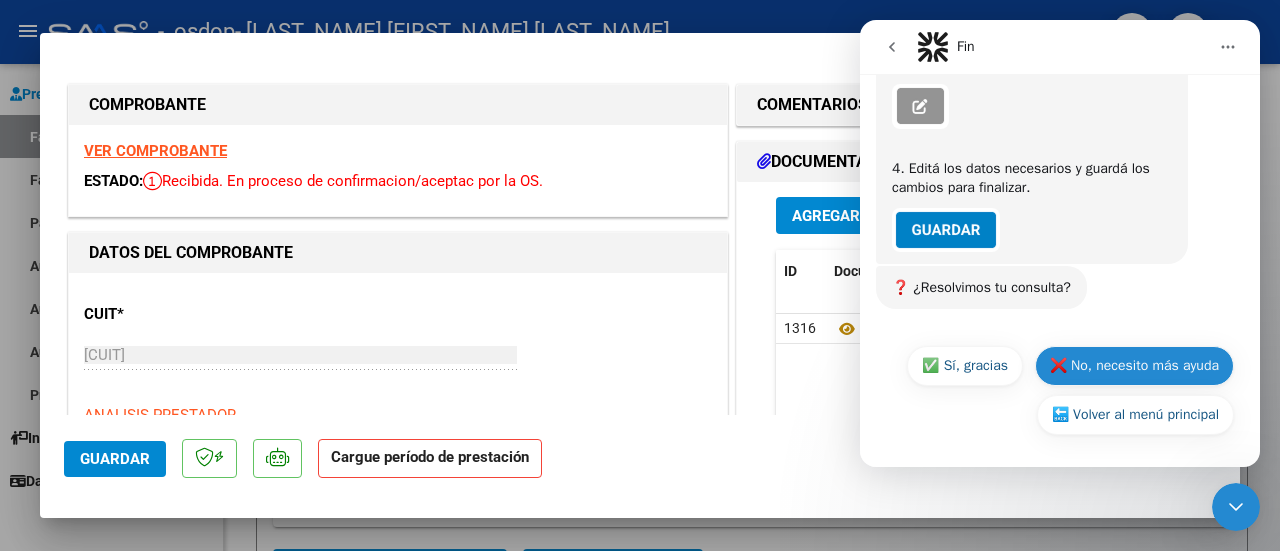 click on "❌ No, necesito más ayuda" at bounding box center (1134, 366) 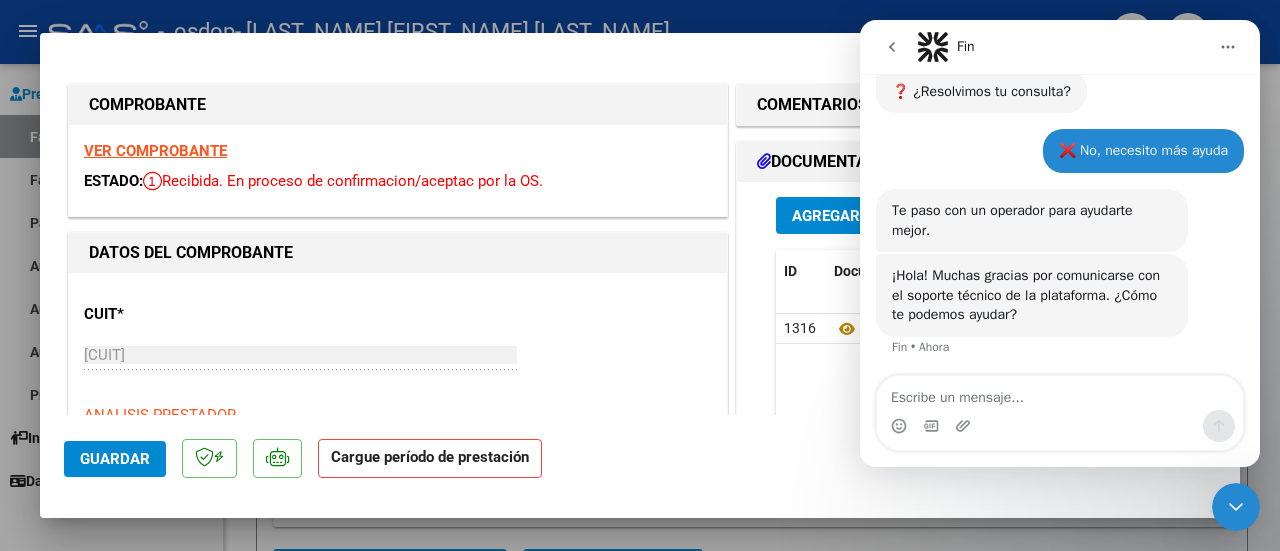scroll, scrollTop: 1146, scrollLeft: 0, axis: vertical 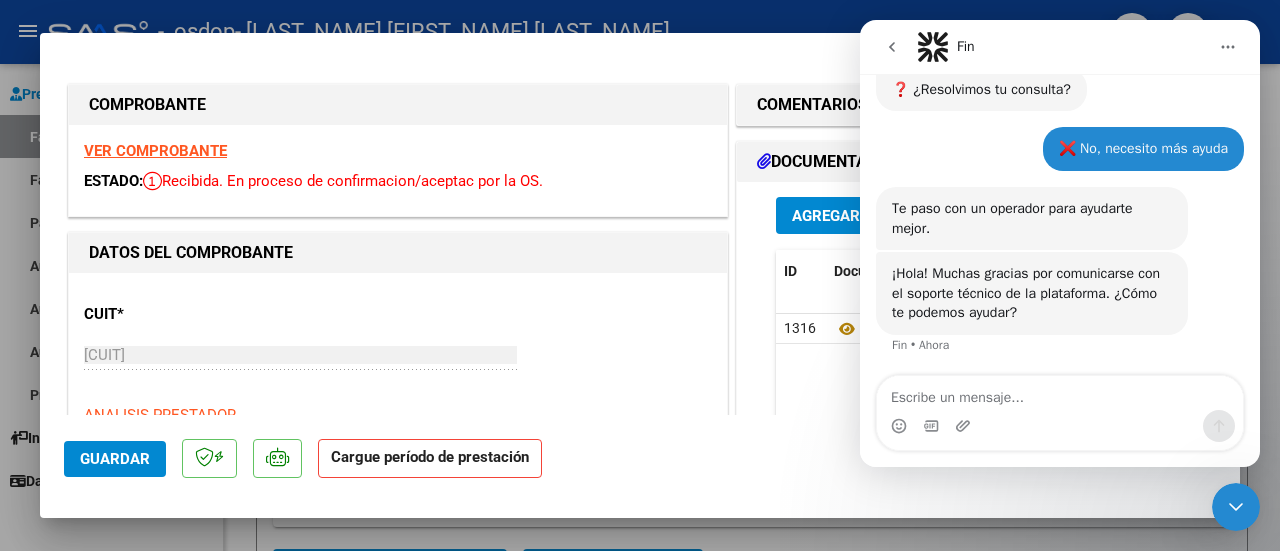 click at bounding box center [1060, 393] 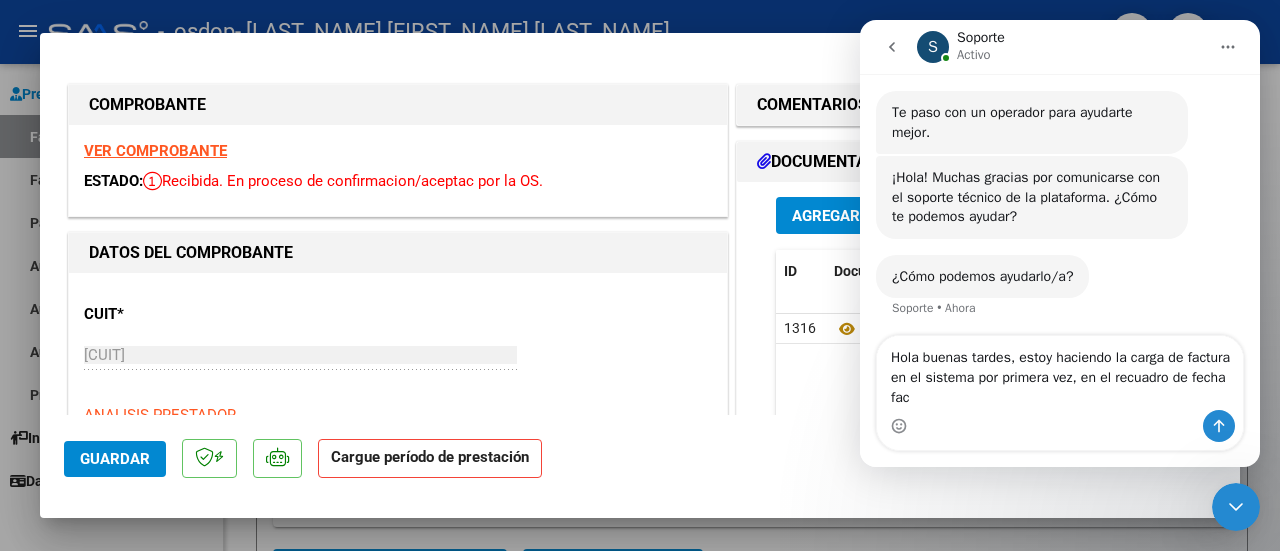 scroll, scrollTop: 1245, scrollLeft: 0, axis: vertical 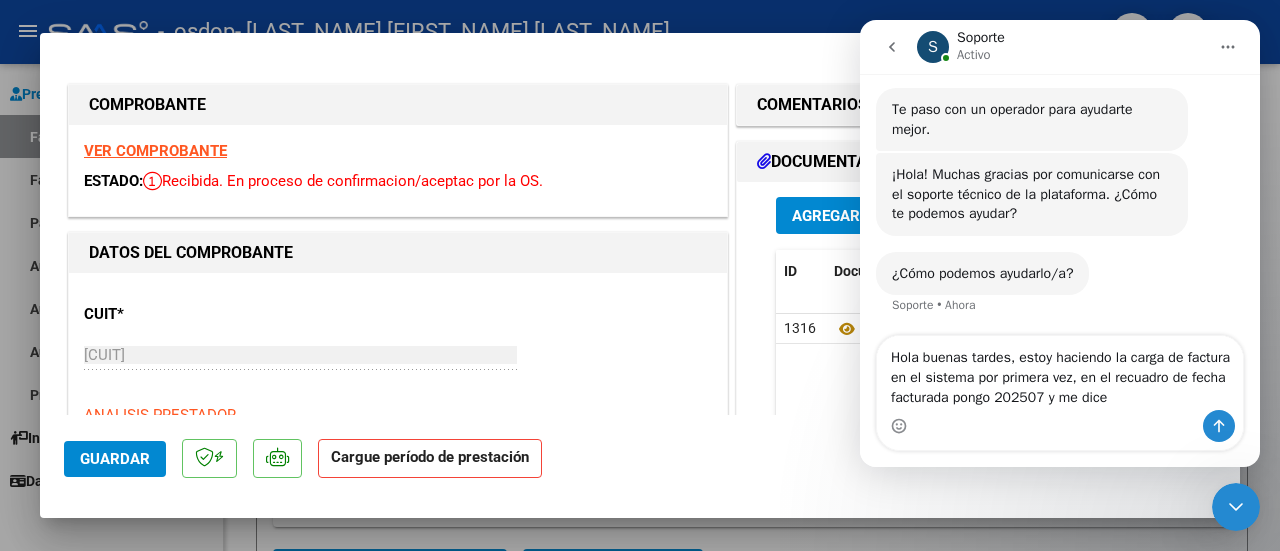 click on "CUIT  *   [CUIT] Ingresar CUIT  ANALISIS PRESTADOR  ROLON [NAME] [NAME] ARCA Padrón" at bounding box center [398, 376] 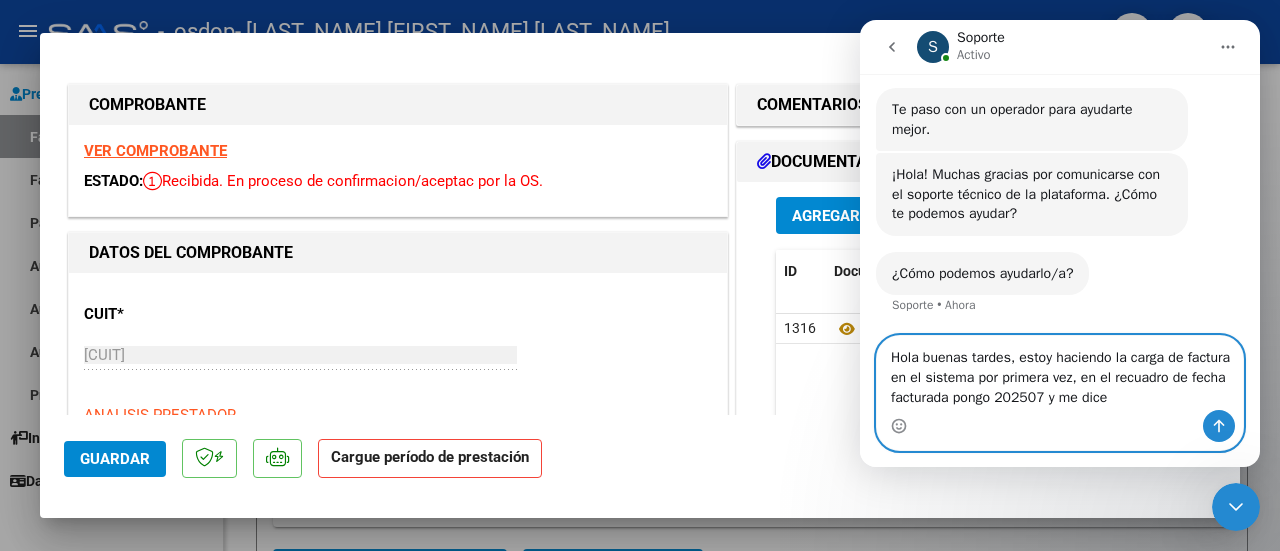click on "Hola buenas tardes, estoy haciendo la carga de factura en el sistema por primera vez, en el recuadro de fecha facturada pongo 202507 y me dice" at bounding box center (1060, 373) 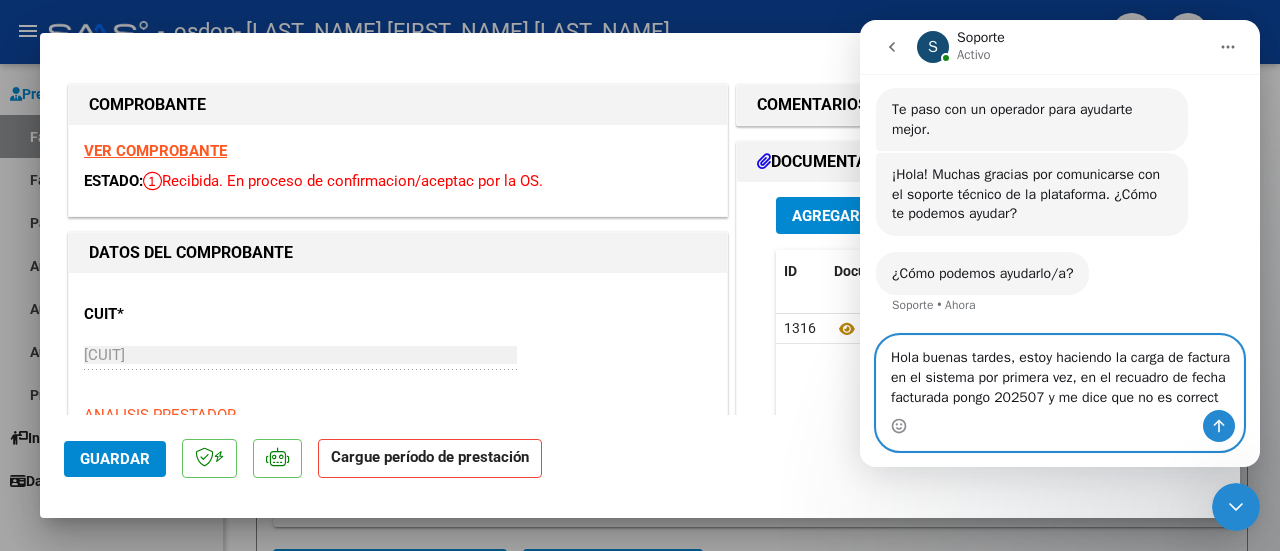 type on "Hola buenas tardes, estoy haciendo la carga de factura en el sistema por primera vez, en el recuadro de fecha facturada pongo 202507 y me dice que no es correcto" 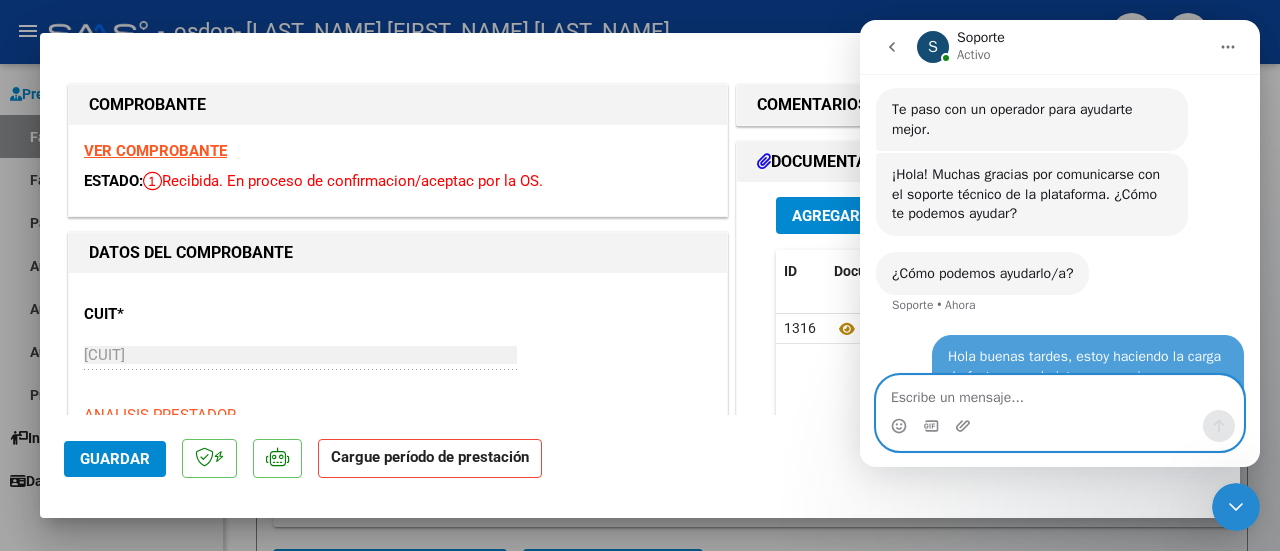 scroll, scrollTop: 1324, scrollLeft: 0, axis: vertical 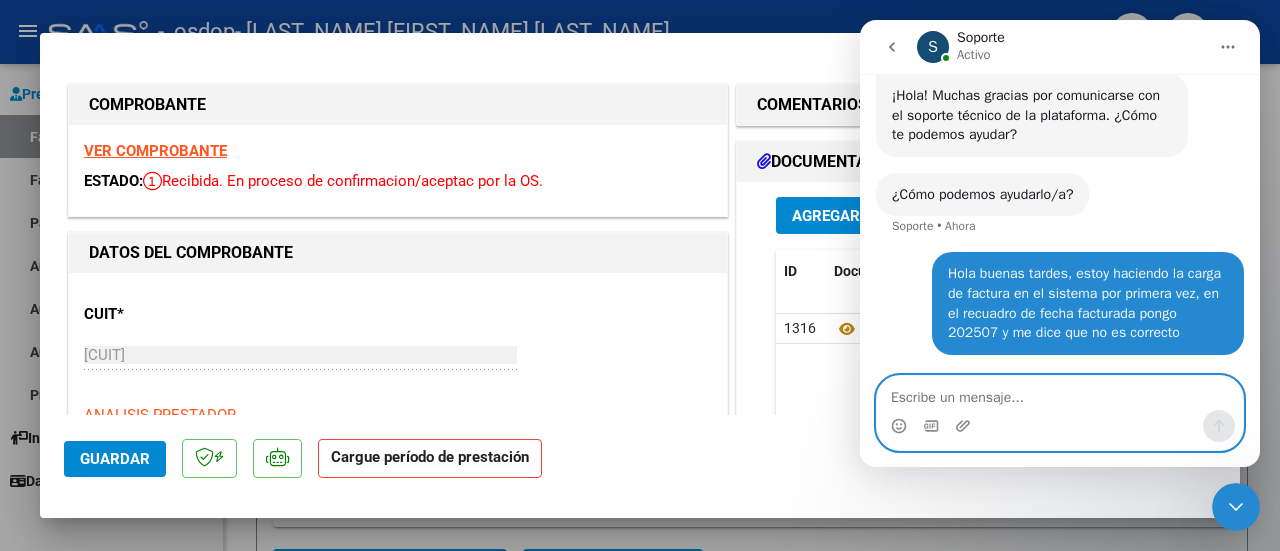 type 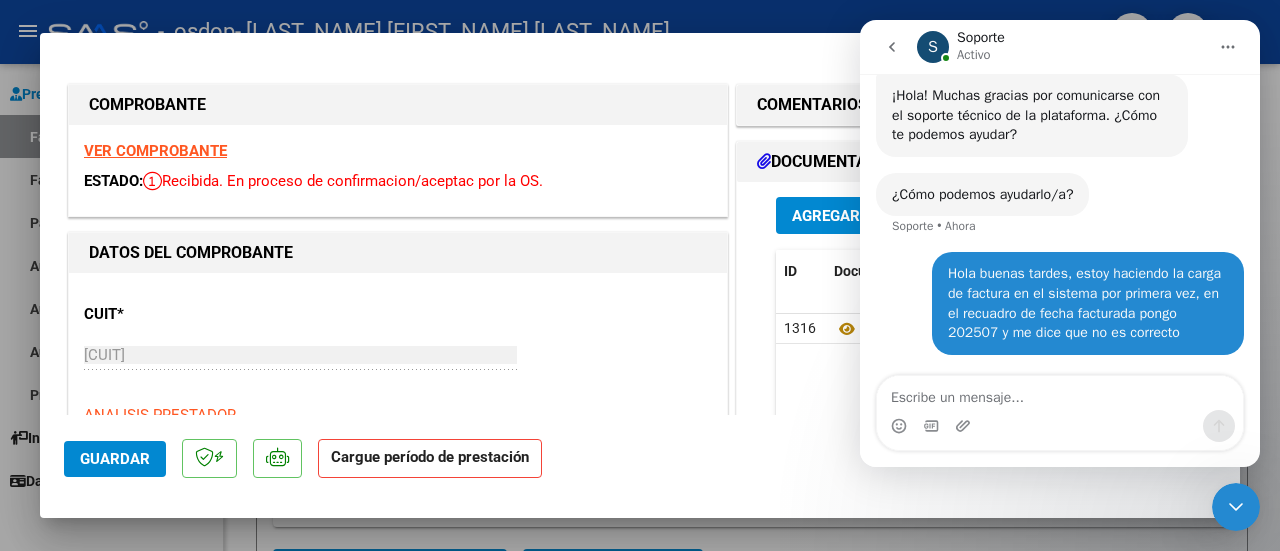 click on "COMPROBANTE VER COMPROBANTE       ESTADO:   Recibida. En proceso de confirmacion/aceptac por la OS.  DATOS DEL COMPROBANTE CUIT  *   [CUIT] Ingresar CUIT  ANALISIS PRESTADOR  ROLON PRISCILA SOLEDAD  ARCA Padrón  Area destinado * Integración Seleccionar Area Período de Prestación (Ej: 202305 para Mayo 2023    202507 Ingrese el Período de Prestación como indica el ejemplo   El período es inválido.   Una vez que se asoció a un legajo aprobado no se puede cambiar el período de prestación.   Comprobante Tipo * Factura C Seleccionar Tipo Punto de Venta  *   1 Ingresar el Nro.  Número  *   163 Ingresar el Nro.  Monto  *   $ 61.853,05 Ingresar el monto  Fecha del Cpbt.  *   2025-08-02 Ingresar la fecha  CAE / CAEA (no ingrese CAI)    75315705005002 Ingresar el CAE o CAEA (no ingrese CAI)  Fecha de Vencimiento    Ingresar la fecha  Ref. Externa    Ingresar la ref.  N° Liquidación    Ingresar el N° Liquidación  COMENTARIOS Comentarios del Prestador / Gerenciador:   DOCUMENTACIÓN RESPALDATORIA" at bounding box center [640, 275] 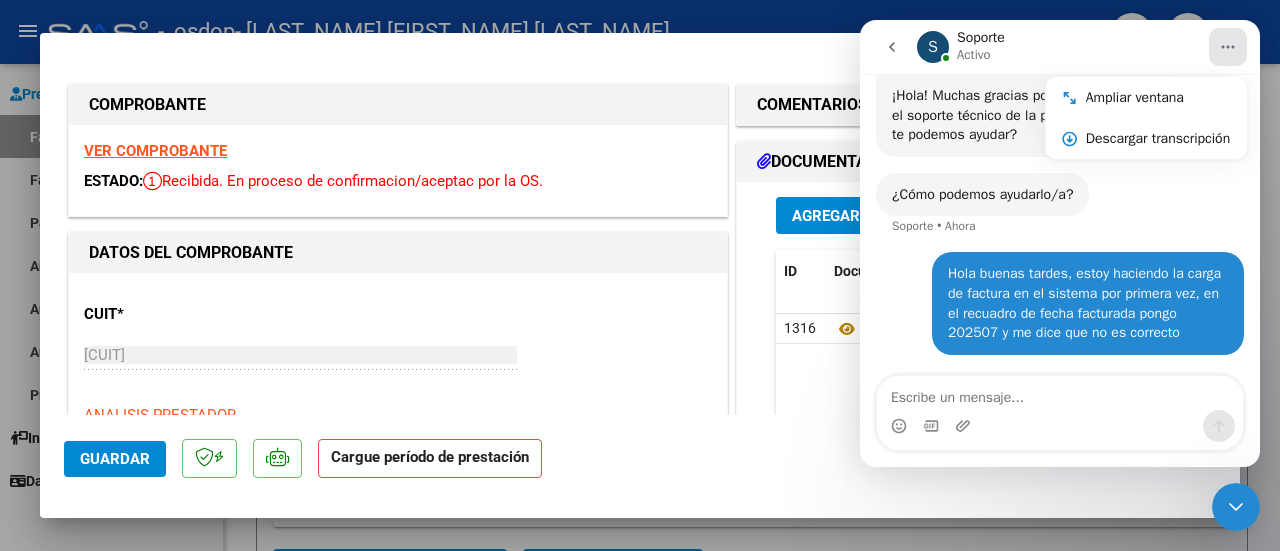 click at bounding box center [640, 275] 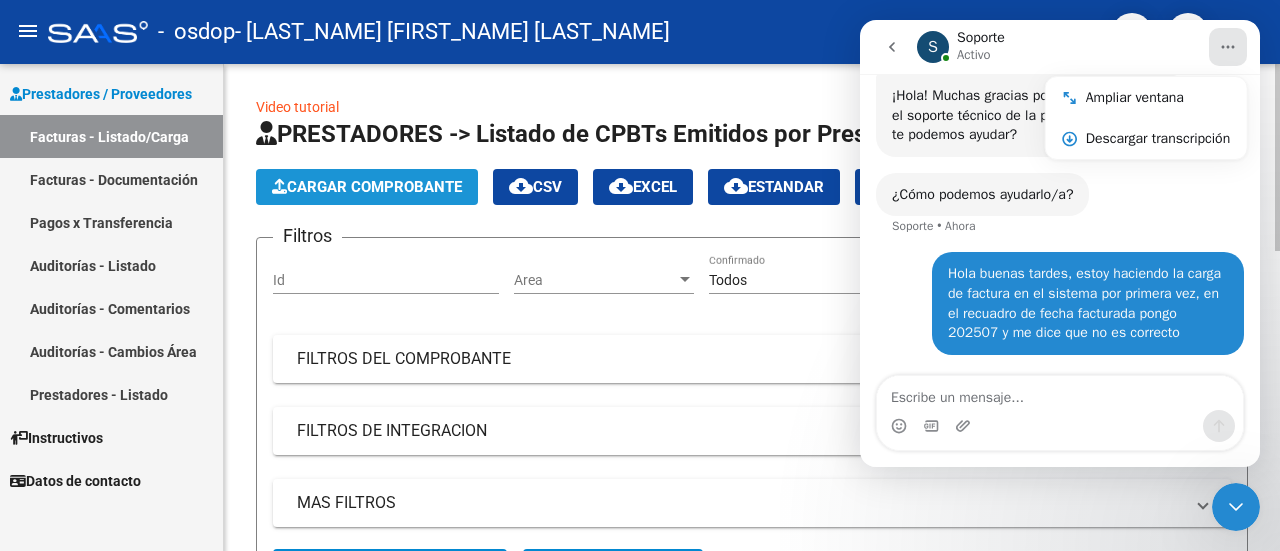 click on "Cargar Comprobante" 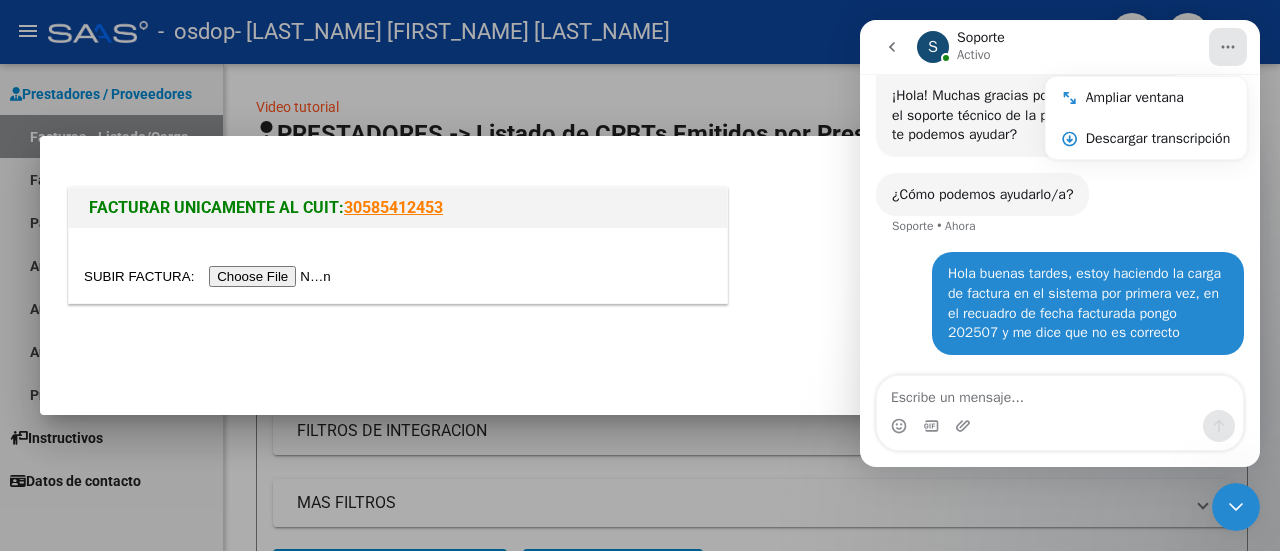 click at bounding box center (210, 276) 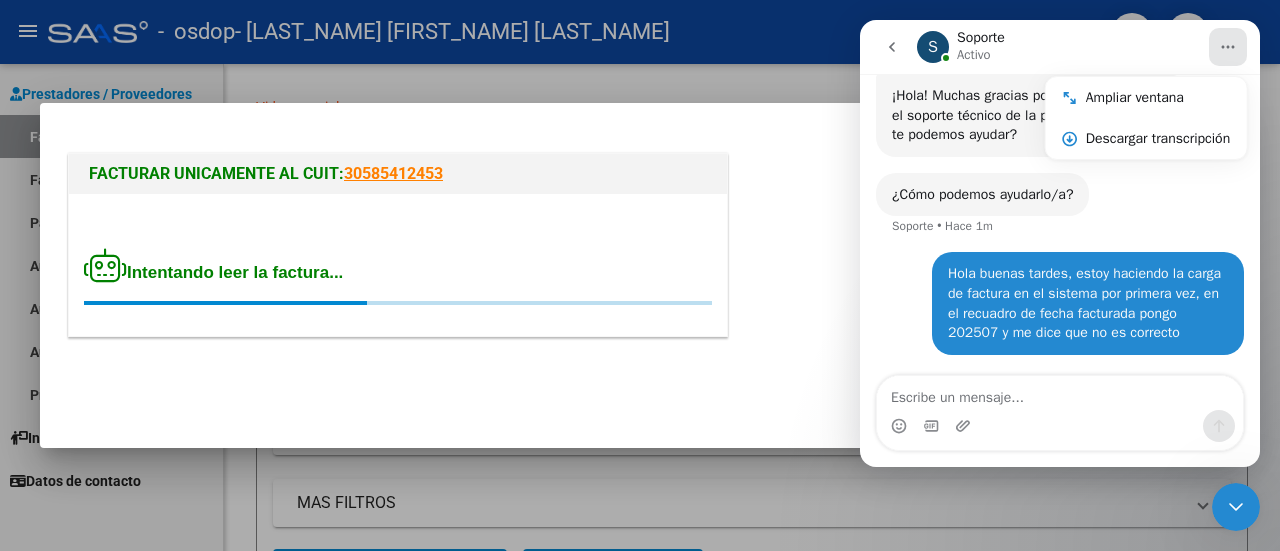 scroll, scrollTop: 1400, scrollLeft: 0, axis: vertical 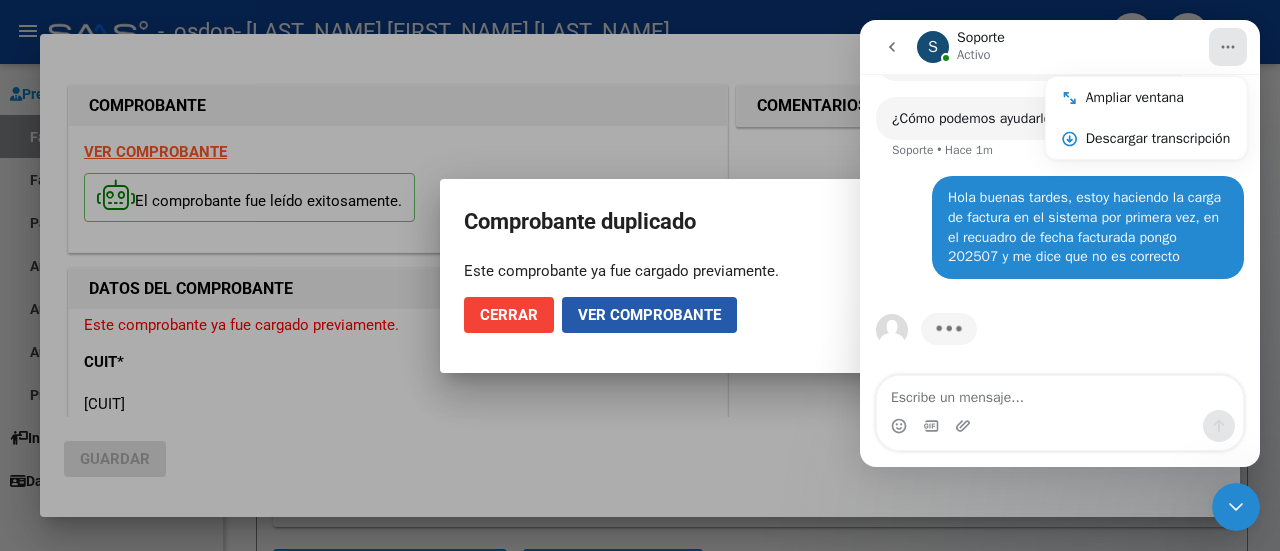 click on "Ver comprobante" 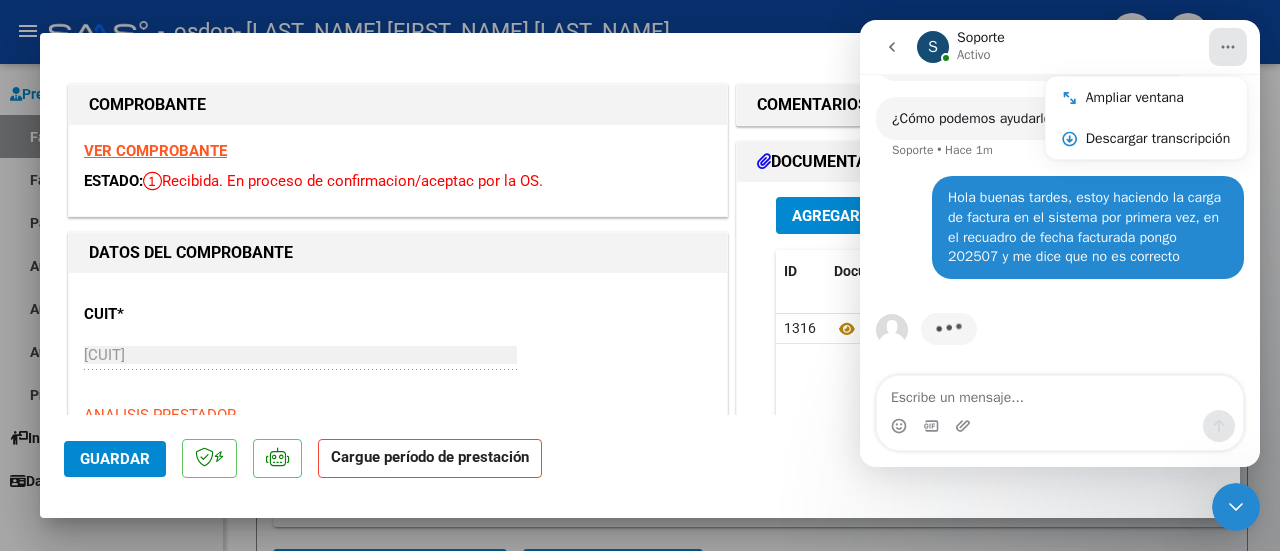 click 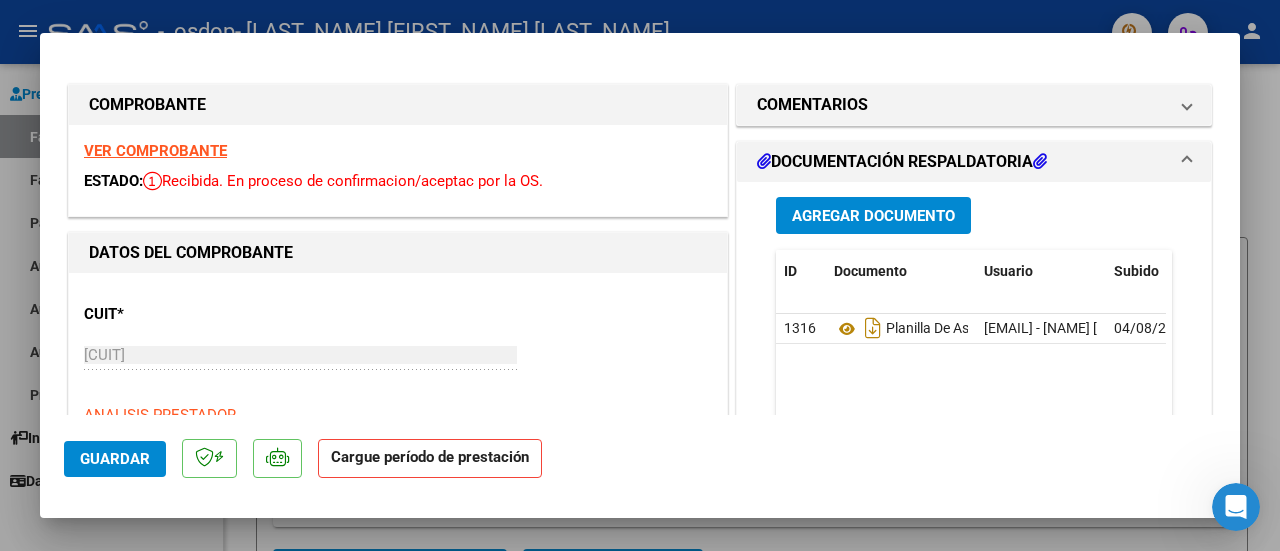 scroll, scrollTop: 0, scrollLeft: 0, axis: both 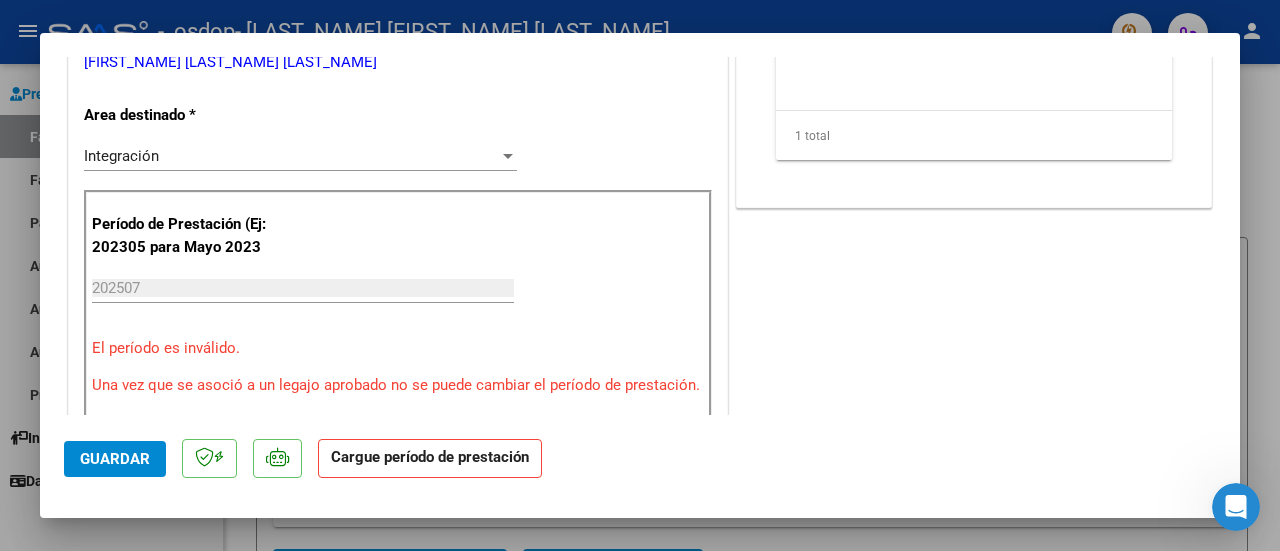 click 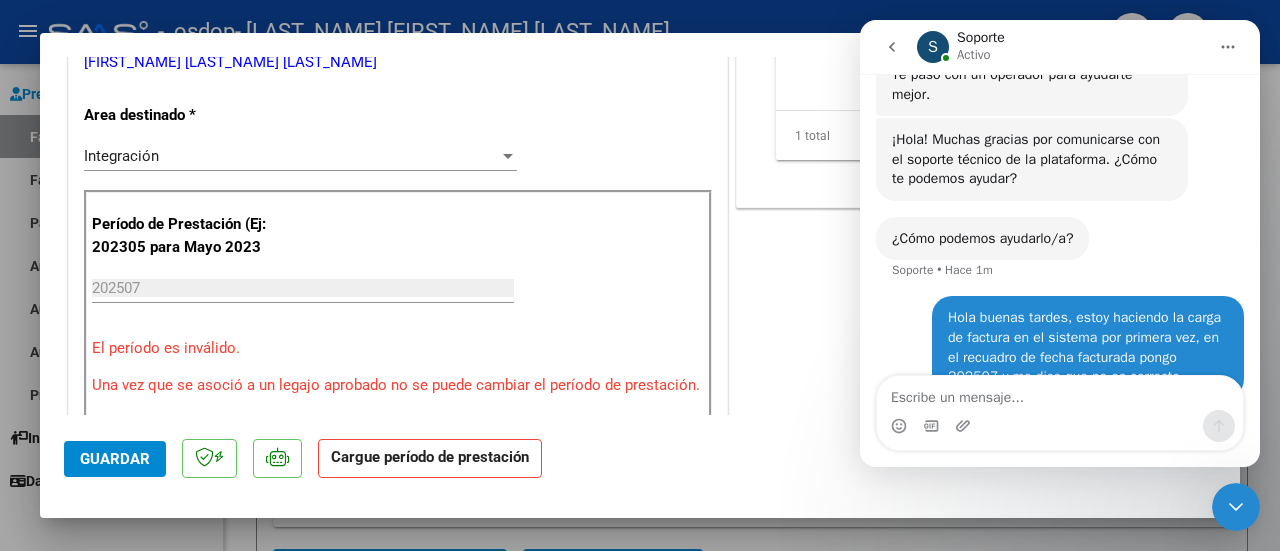 scroll, scrollTop: 1324, scrollLeft: 0, axis: vertical 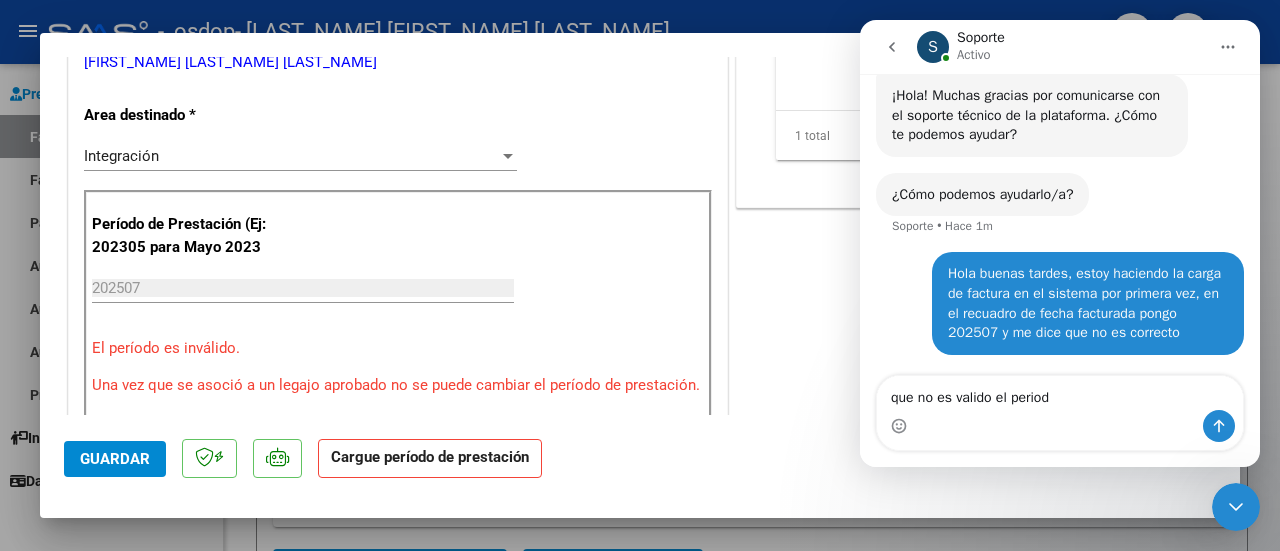 type on "que no es valido el periodo" 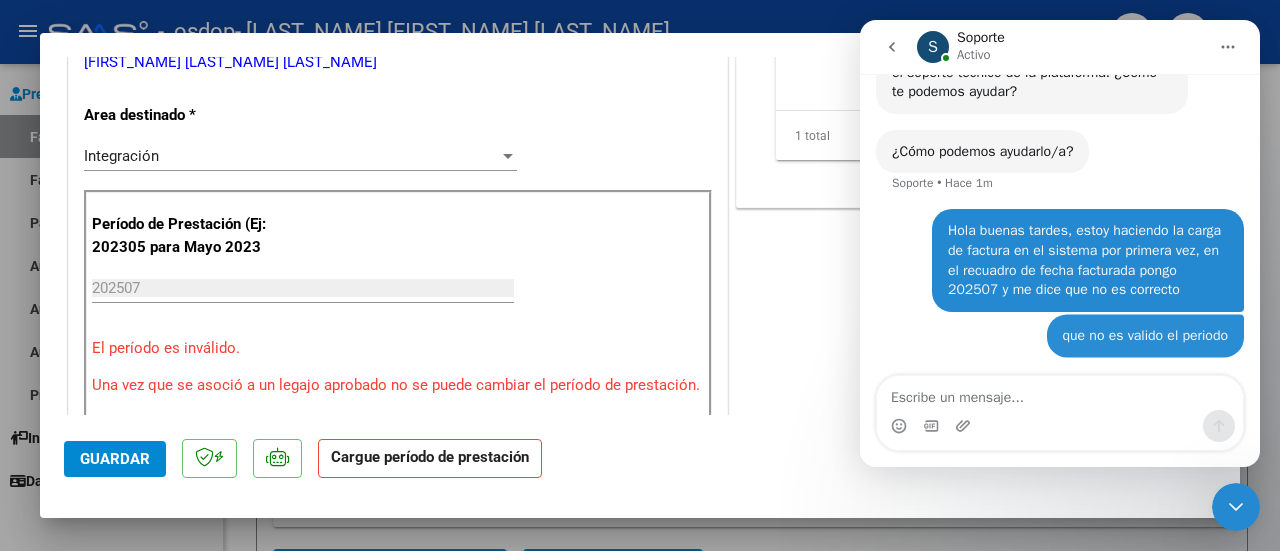 scroll, scrollTop: 1369, scrollLeft: 0, axis: vertical 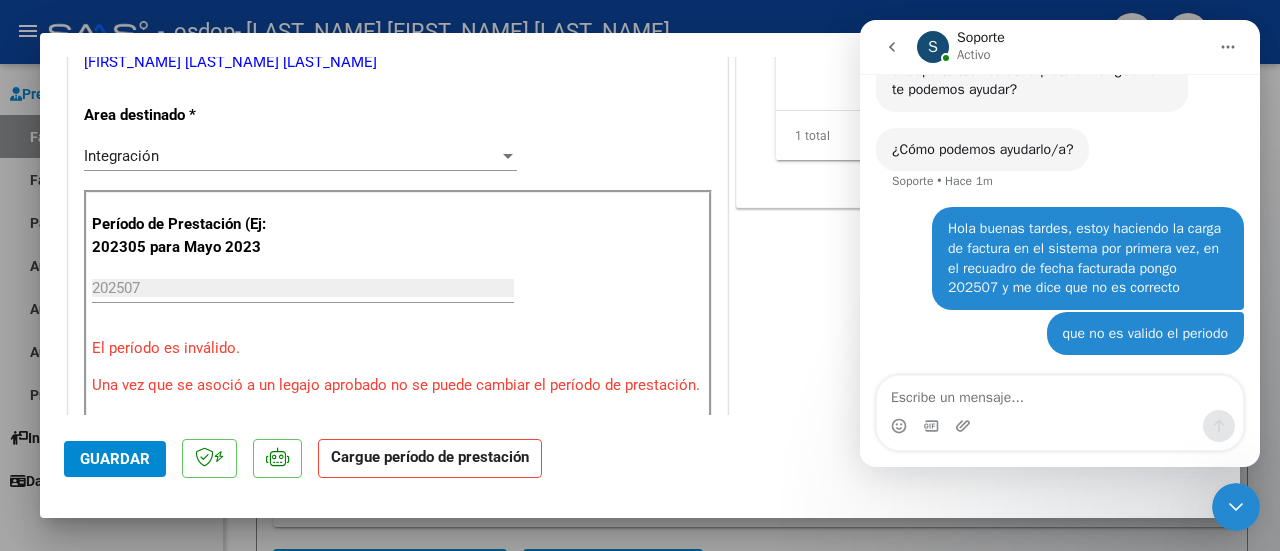click on "Cargue período de prestación" 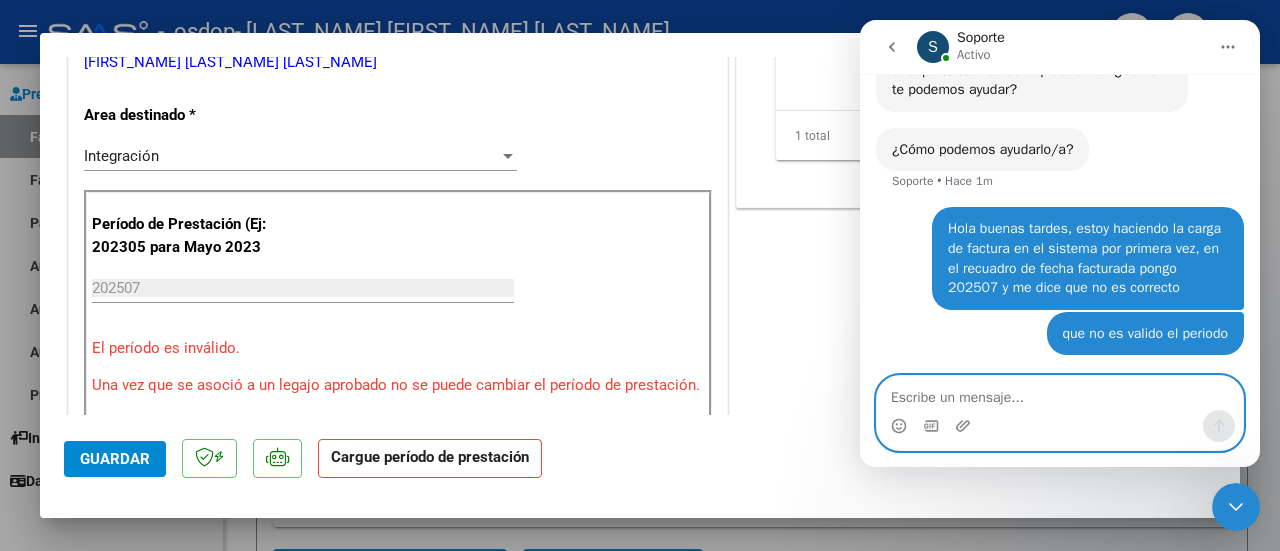 click at bounding box center (1060, 393) 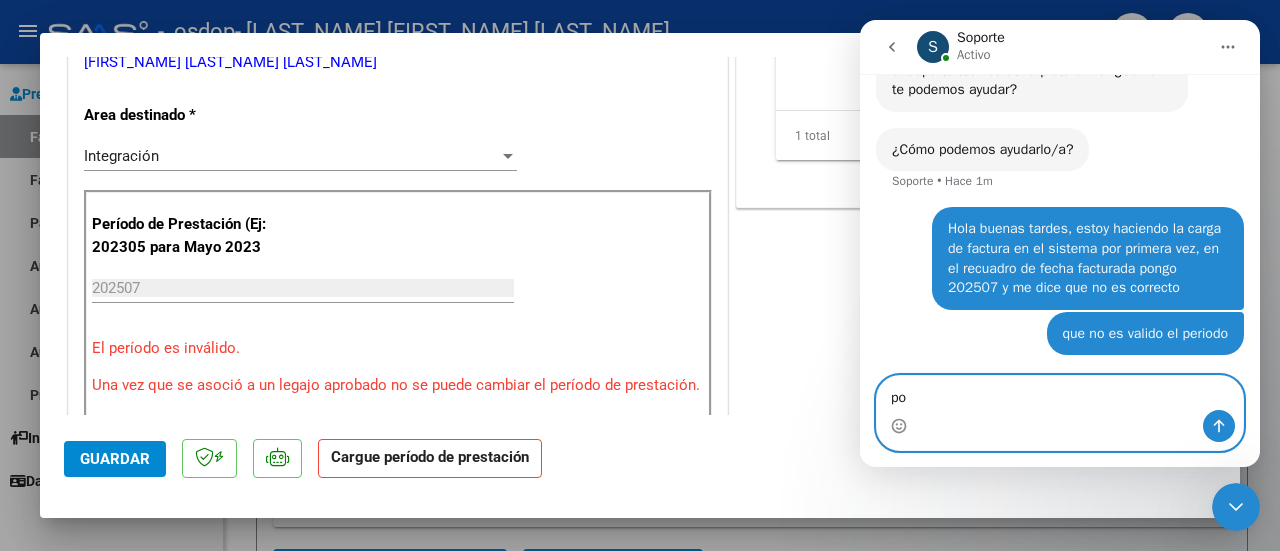 type on "p" 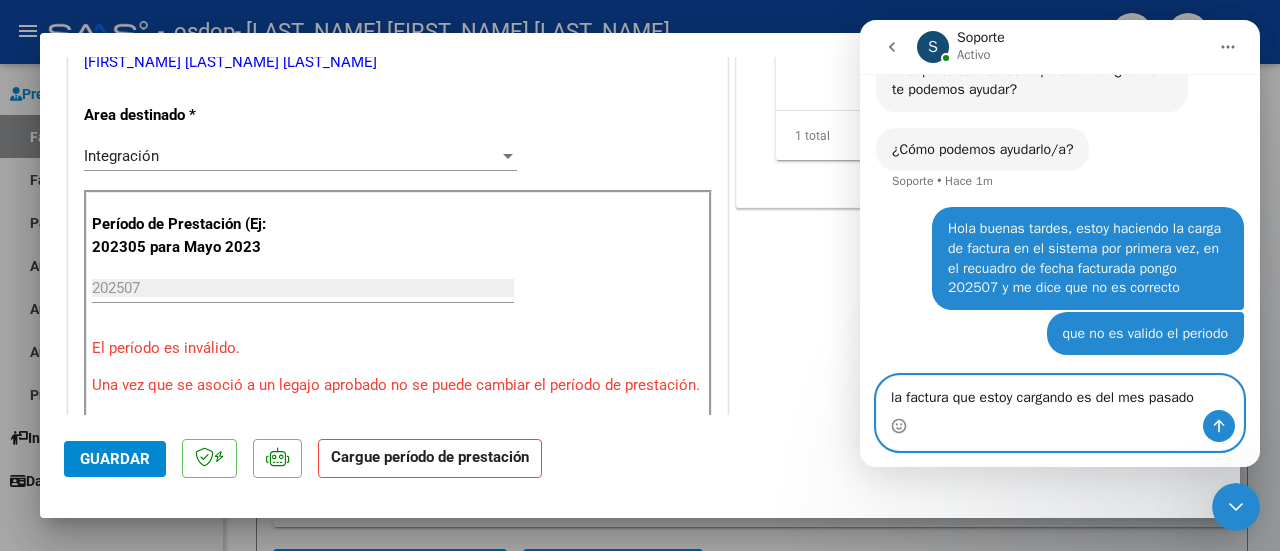 click on "la factura que estoy cargando es del mes pasado" at bounding box center (1060, 393) 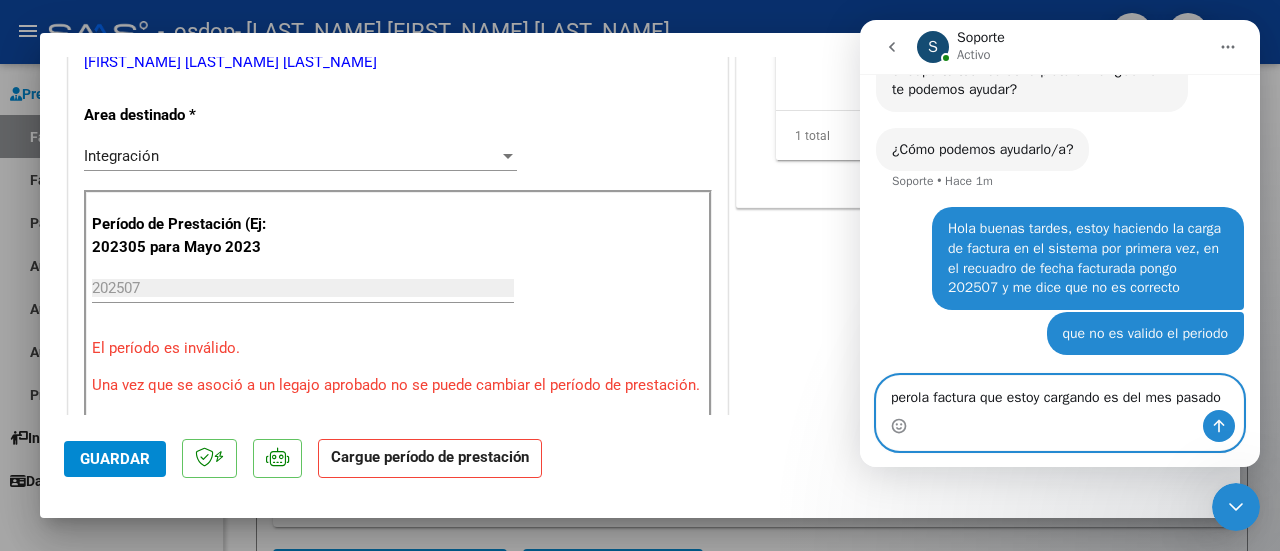 type on "pero la factura que estoy cargando es del mes pasado" 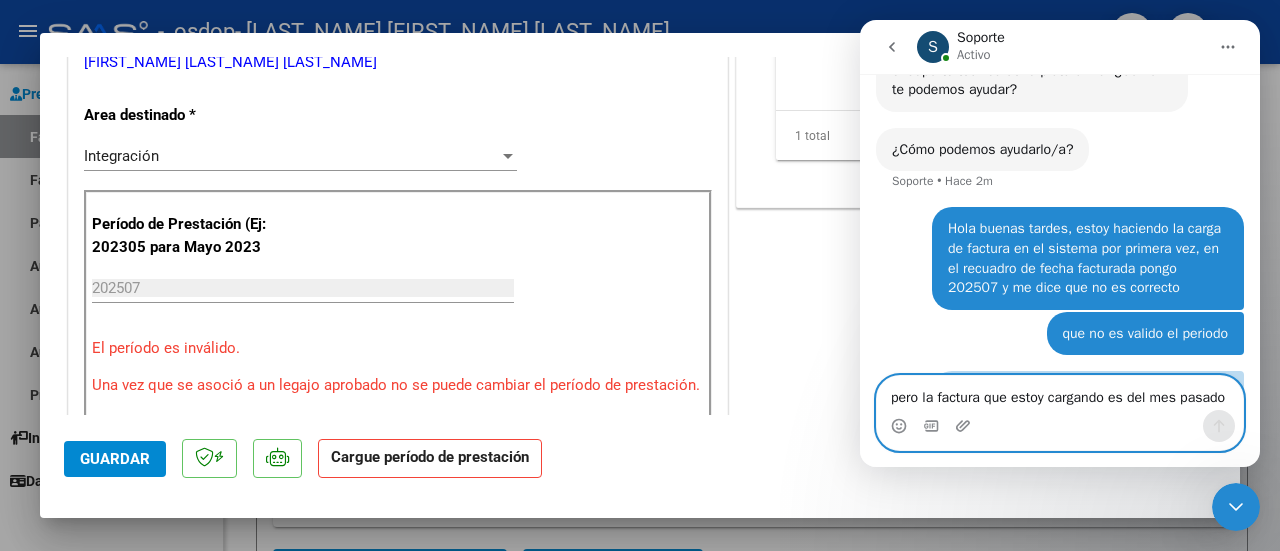 type 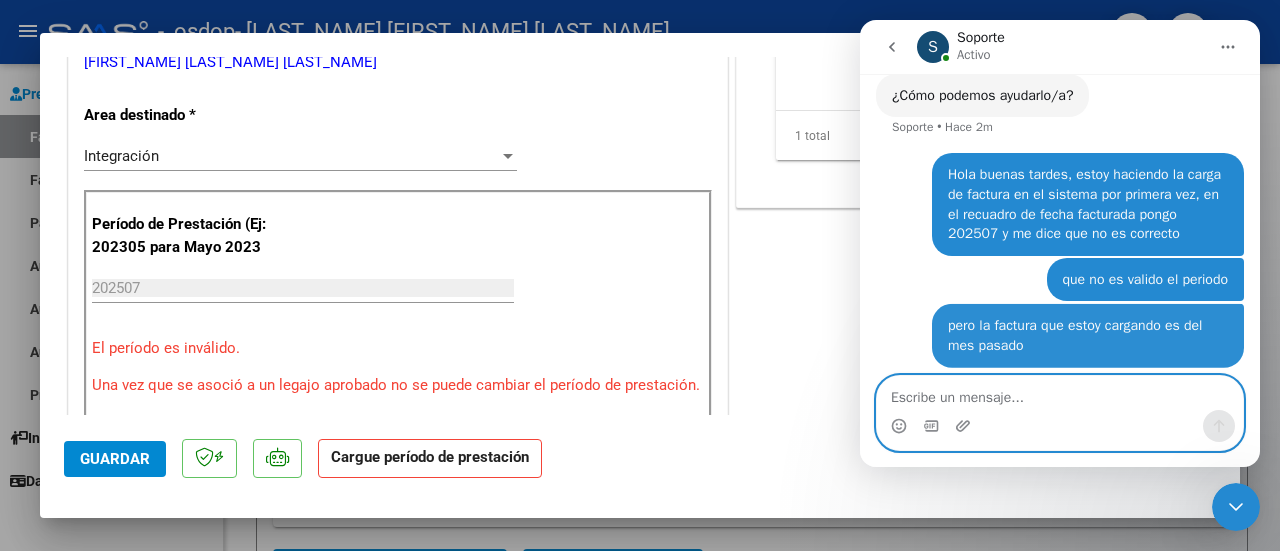 scroll, scrollTop: 1434, scrollLeft: 0, axis: vertical 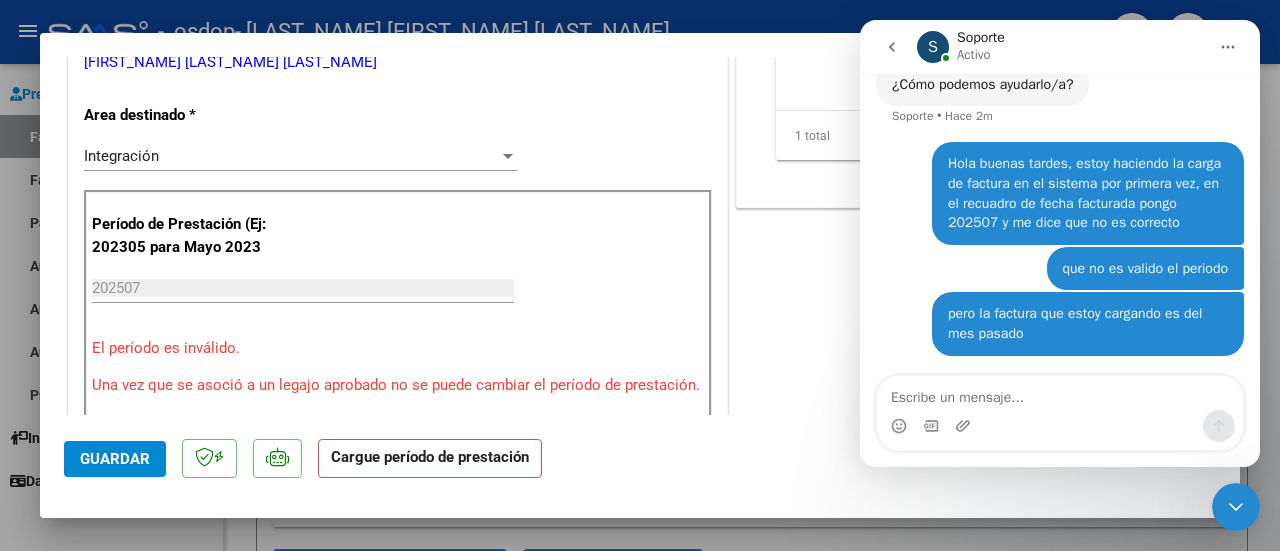 click 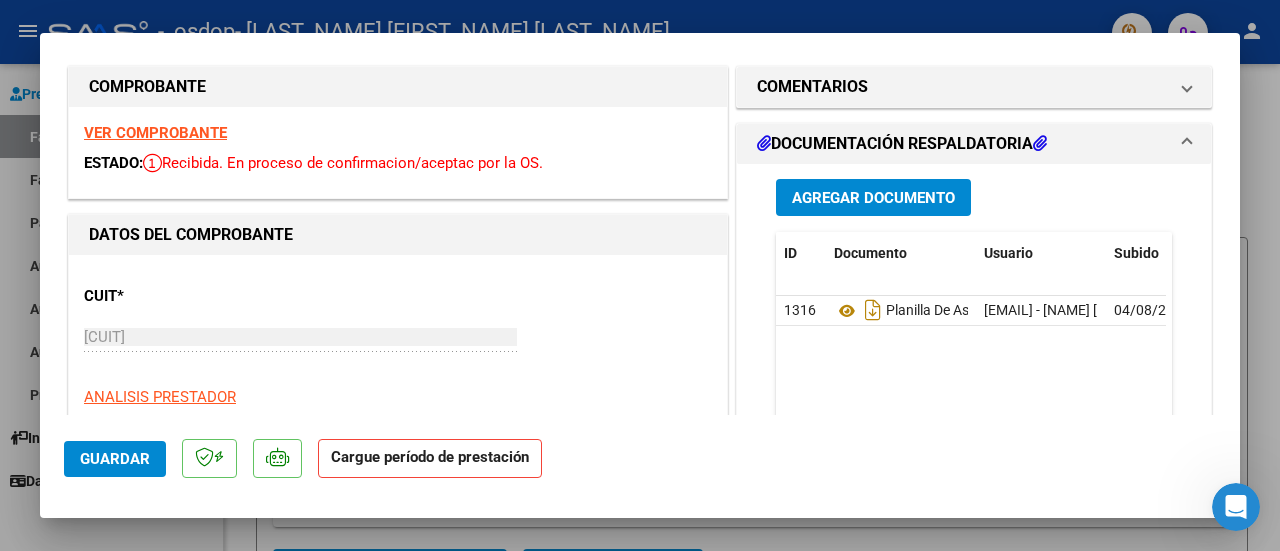 scroll, scrollTop: 0, scrollLeft: 0, axis: both 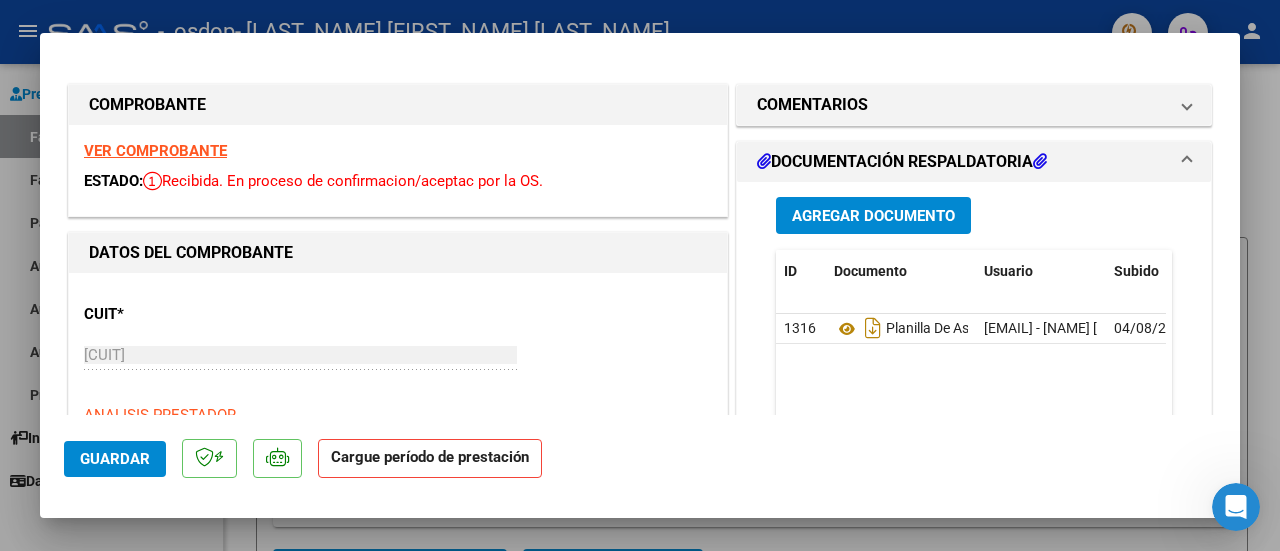 click on "DOCUMENTACIÓN RESPALDATORIA" at bounding box center (902, 162) 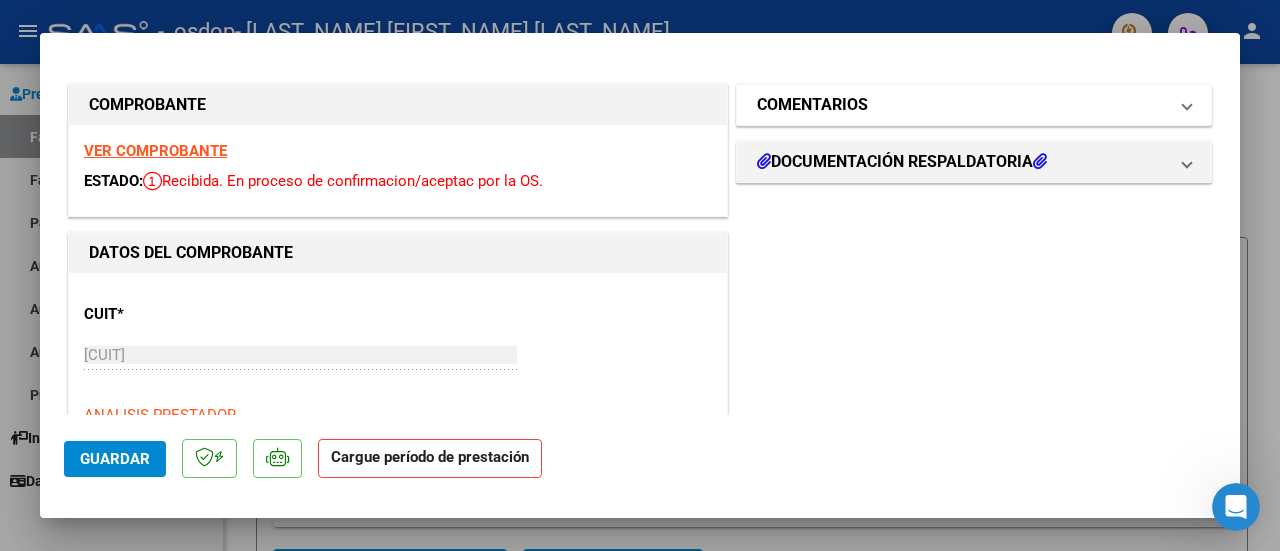 click on "COMENTARIOS" at bounding box center [974, 105] 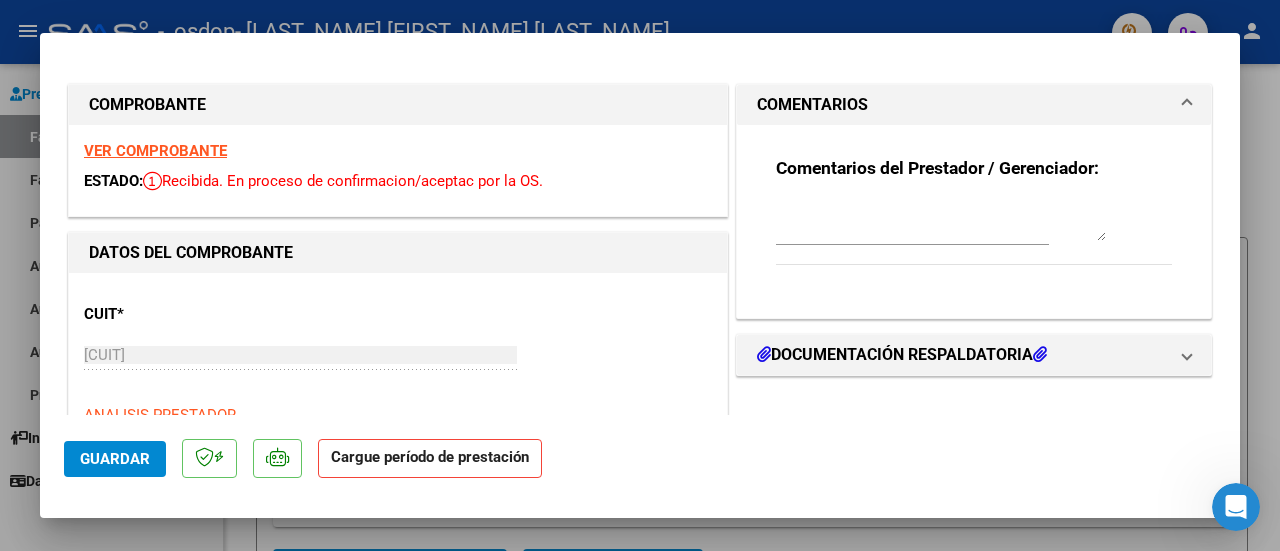 click on "COMENTARIOS" at bounding box center [974, 105] 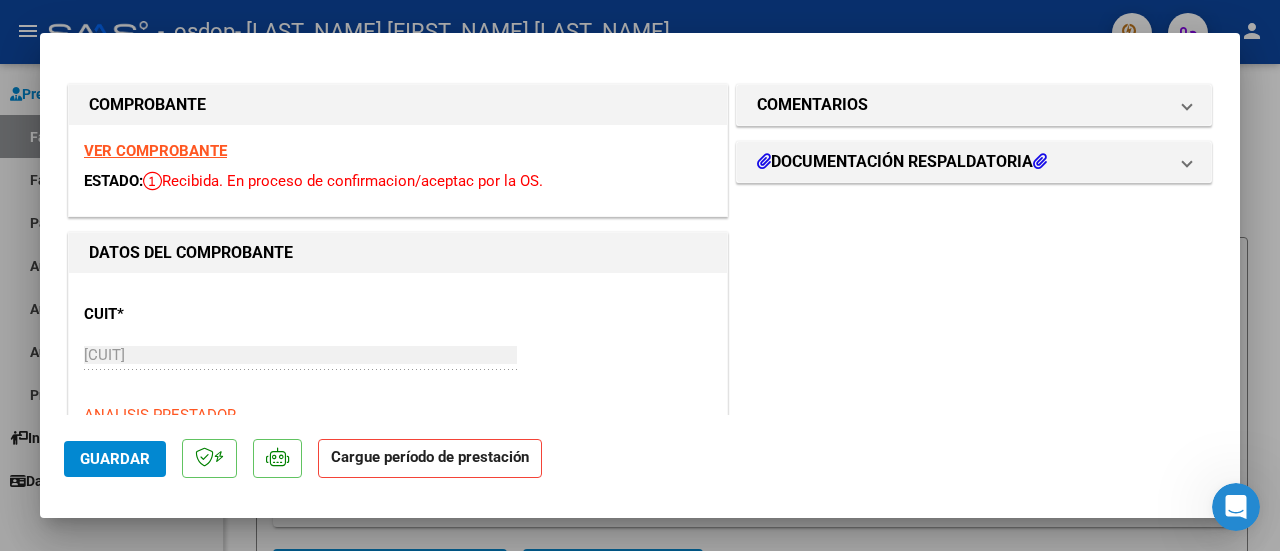 click 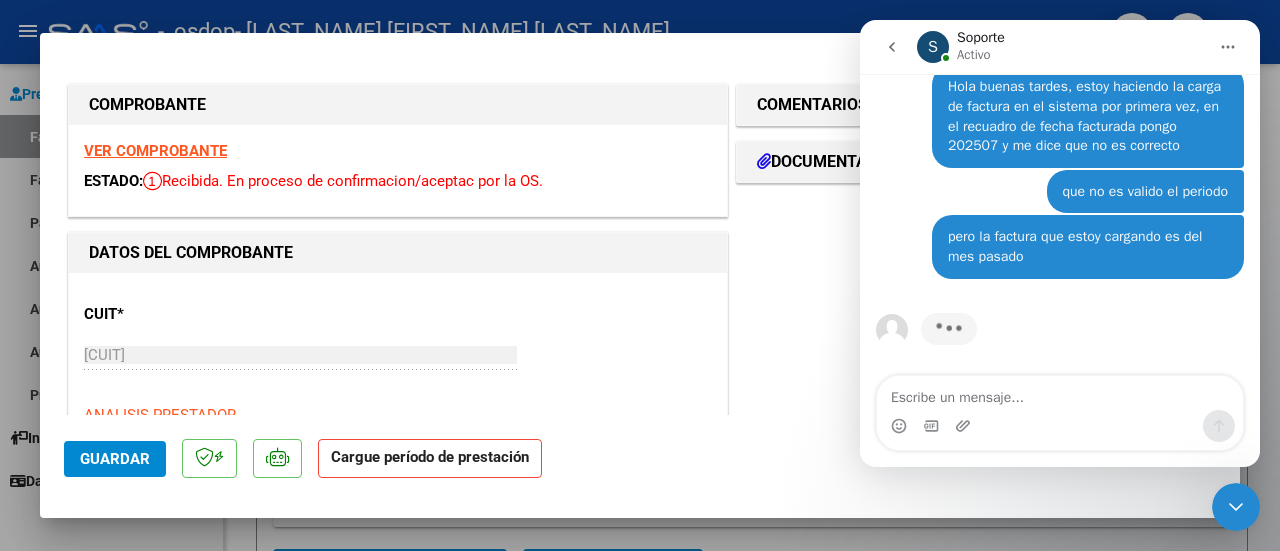 scroll, scrollTop: 1434, scrollLeft: 0, axis: vertical 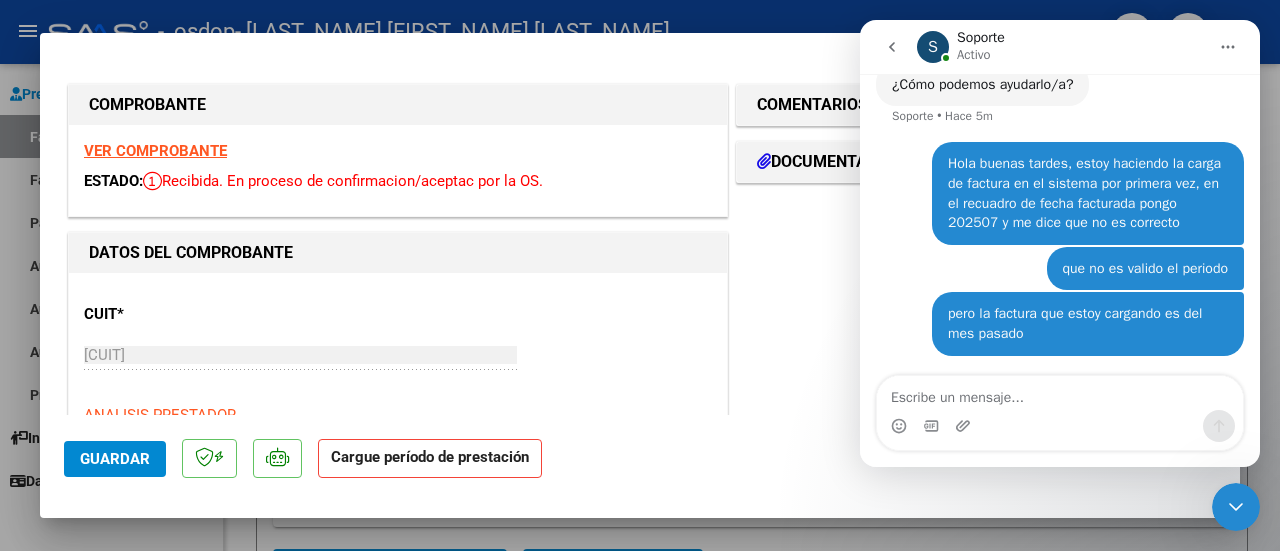 click 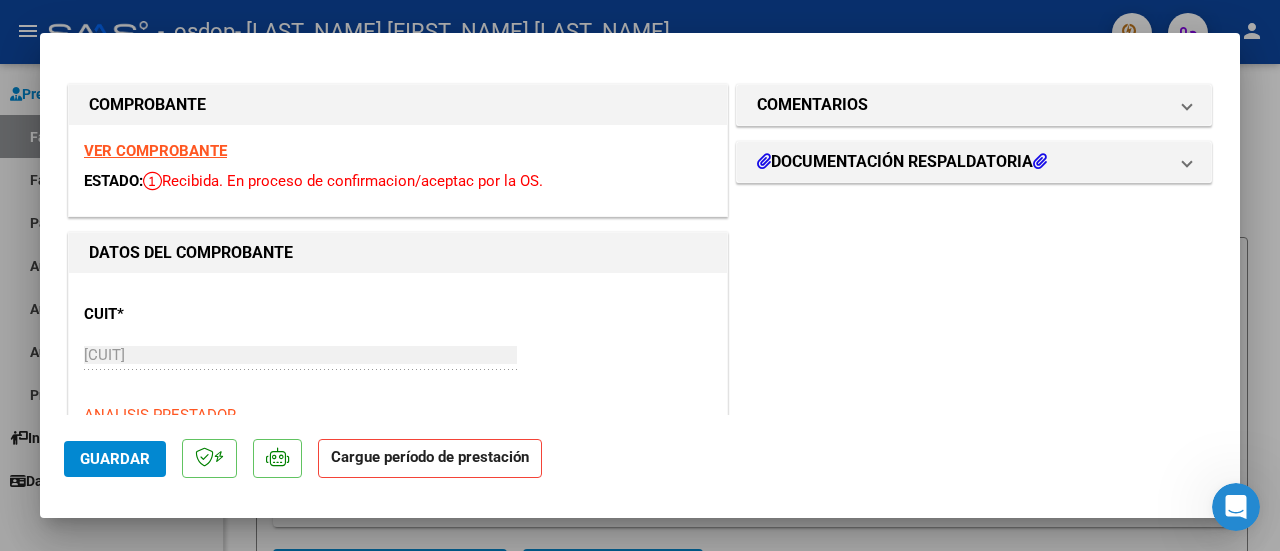 click on "Cargue período de prestación" 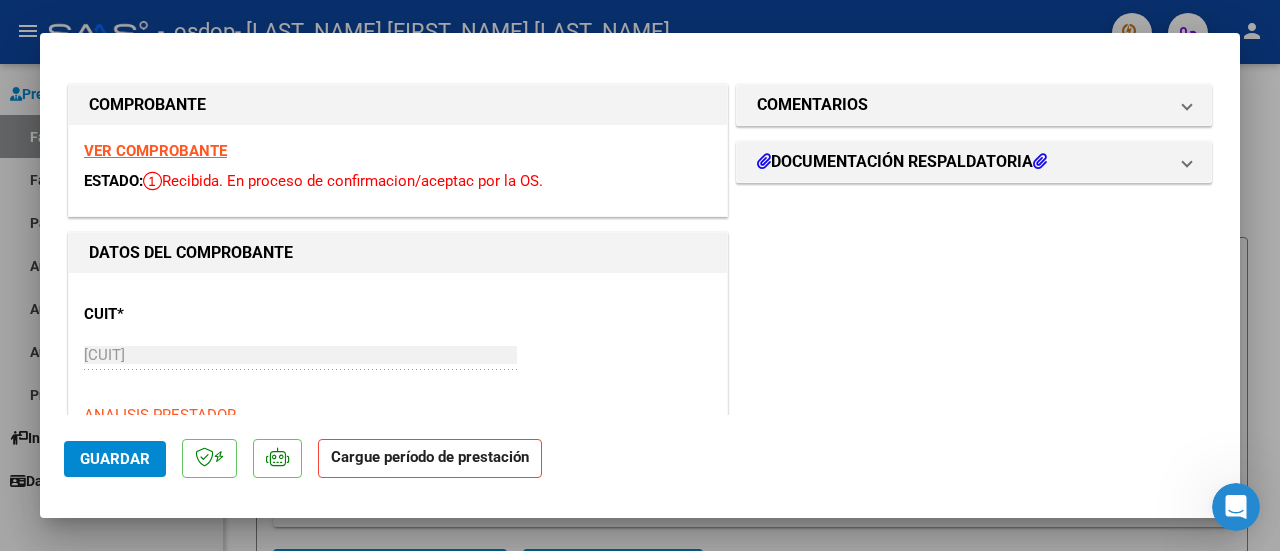 click 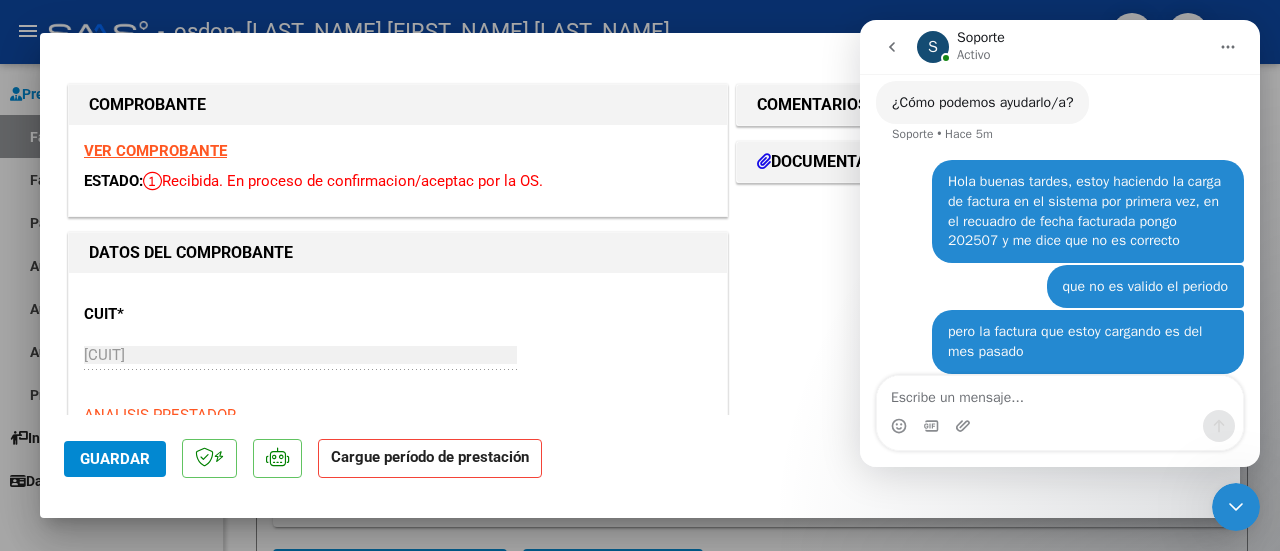 scroll, scrollTop: 1434, scrollLeft: 0, axis: vertical 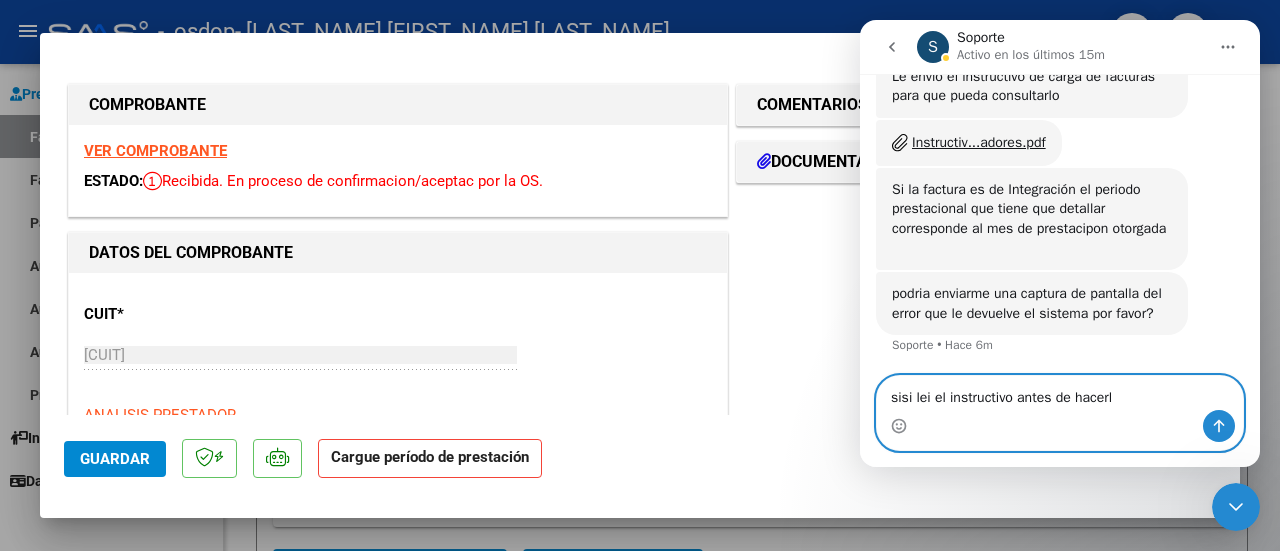 type on "sisi lei el instructivo antes de hacerlo" 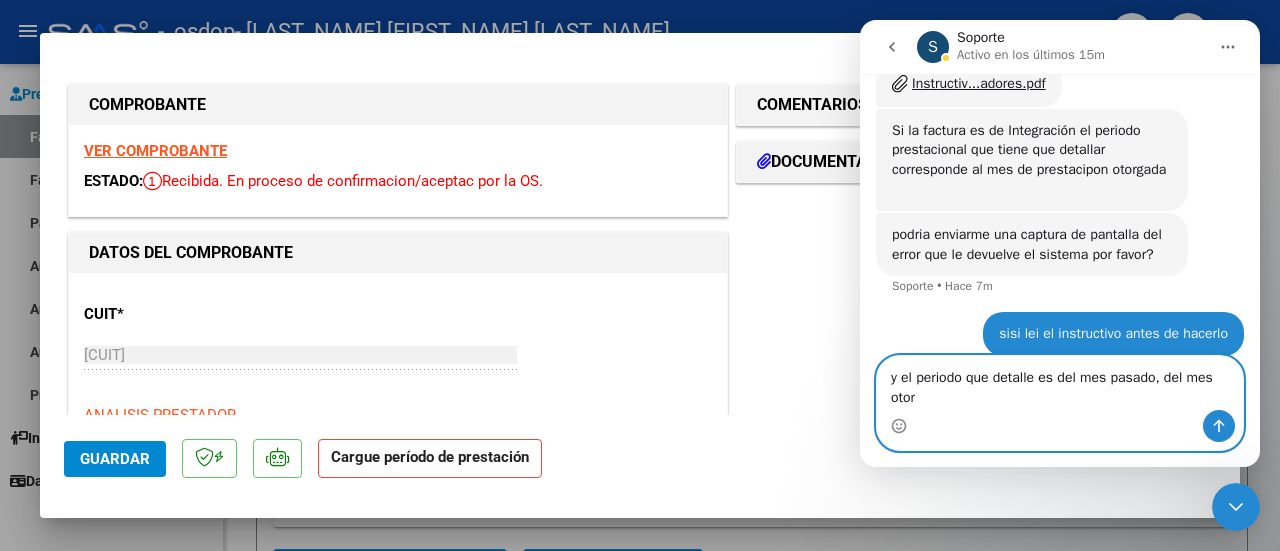 scroll, scrollTop: 1810, scrollLeft: 0, axis: vertical 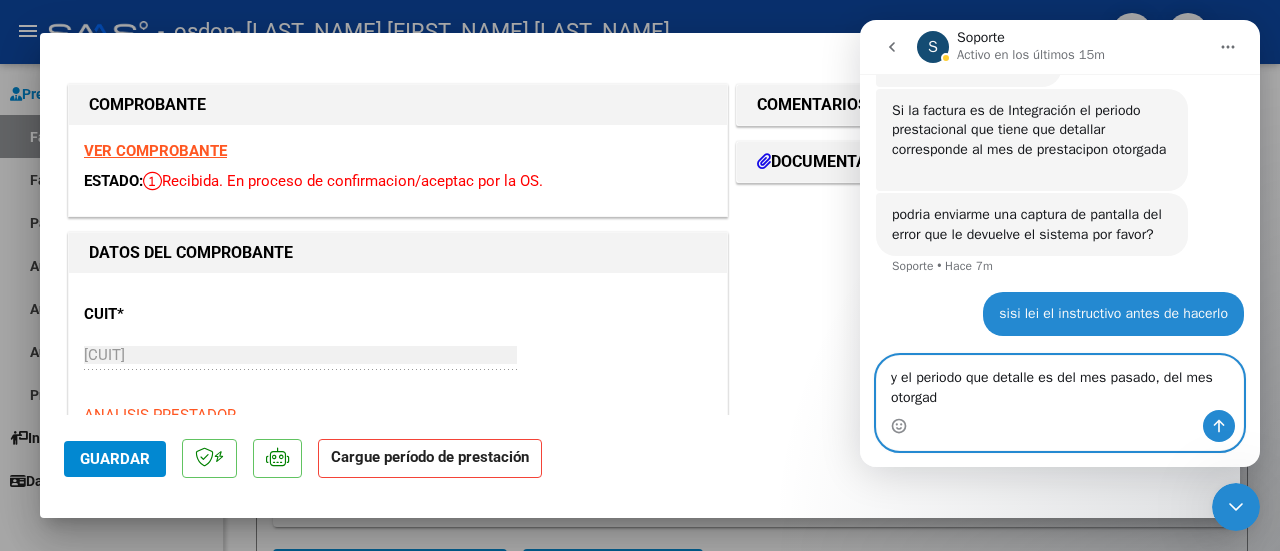 type on "y el periodo que detalle es del mes pasado, del mes otorgado" 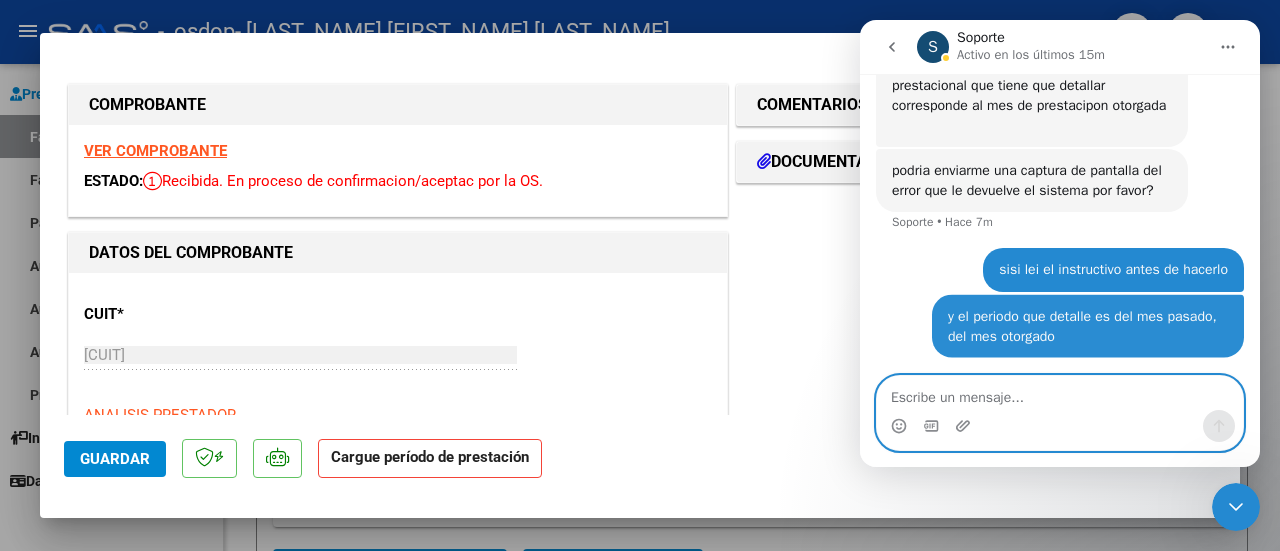 scroll, scrollTop: 1856, scrollLeft: 0, axis: vertical 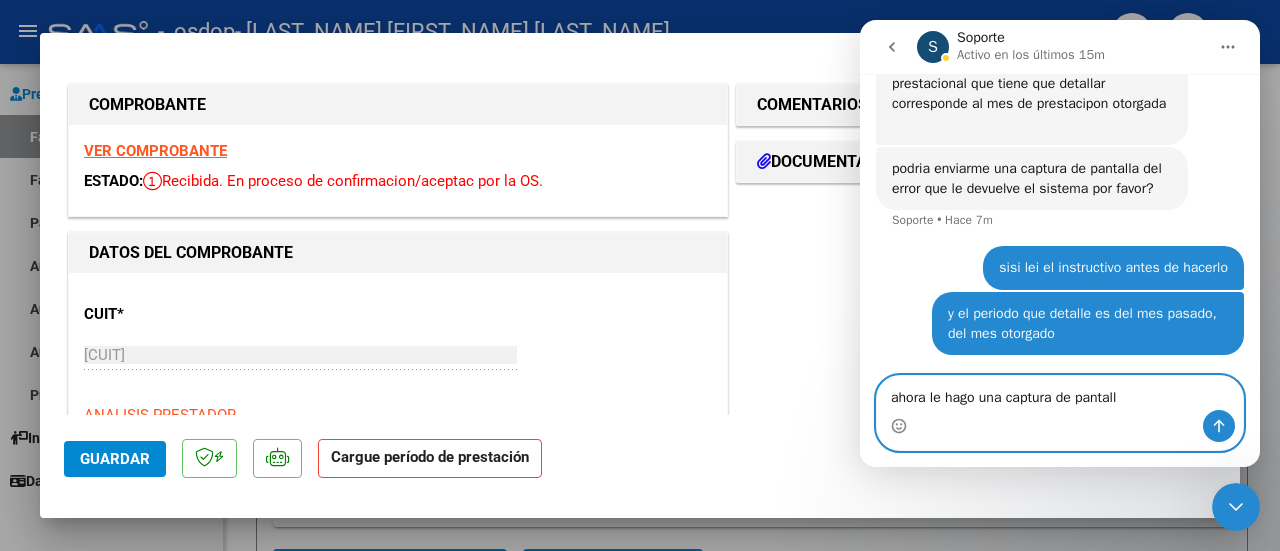 type on "ahora le hago una captura de pantalla" 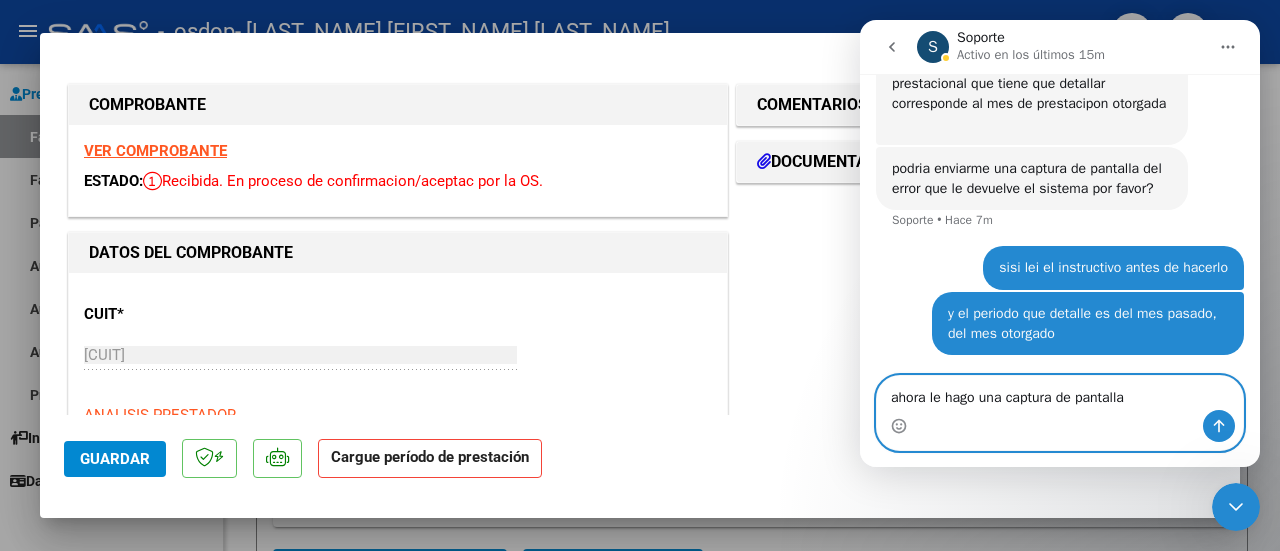 type 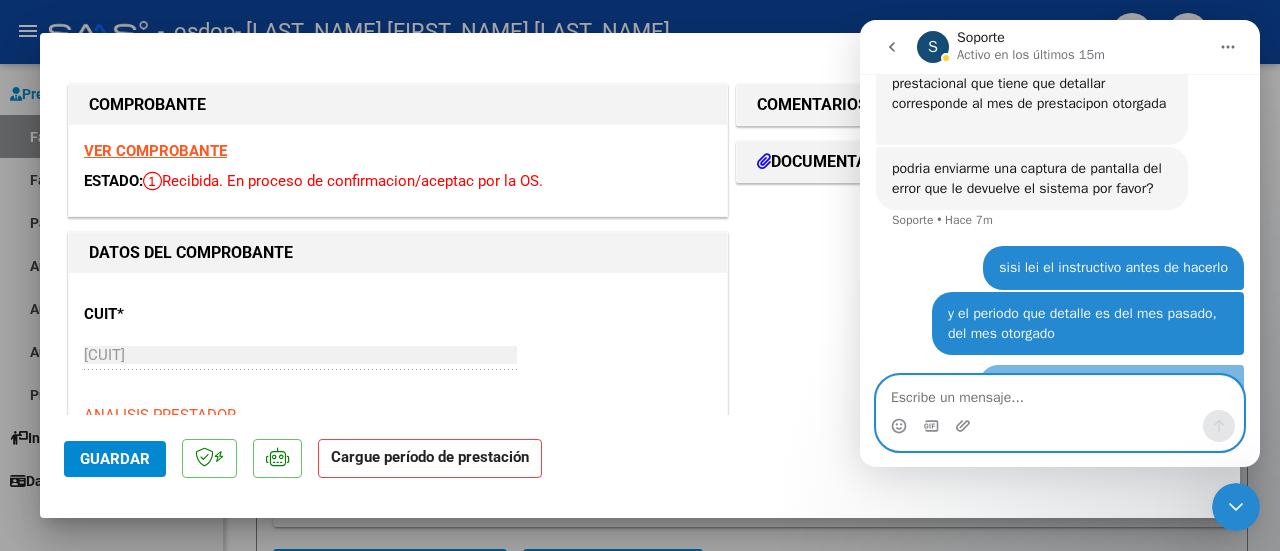 scroll, scrollTop: 1902, scrollLeft: 0, axis: vertical 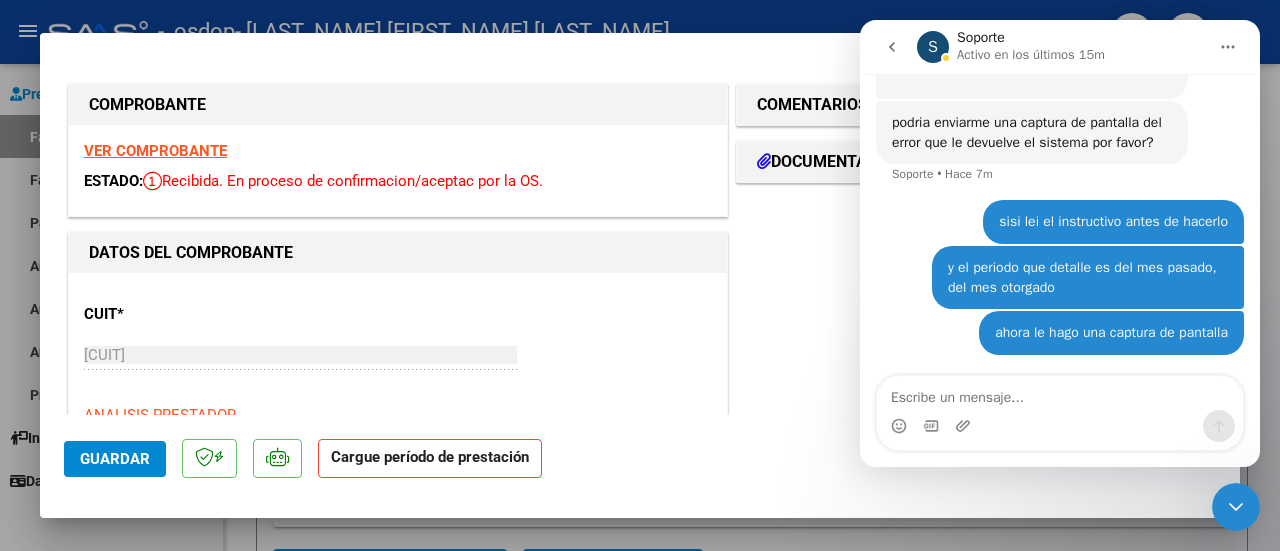 click 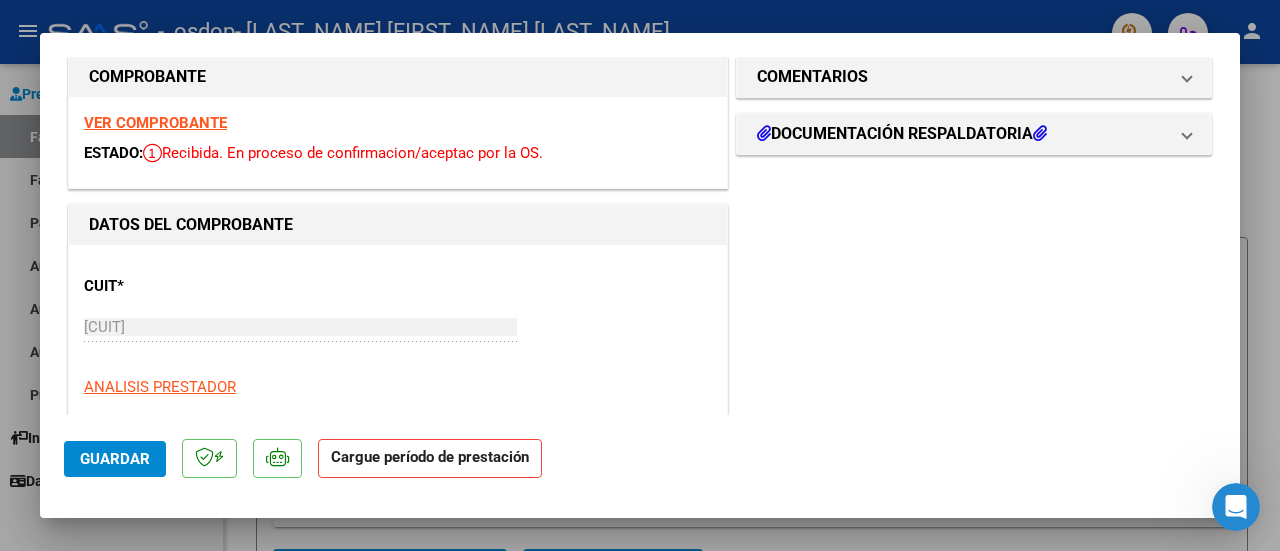 scroll, scrollTop: 40, scrollLeft: 0, axis: vertical 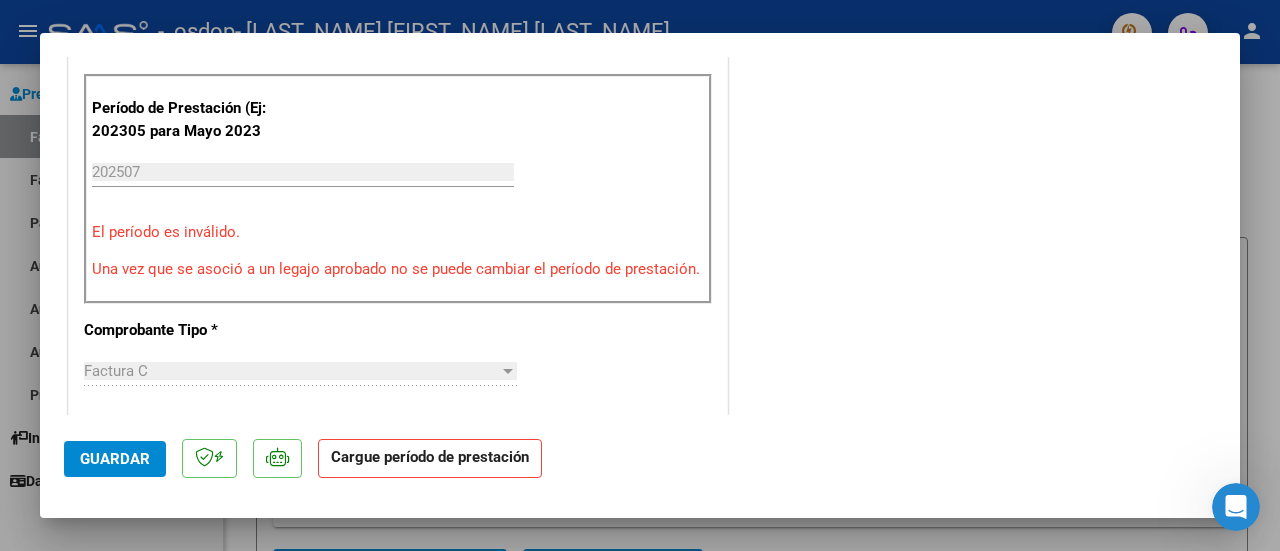 click on "COMENTARIOS Comentarios del Prestador / Gerenciador:   DOCUMENTACIÓN RESPALDATORIA  Agregar Documento ID Documento Usuario Subido Acción 1316  Planilla De Asistencia   priscilarolon@outlook.com - Priscila Rolón   04/08/2025   1 total   1" at bounding box center [974, 451] 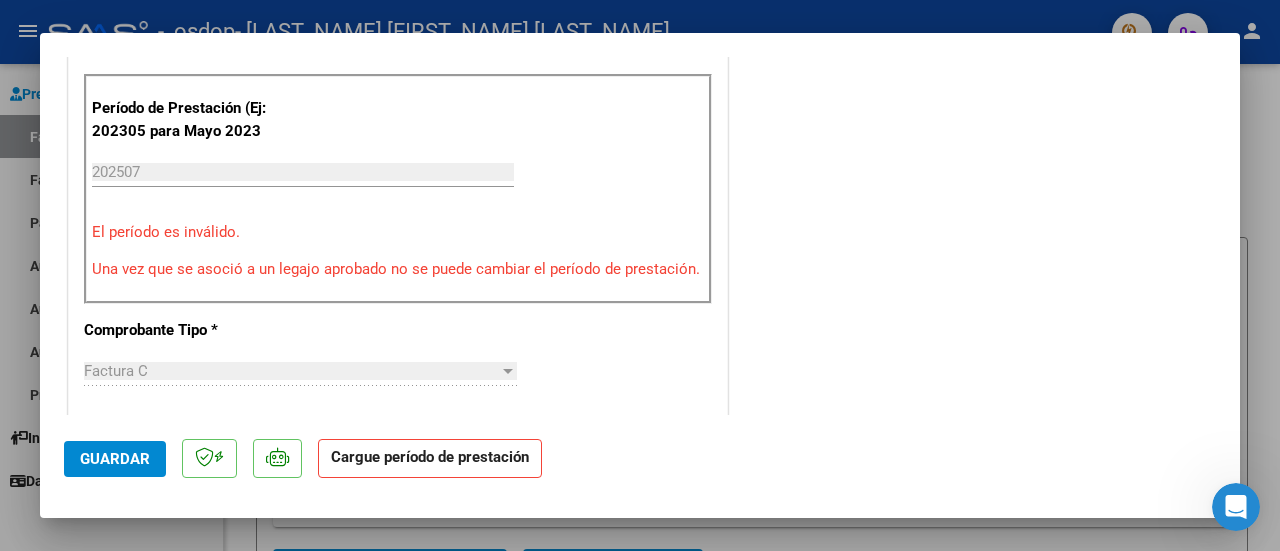 click on "COMENTARIOS Comentarios del Prestador / Gerenciador:   DOCUMENTACIÓN RESPALDATORIA  Agregar Documento ID Documento Usuario Subido Acción 1316  Planilla De Asistencia   priscilarolon@outlook.com - Priscila Rolón   04/08/2025   1 total   1" at bounding box center (974, 451) 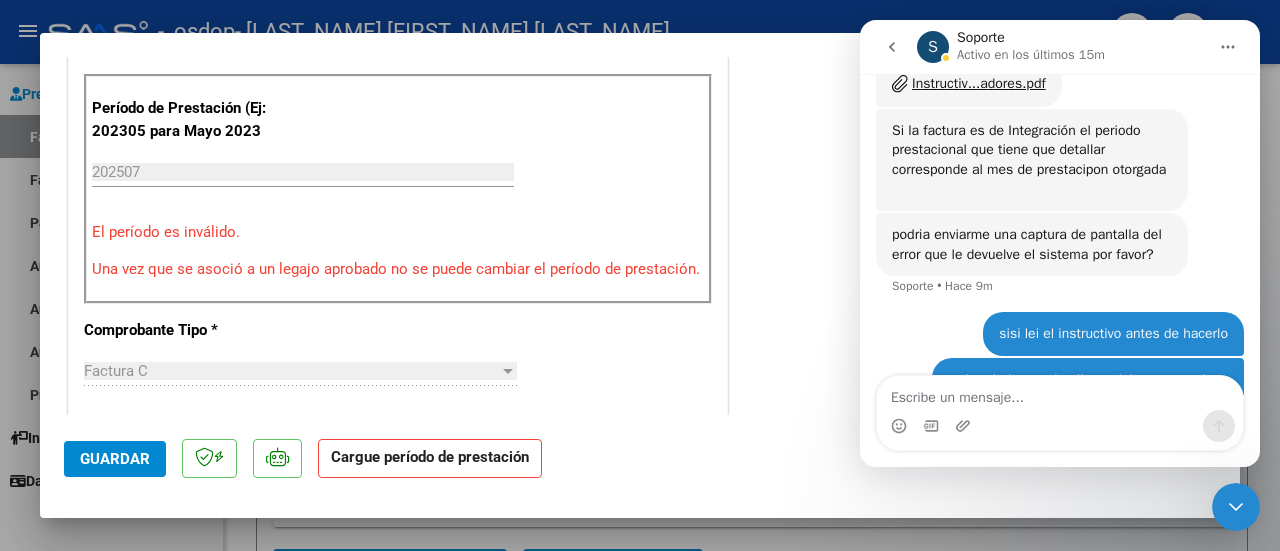 scroll, scrollTop: 1902, scrollLeft: 0, axis: vertical 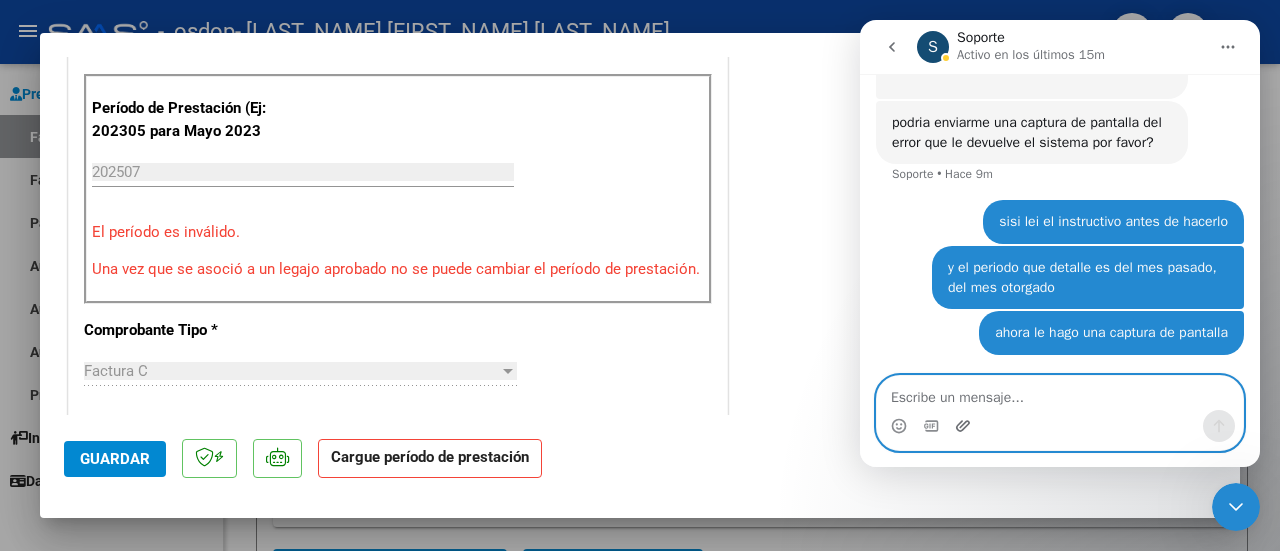 click 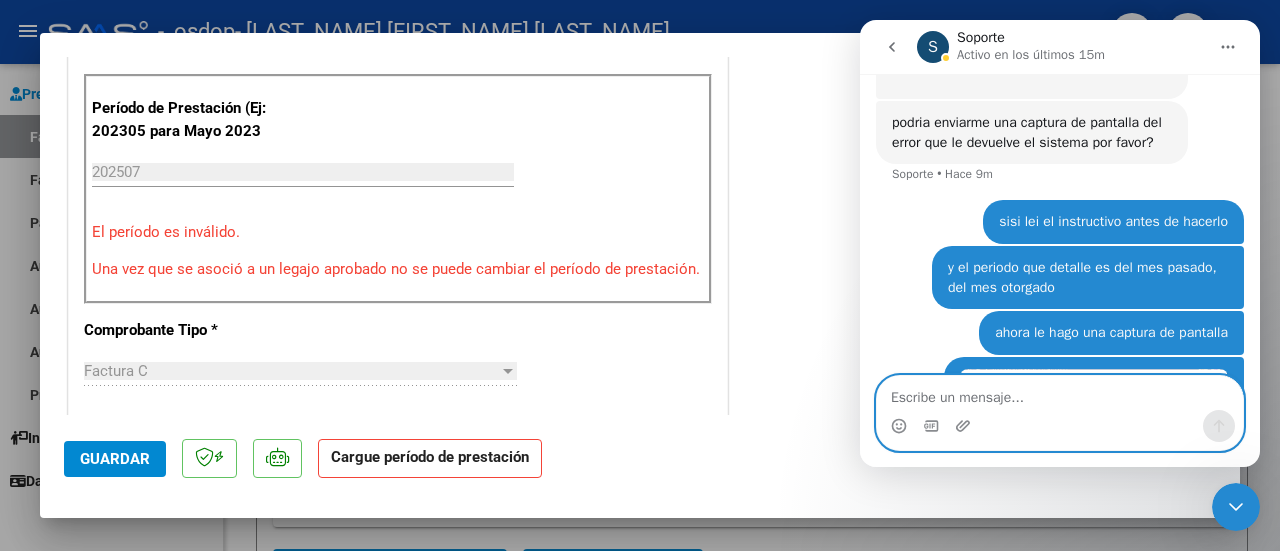 scroll, scrollTop: 2036, scrollLeft: 0, axis: vertical 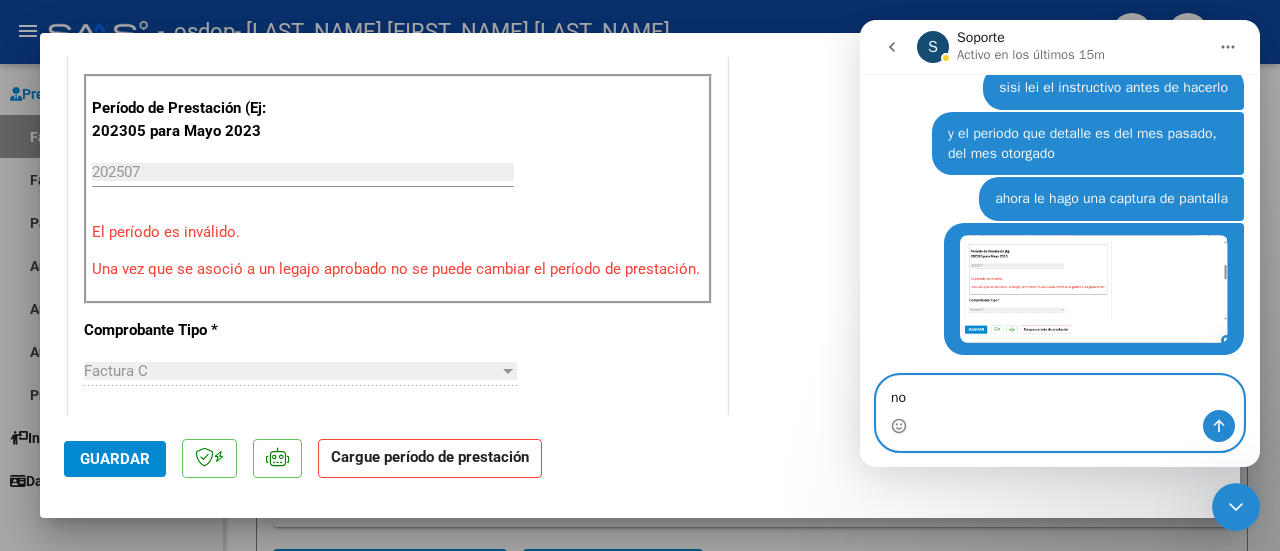type on "n" 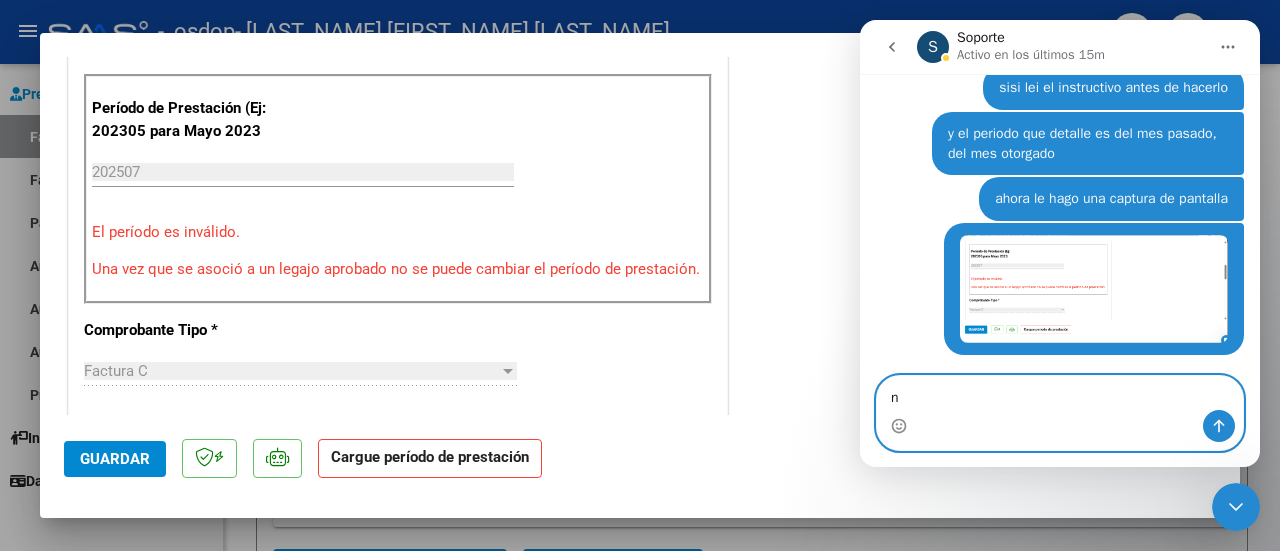 type 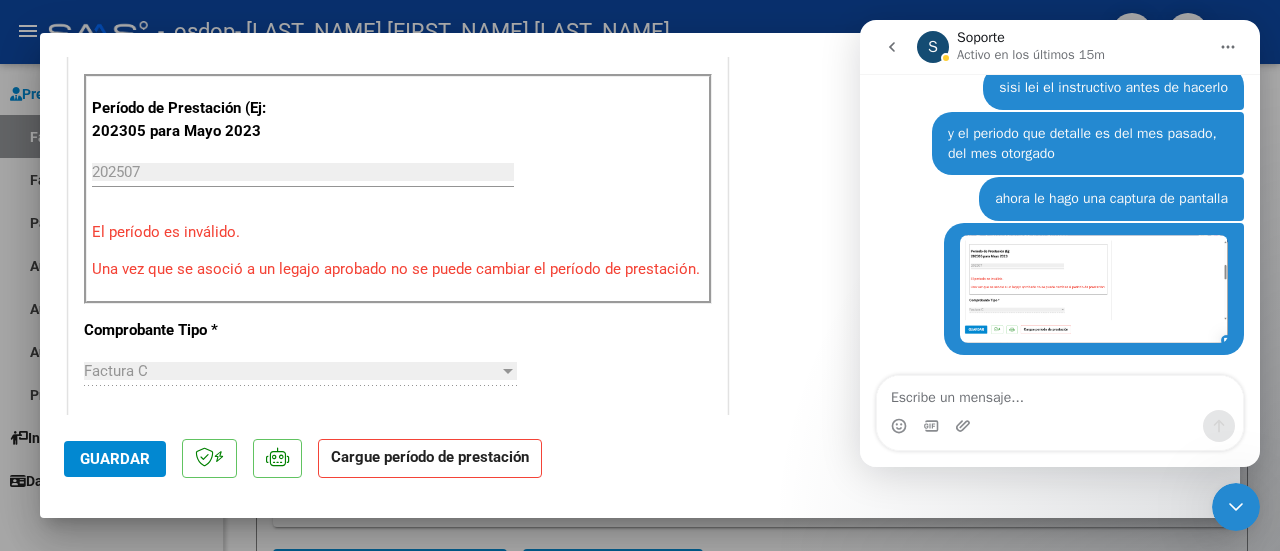 click 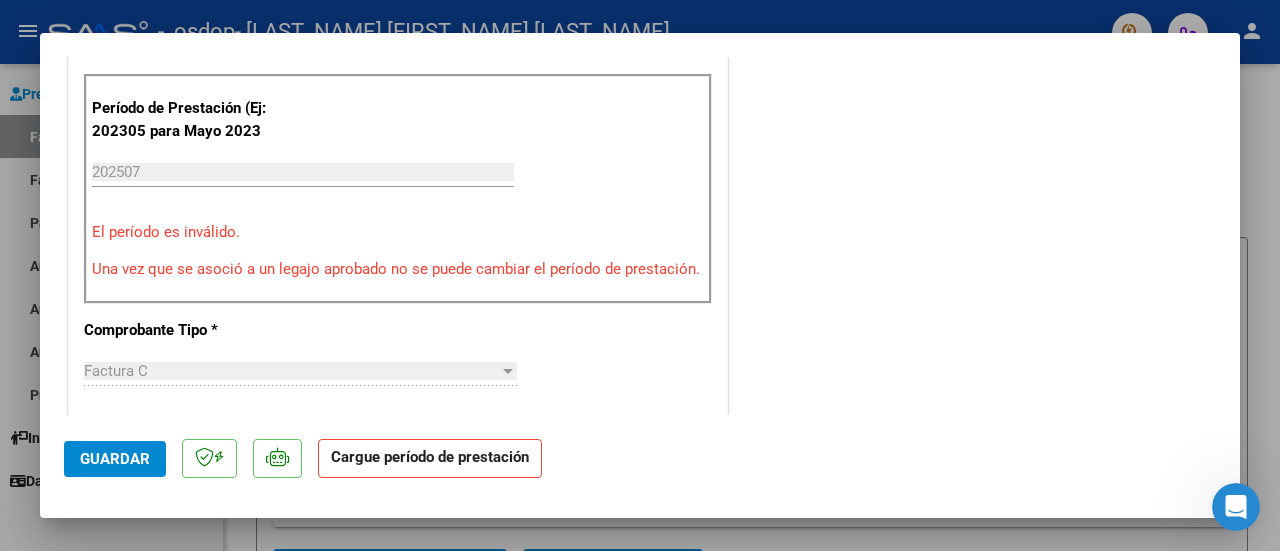 scroll, scrollTop: 0, scrollLeft: 0, axis: both 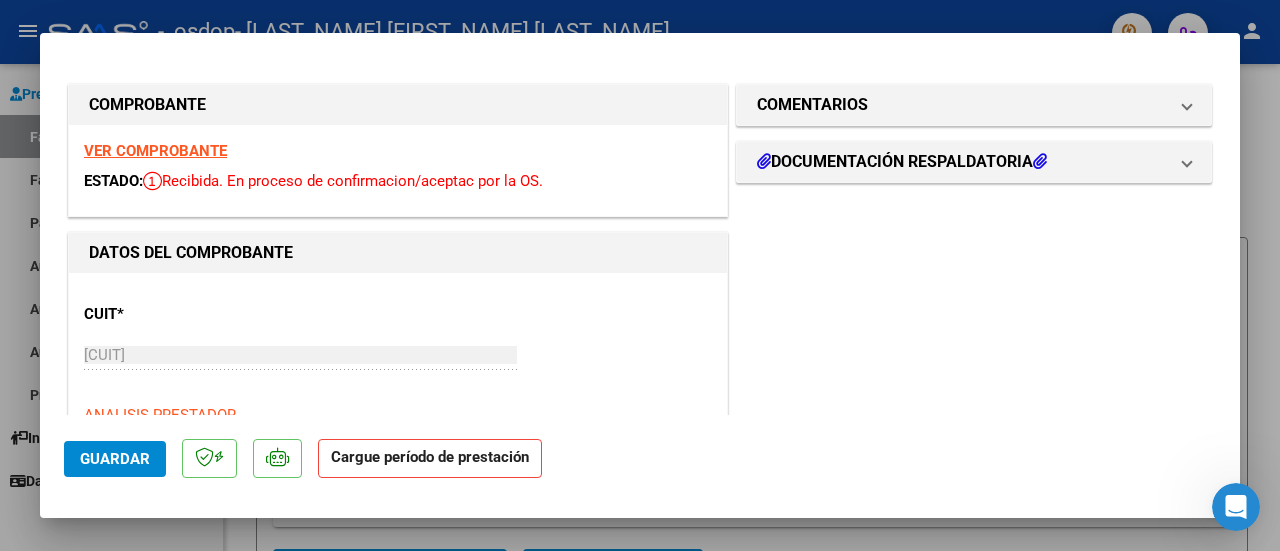 click 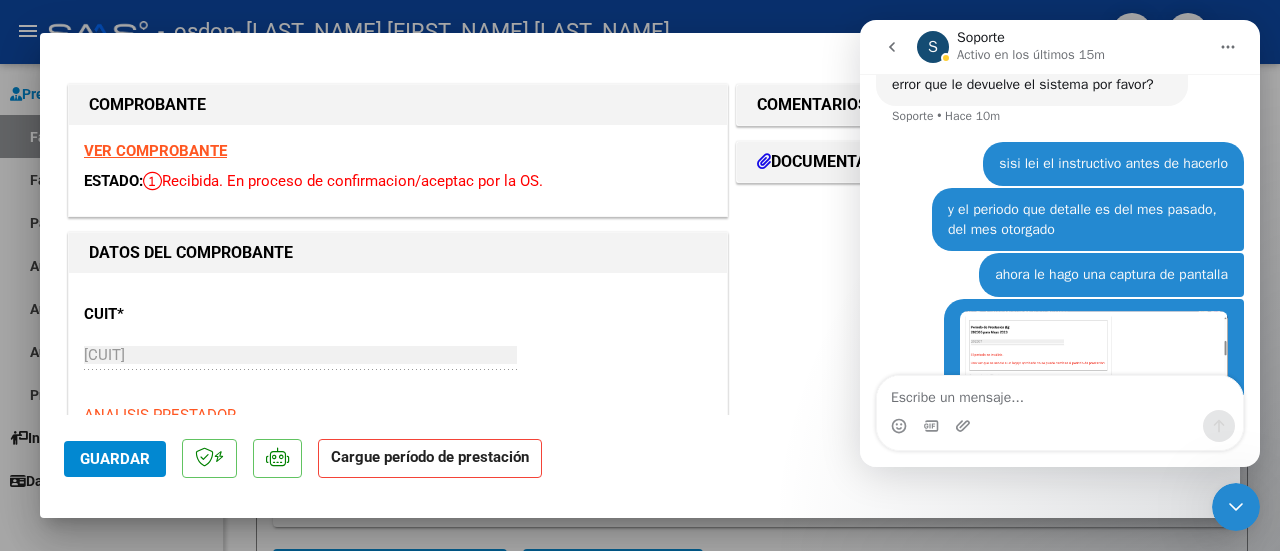 scroll, scrollTop: 2036, scrollLeft: 0, axis: vertical 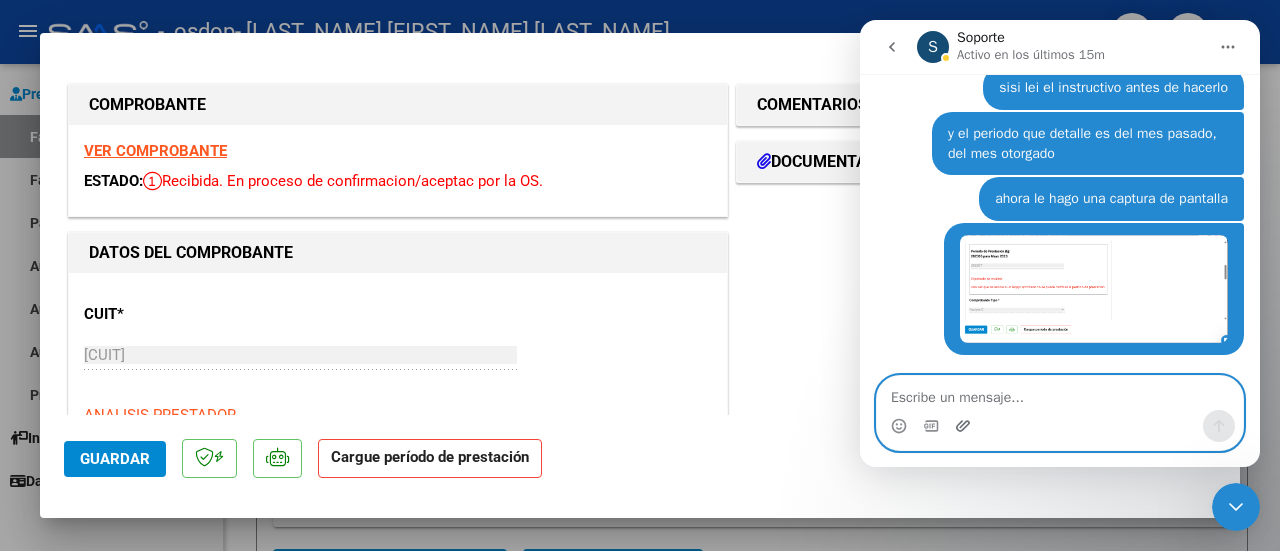 click 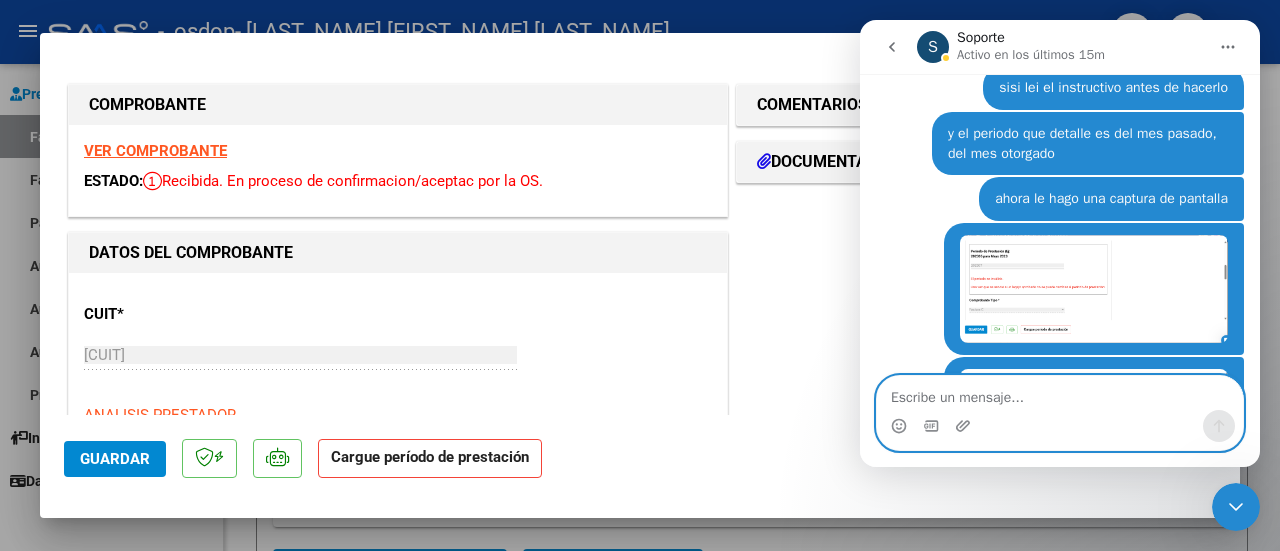 scroll, scrollTop: 2172, scrollLeft: 0, axis: vertical 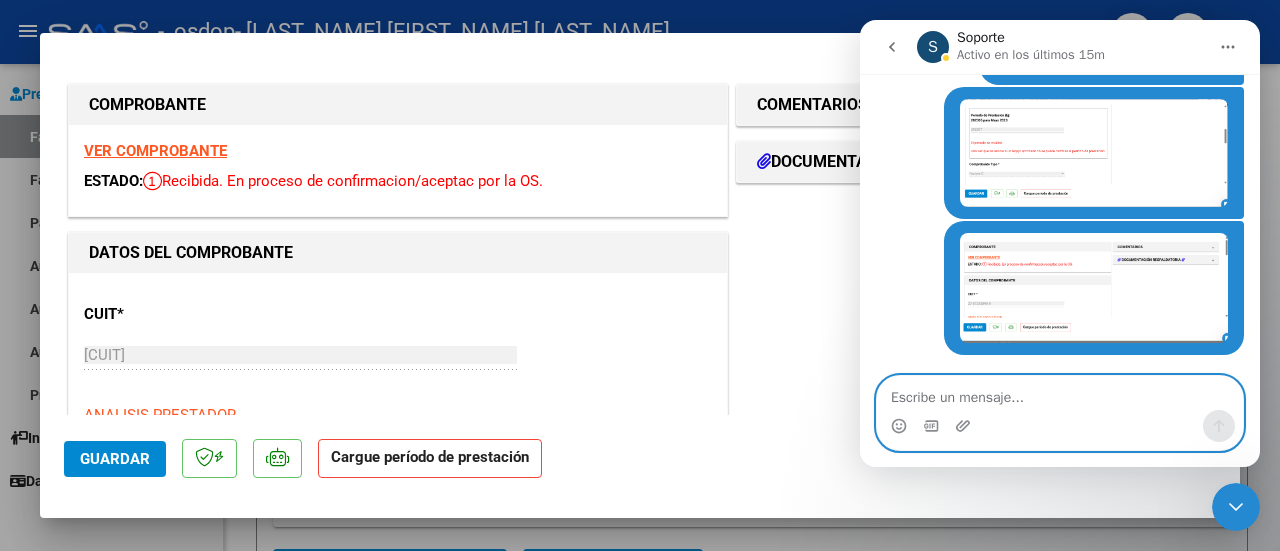 click at bounding box center (1060, 393) 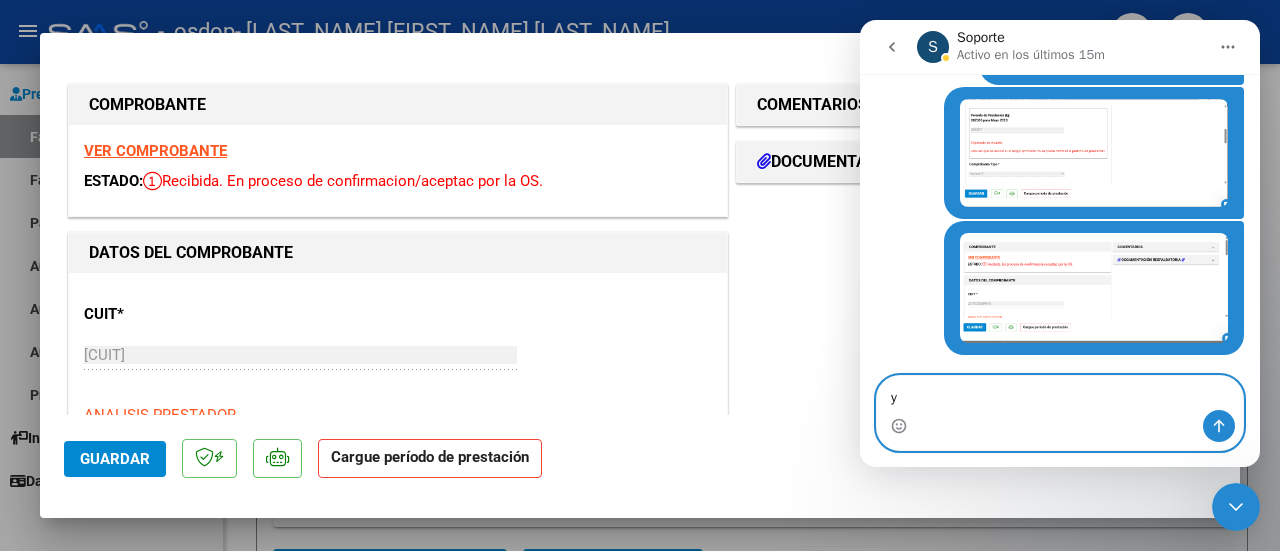 type on "y" 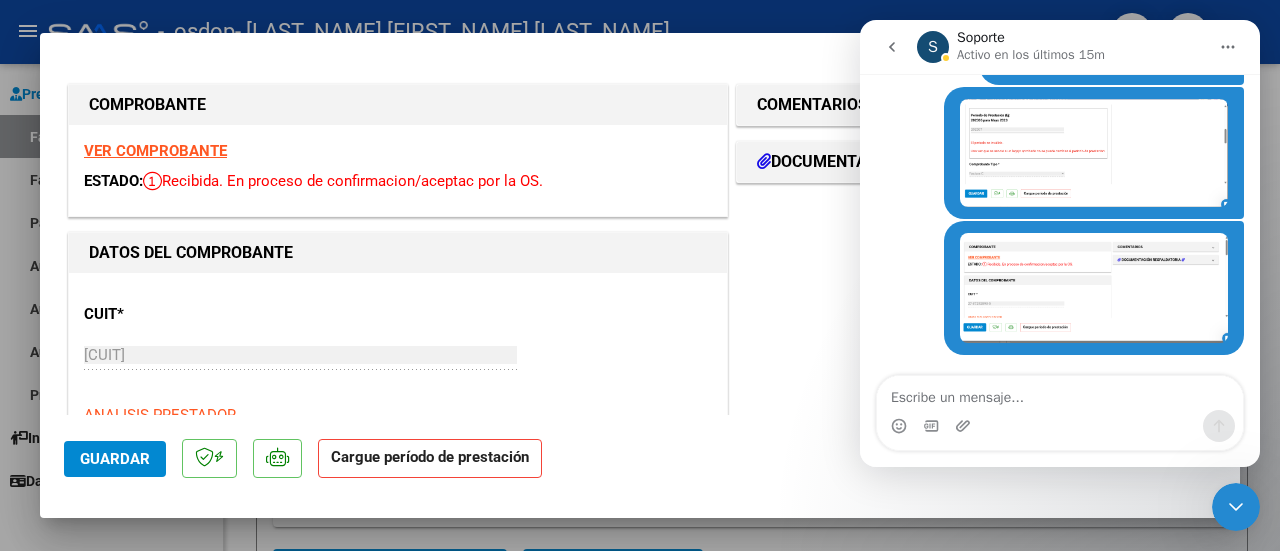 click 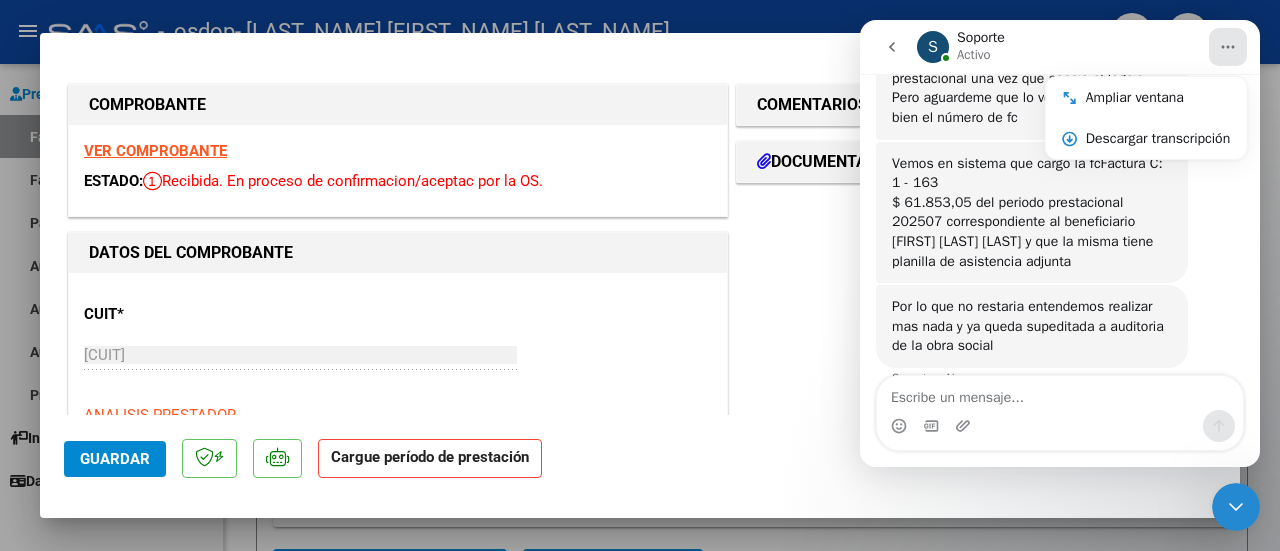 scroll, scrollTop: 2538, scrollLeft: 0, axis: vertical 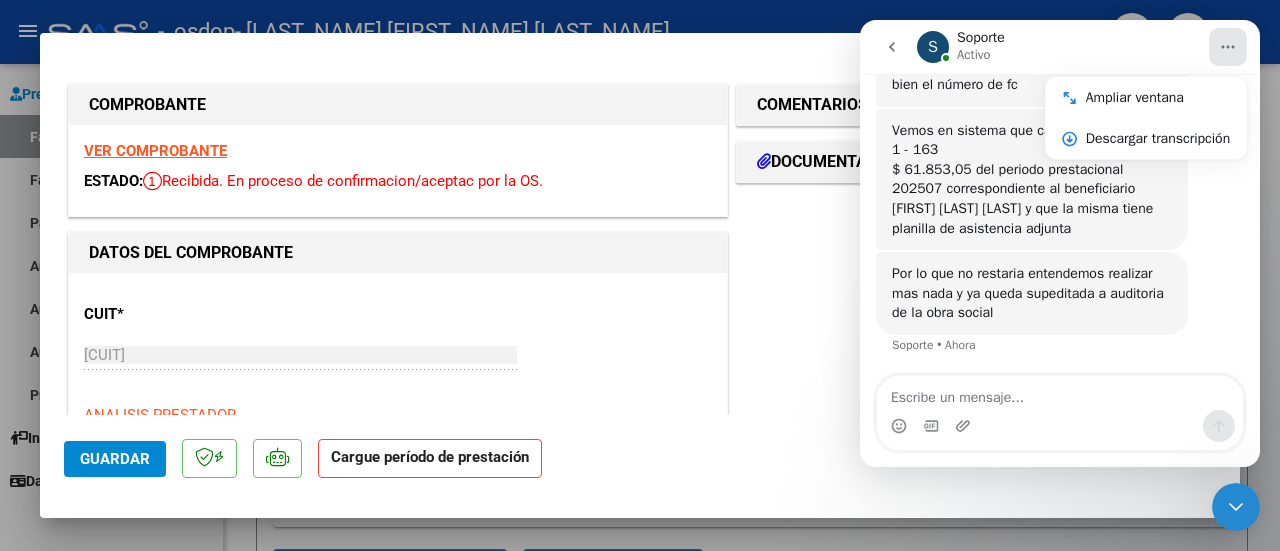 click on "$ 61.853,05 del periodo prestacional 202507 correspondiente al beneficiario [FIRST] [LAST] [LAST] y que la misma tiene planilla de asistencia adjunta" at bounding box center [1022, 199] 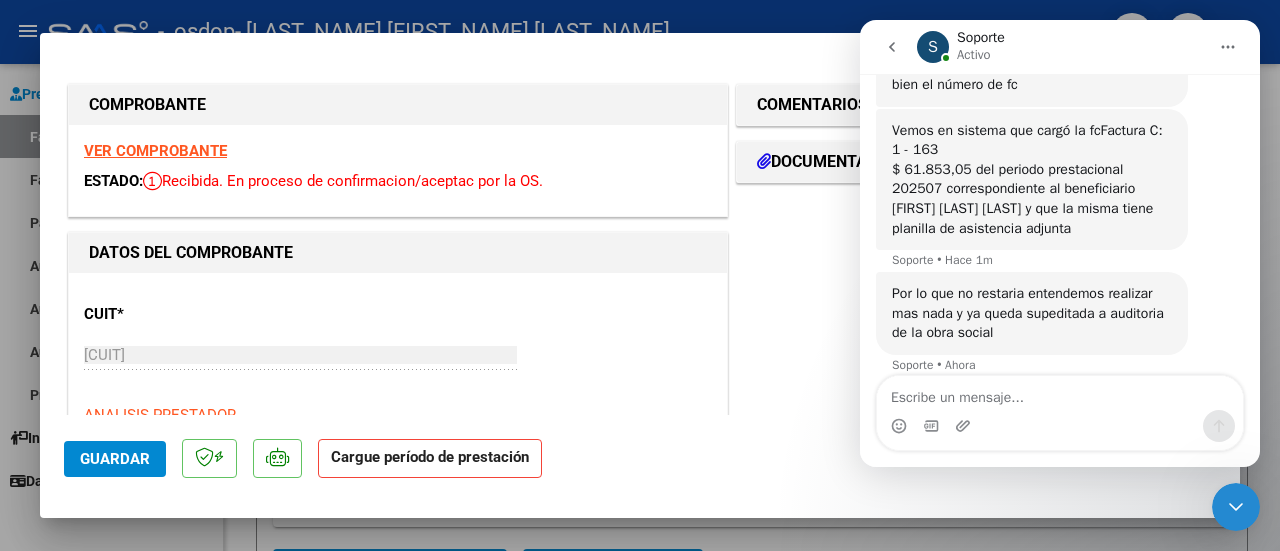 scroll, scrollTop: 2558, scrollLeft: 0, axis: vertical 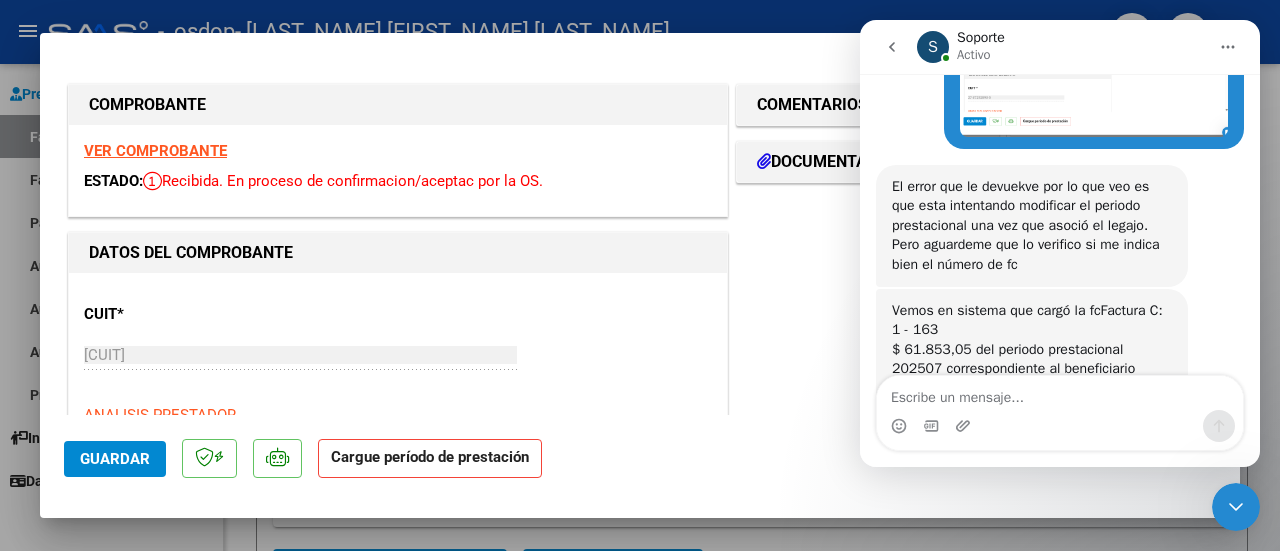 click at bounding box center [1060, 413] 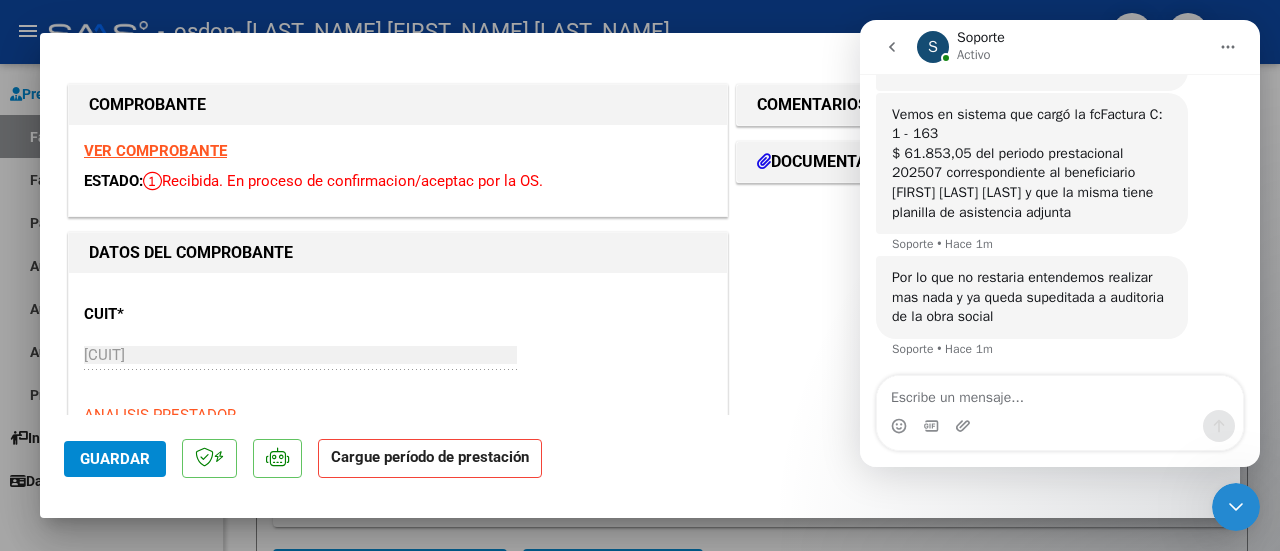 scroll, scrollTop: 2558, scrollLeft: 0, axis: vertical 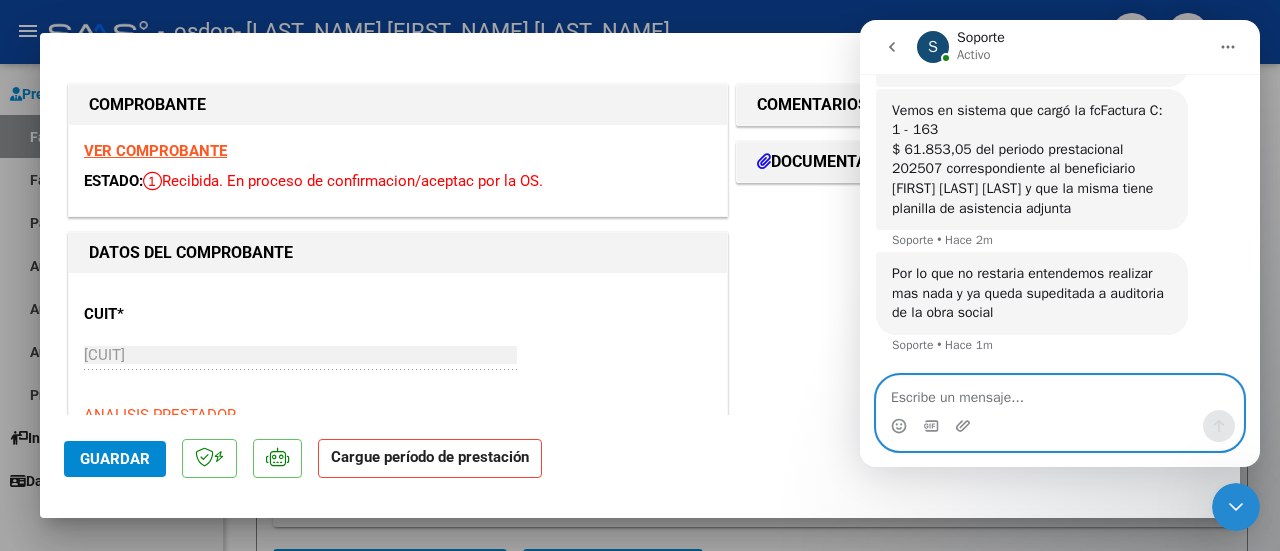 click at bounding box center [1060, 393] 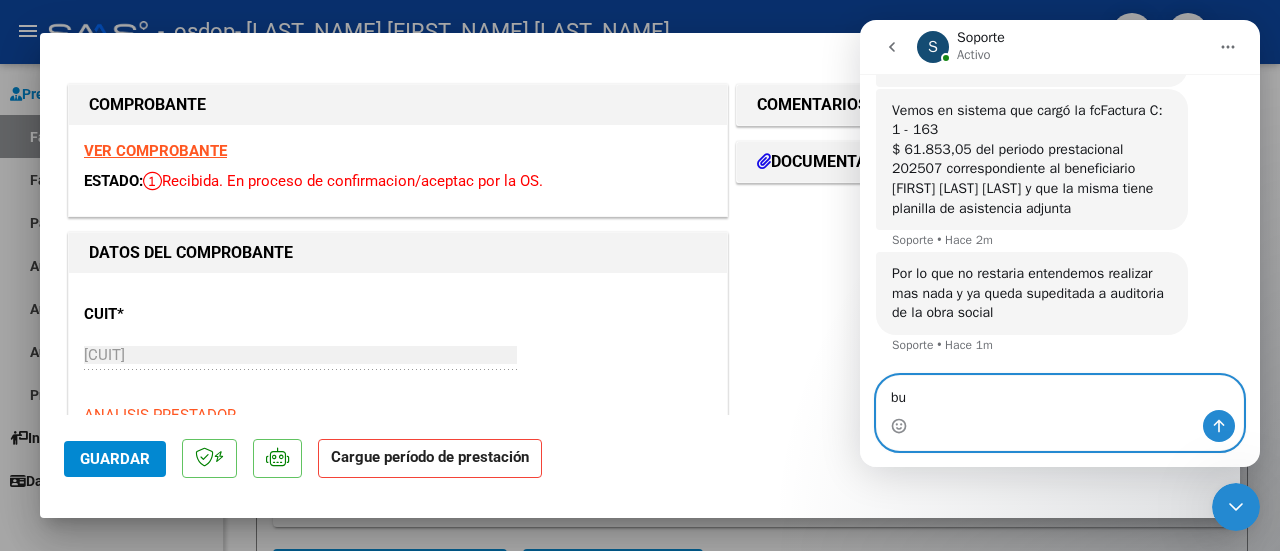 type on "b" 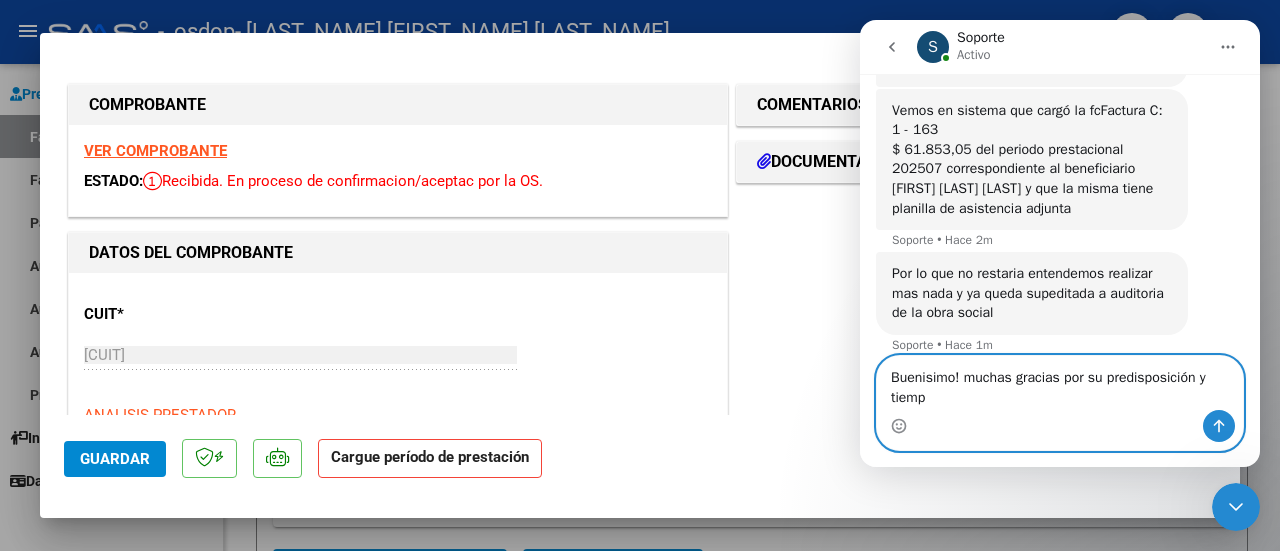 scroll, scrollTop: 2578, scrollLeft: 0, axis: vertical 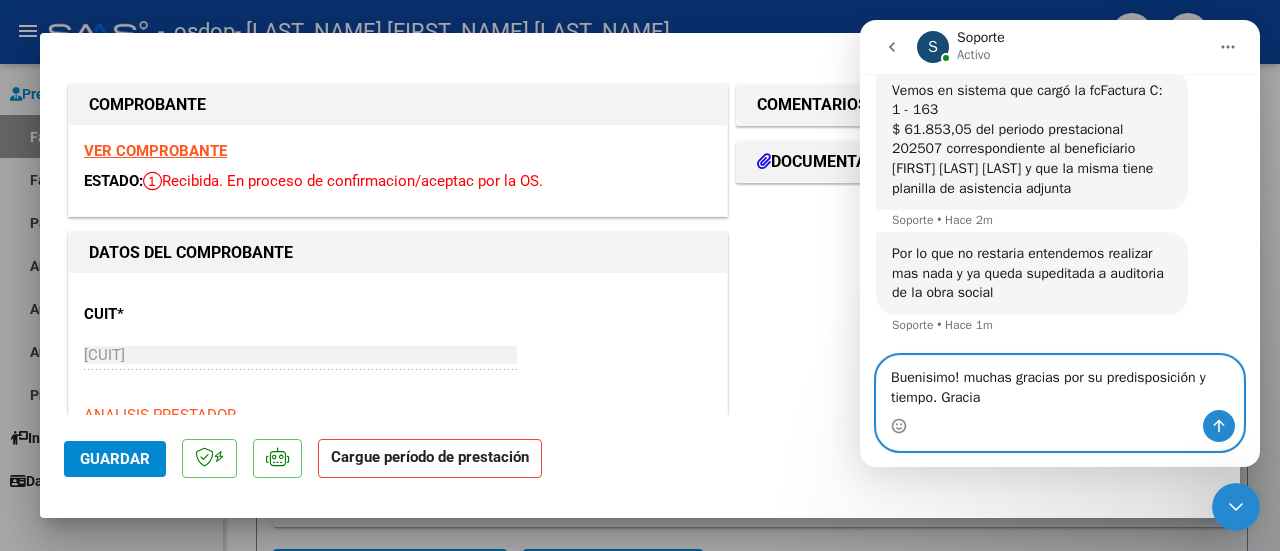 type on "Buenisimo! muchas gracias por su predisposición y tiempo. Gracias" 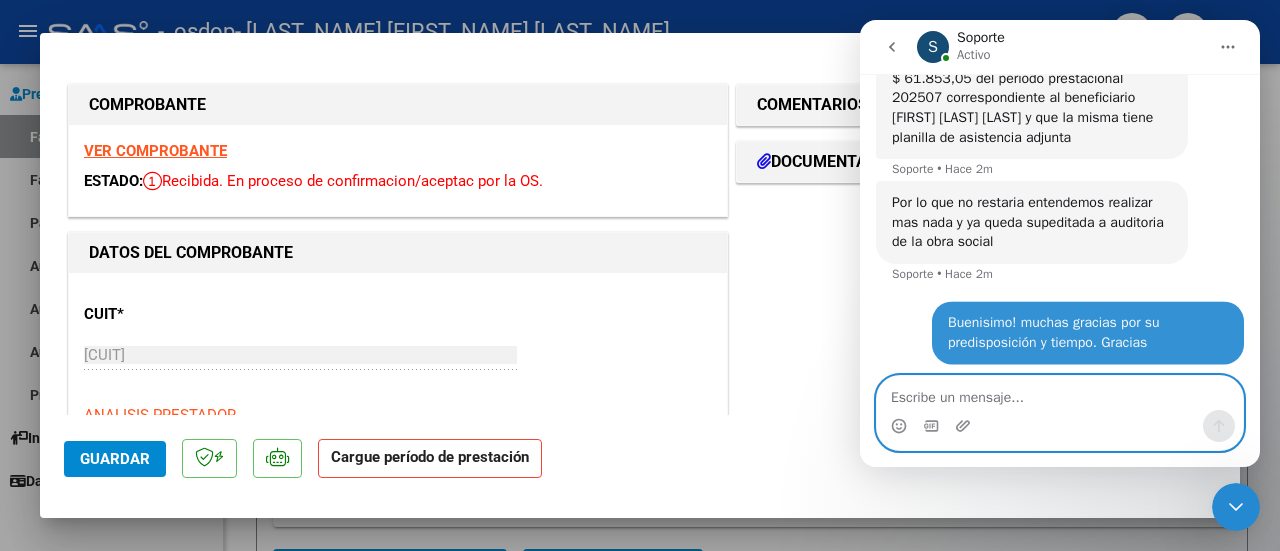 scroll, scrollTop: 2637, scrollLeft: 0, axis: vertical 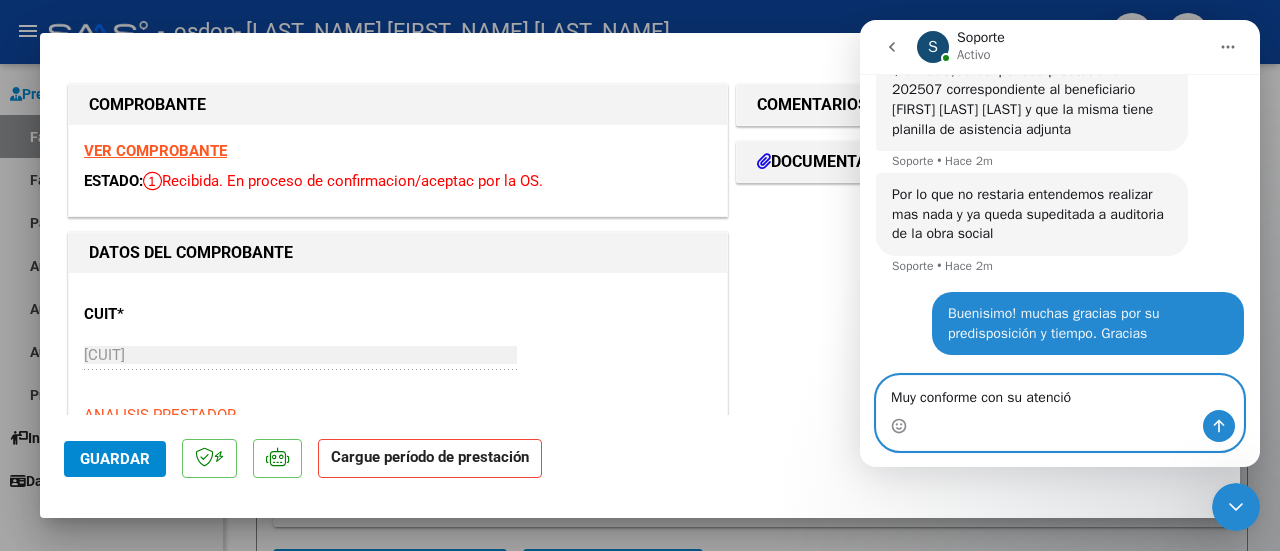type on "Muy conforme con su atención" 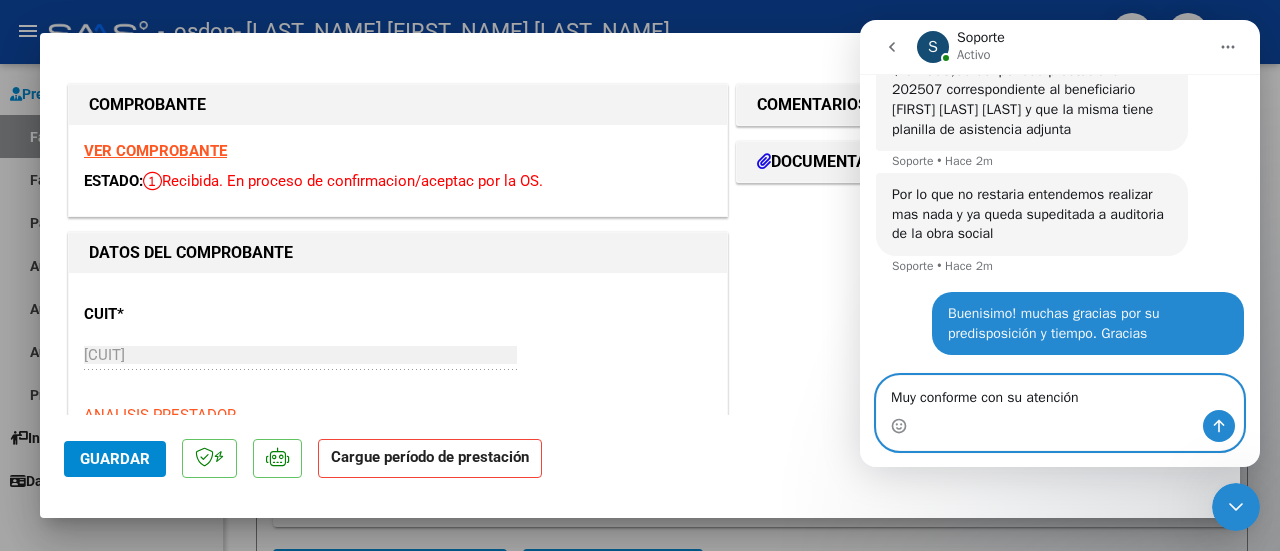 type 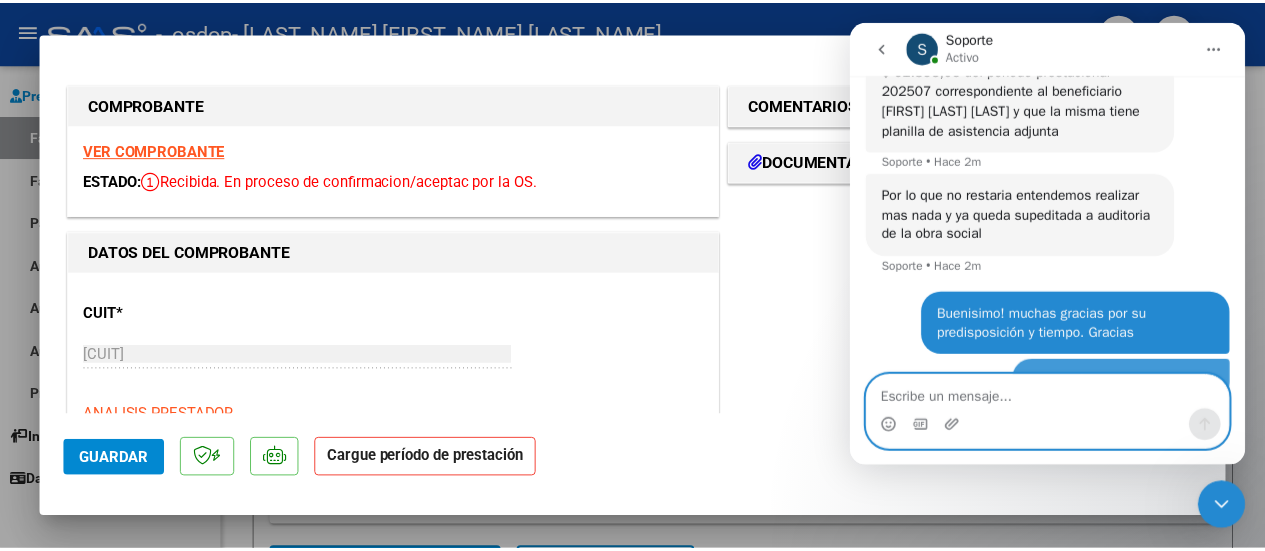 scroll, scrollTop: 2682, scrollLeft: 0, axis: vertical 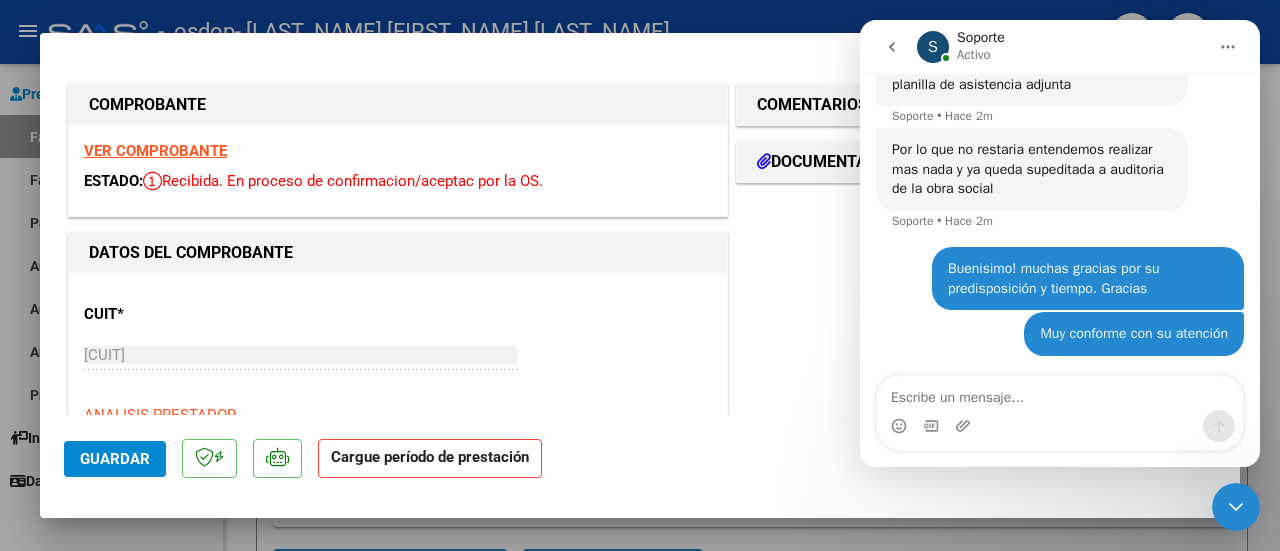 click 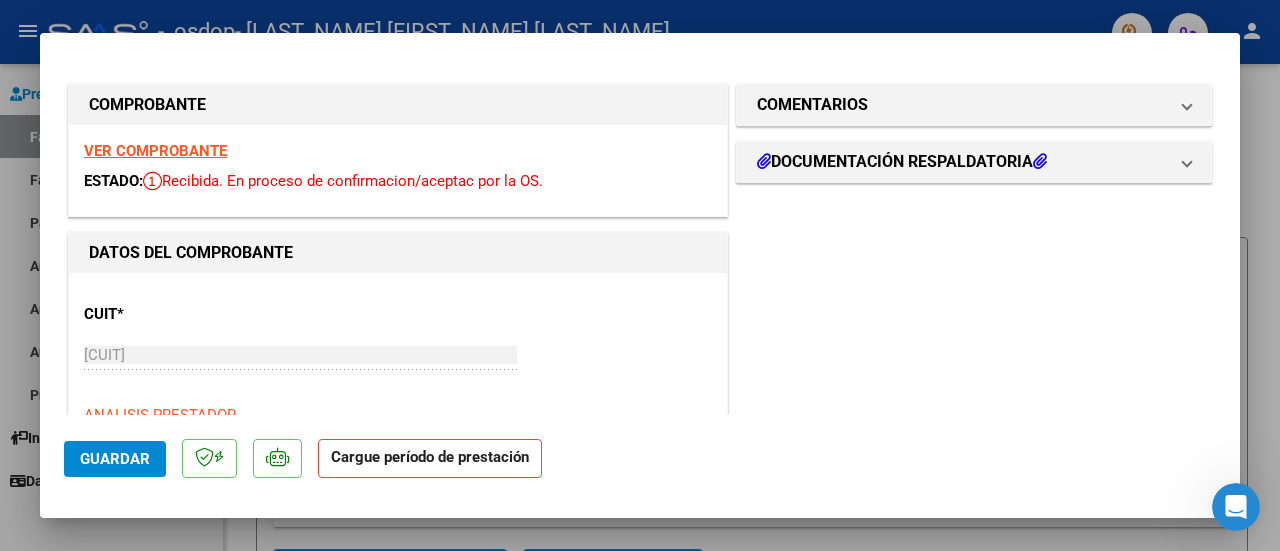 click at bounding box center (640, 275) 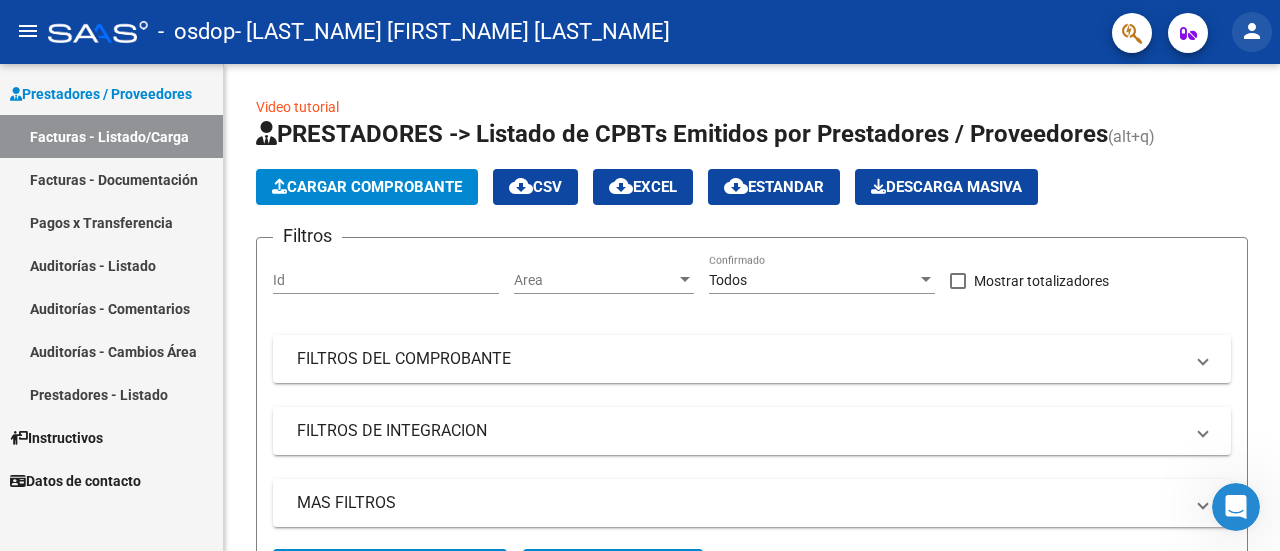 click on "person" 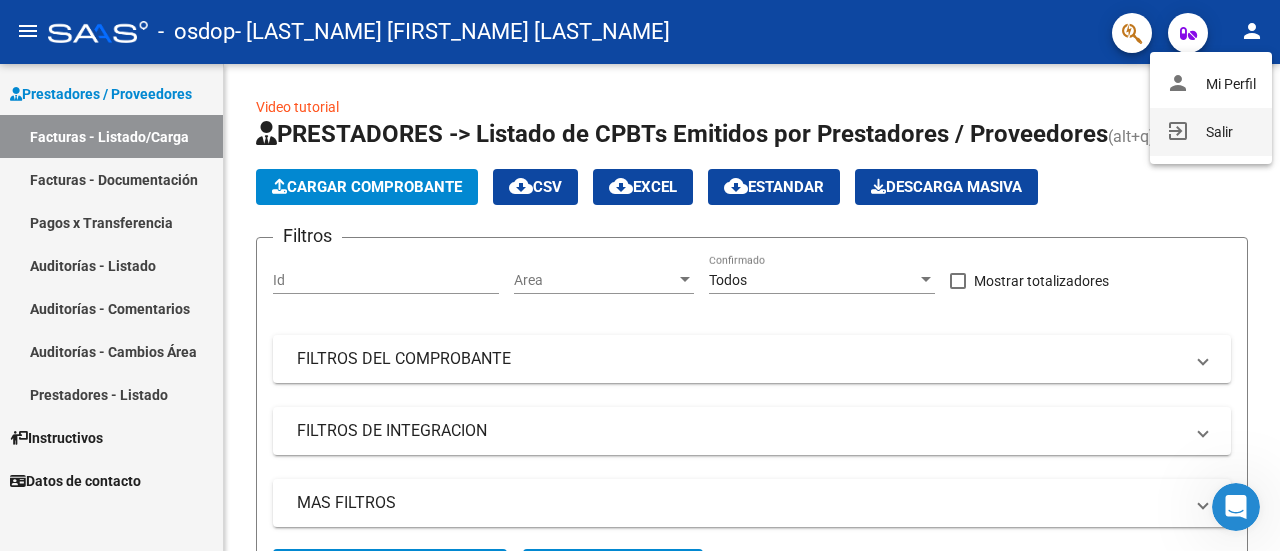 click on "exit_to_app  Salir" at bounding box center [1211, 132] 